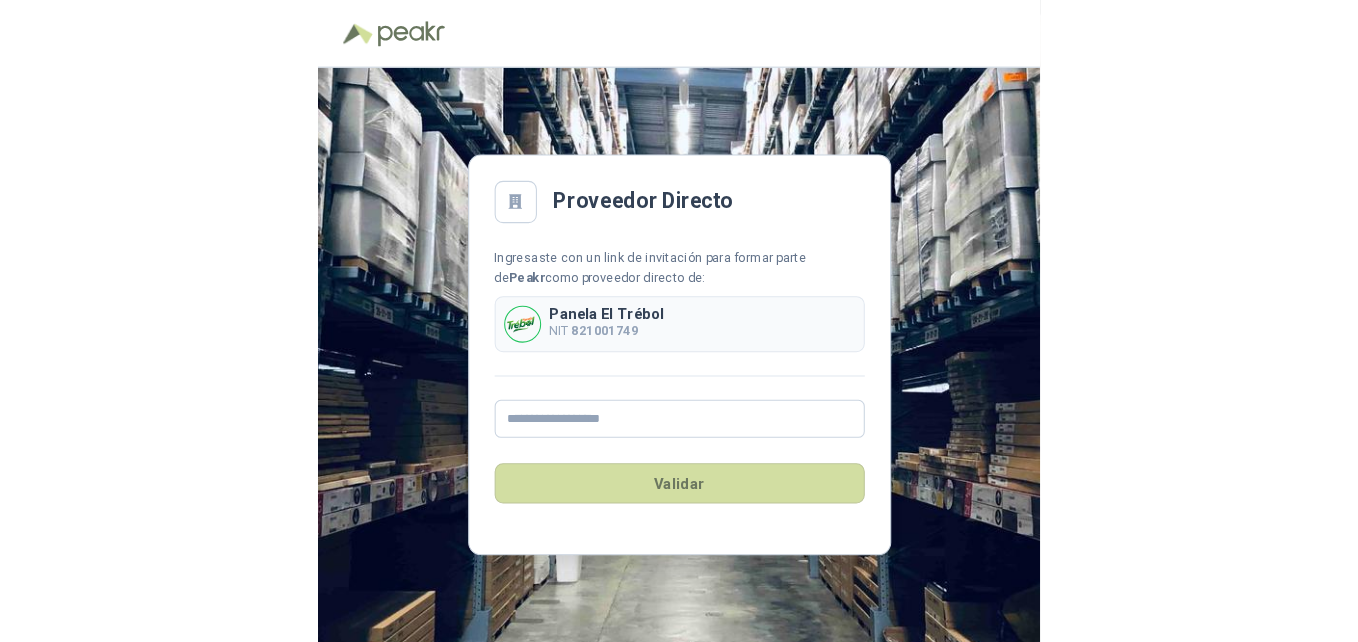scroll, scrollTop: 0, scrollLeft: 0, axis: both 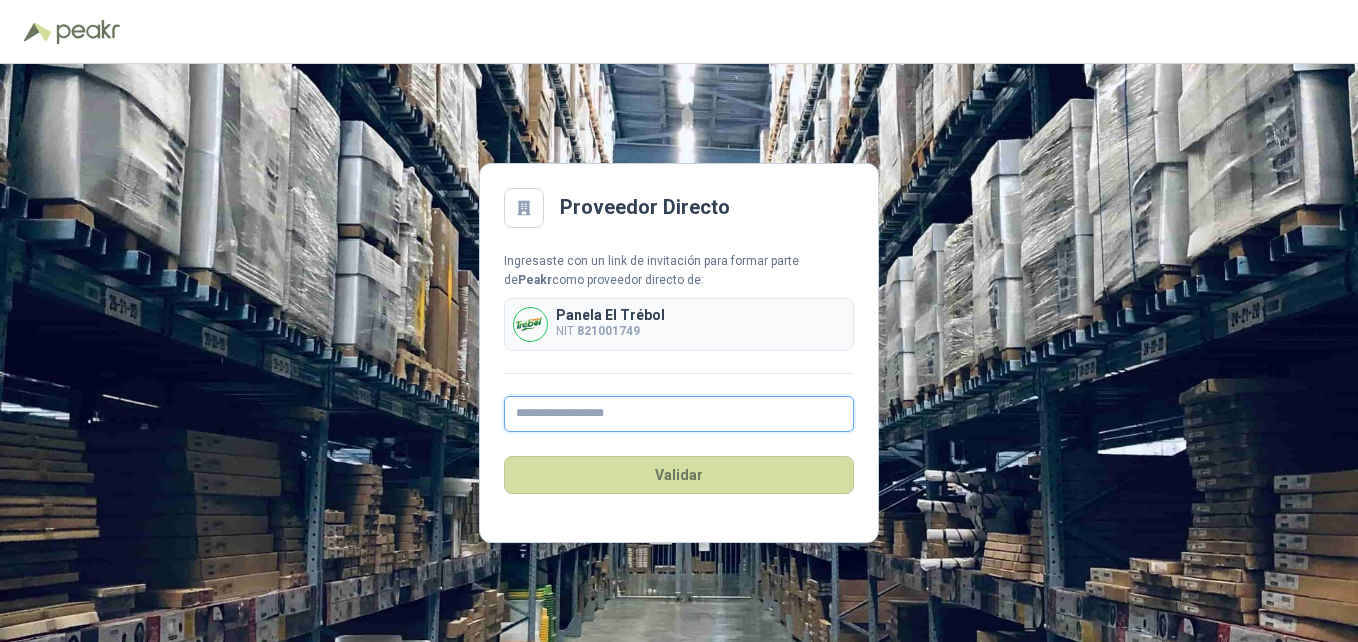 click at bounding box center [679, 414] 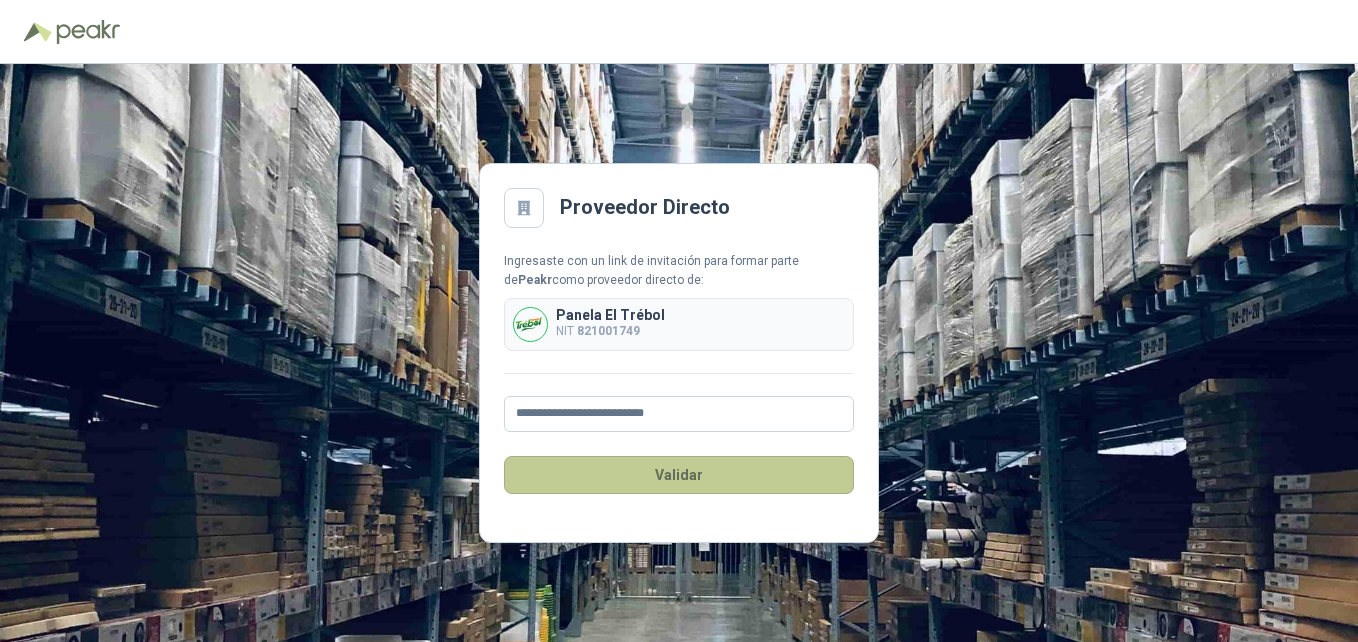 click on "Validar" at bounding box center (679, 475) 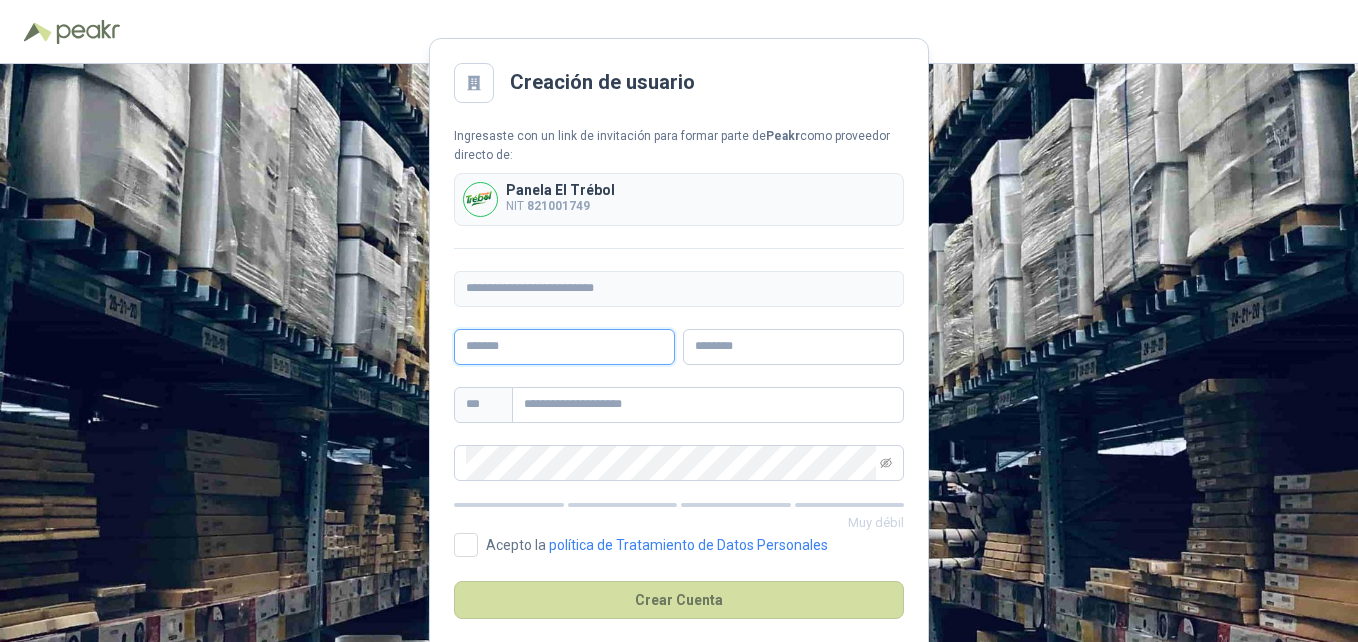 click at bounding box center [564, 347] 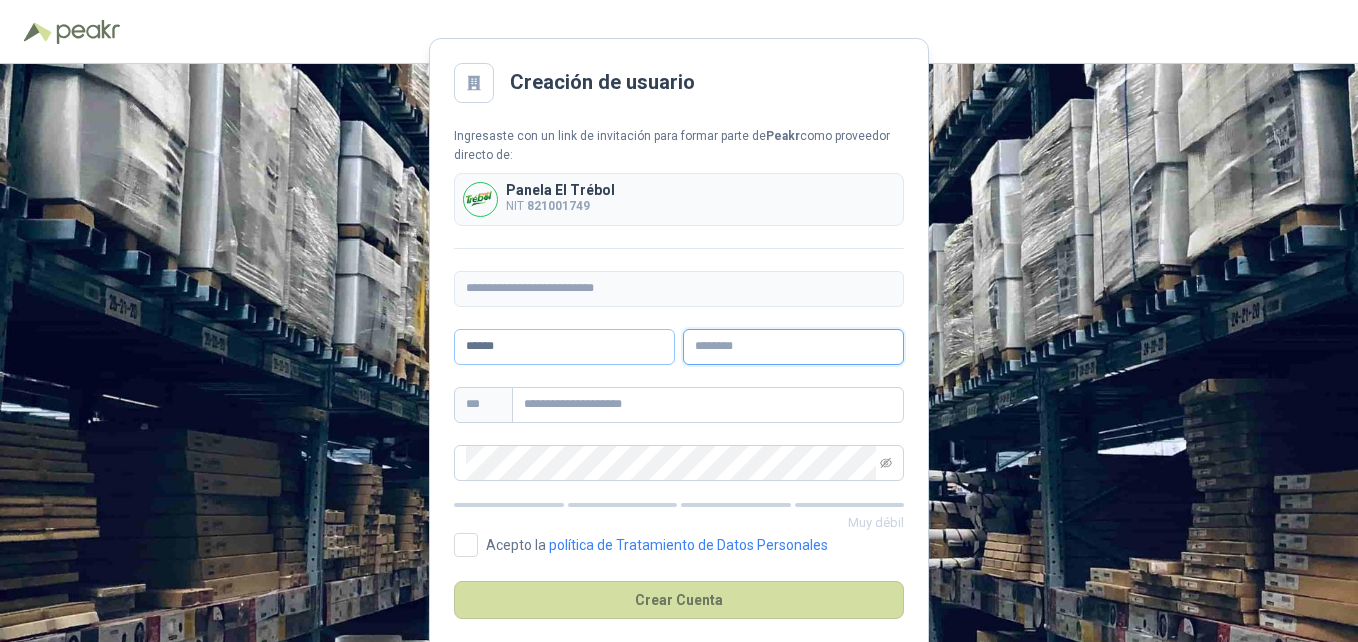 type on "**********" 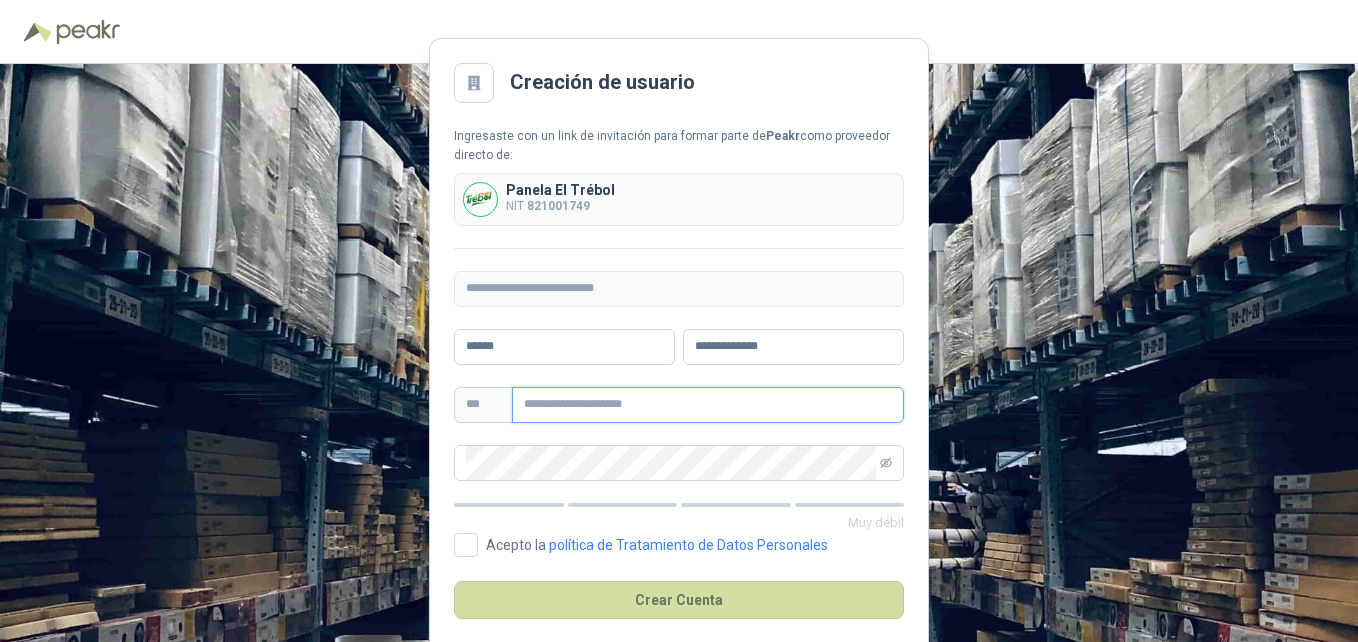 click at bounding box center [708, 405] 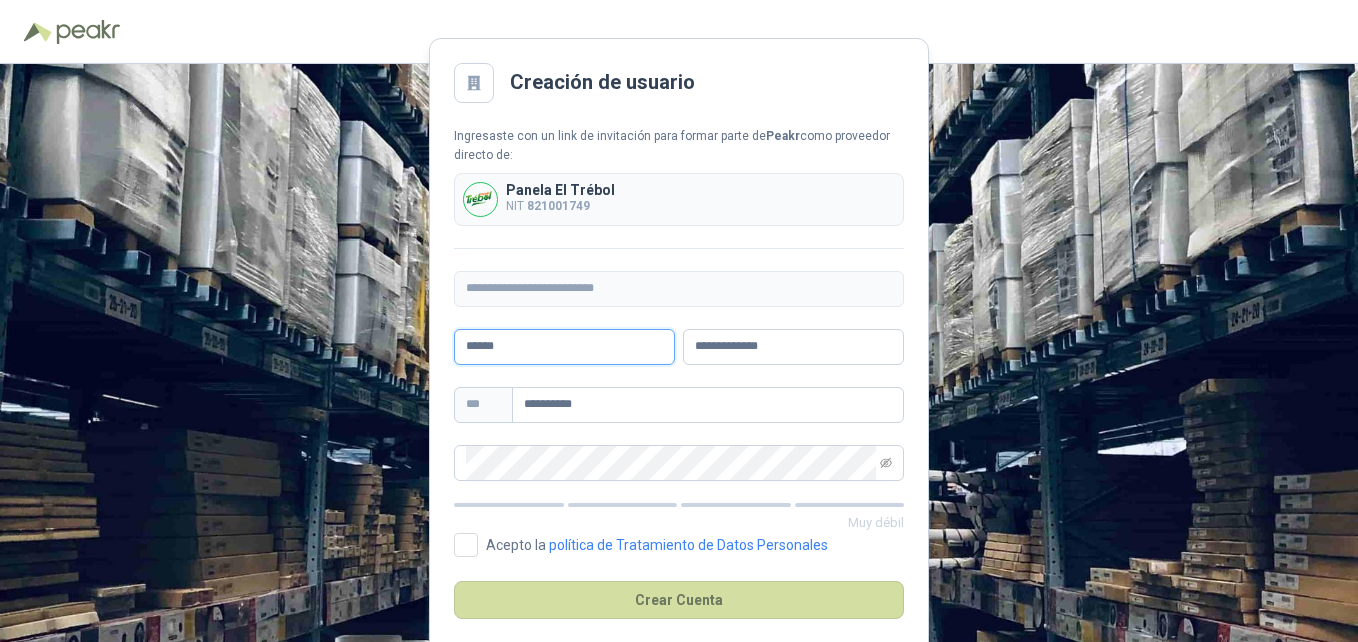 click on "******" at bounding box center [564, 347] 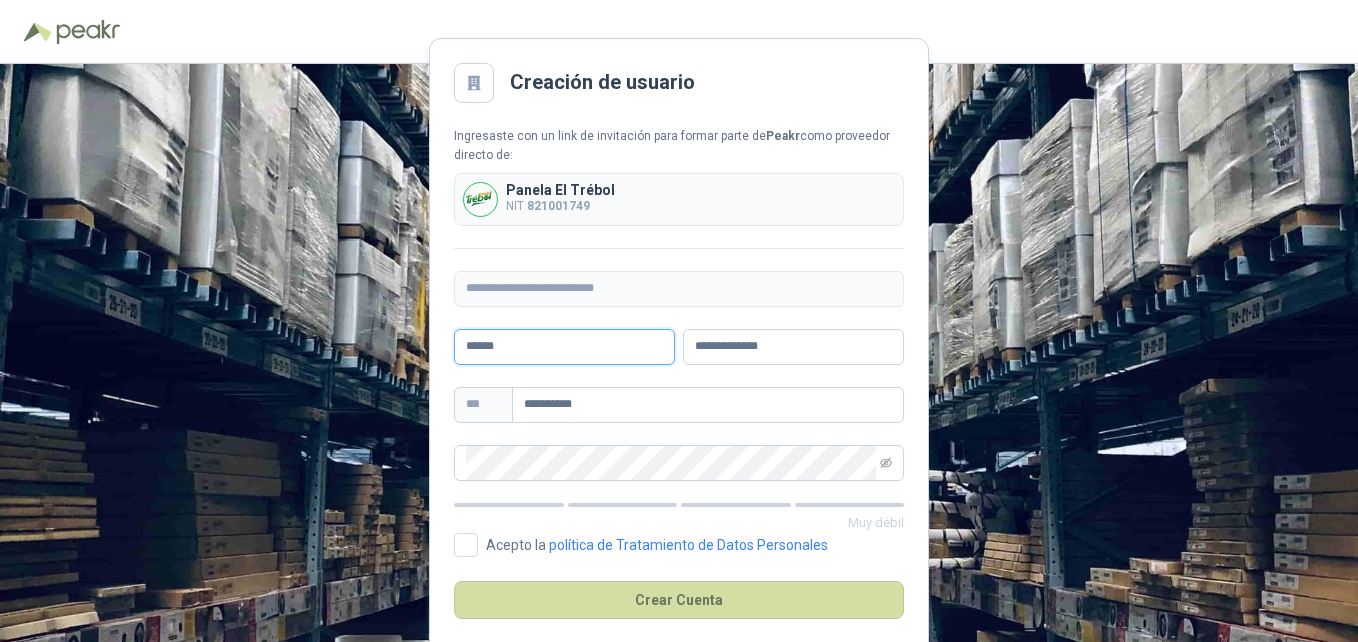 type on "**********" 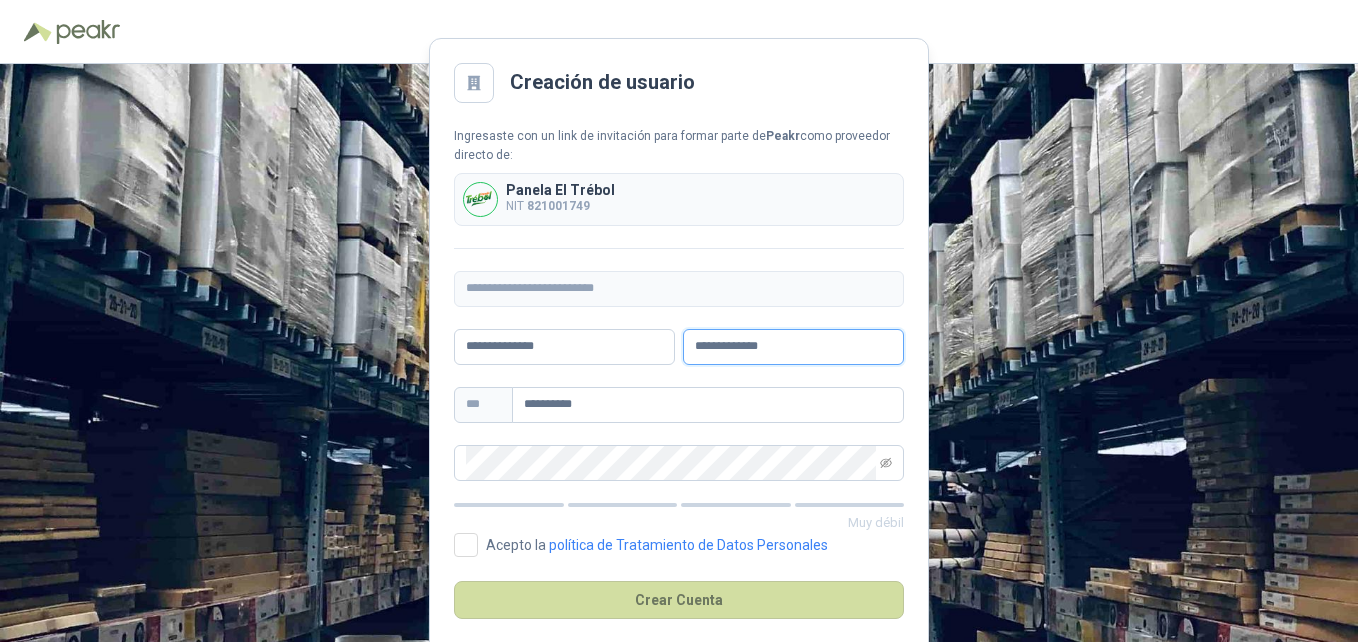 drag, startPoint x: 698, startPoint y: 343, endPoint x: 801, endPoint y: 356, distance: 103.81715 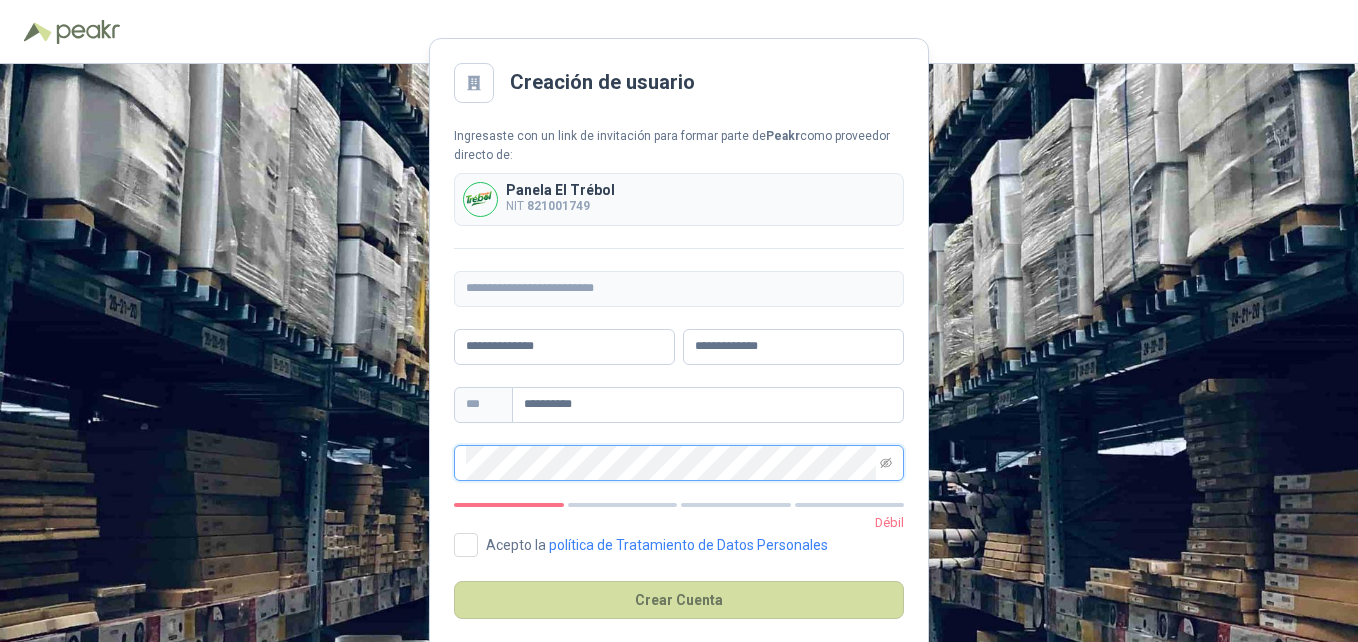 click 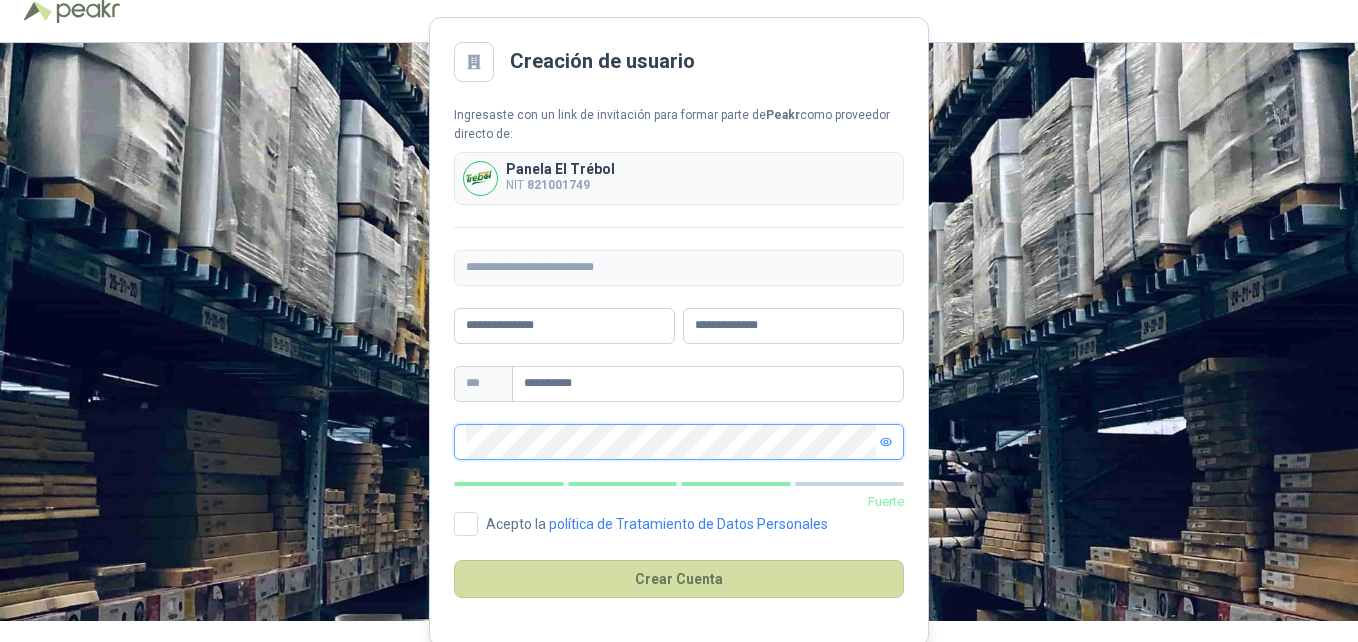scroll, scrollTop: 27, scrollLeft: 0, axis: vertical 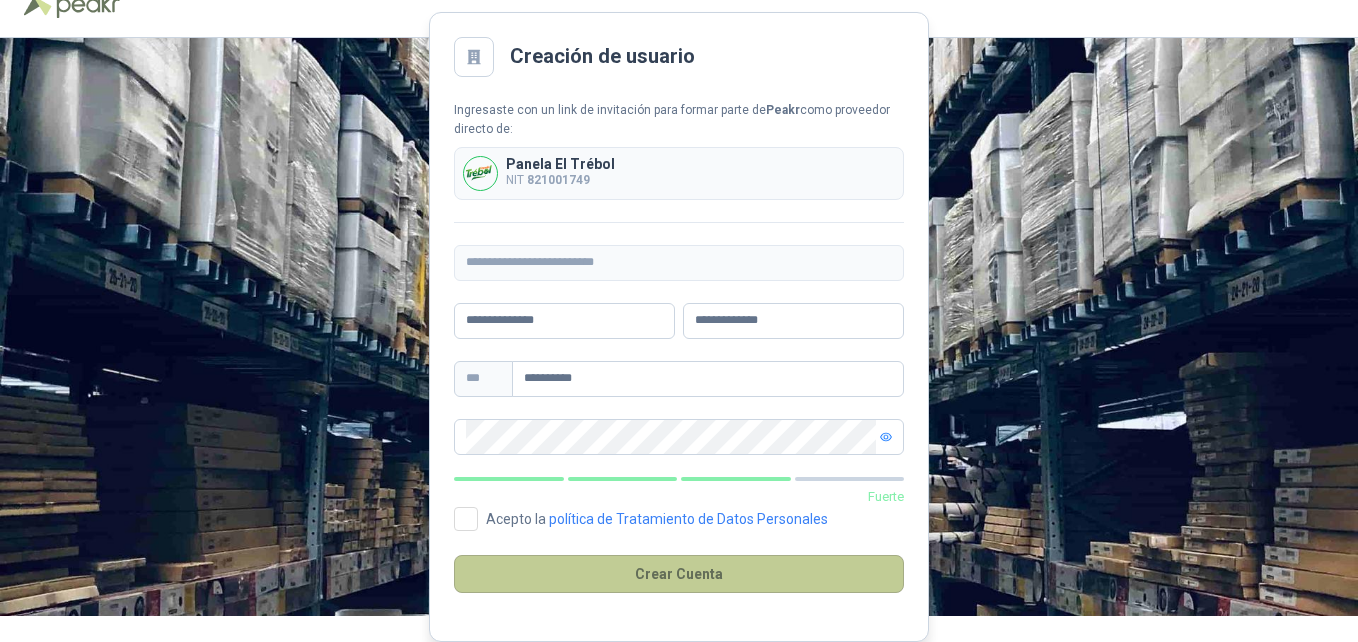 click on "Crear Cuenta" at bounding box center (679, 574) 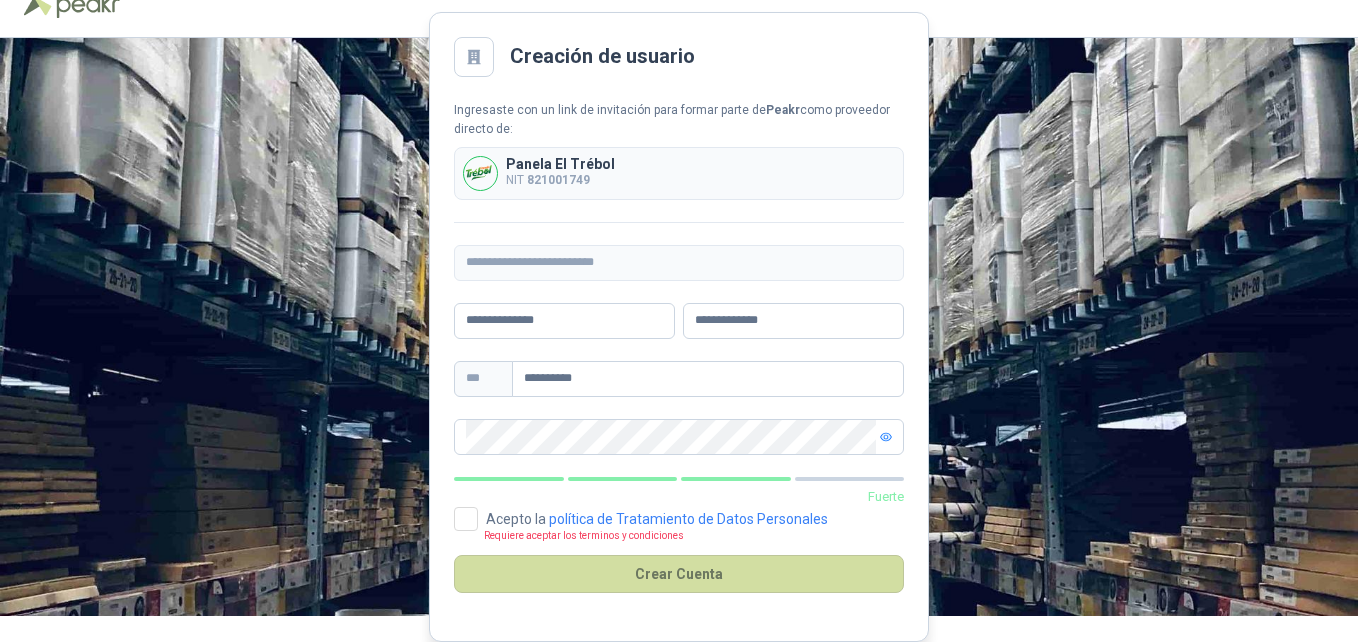 click on "Crear Cuenta" at bounding box center (679, 574) 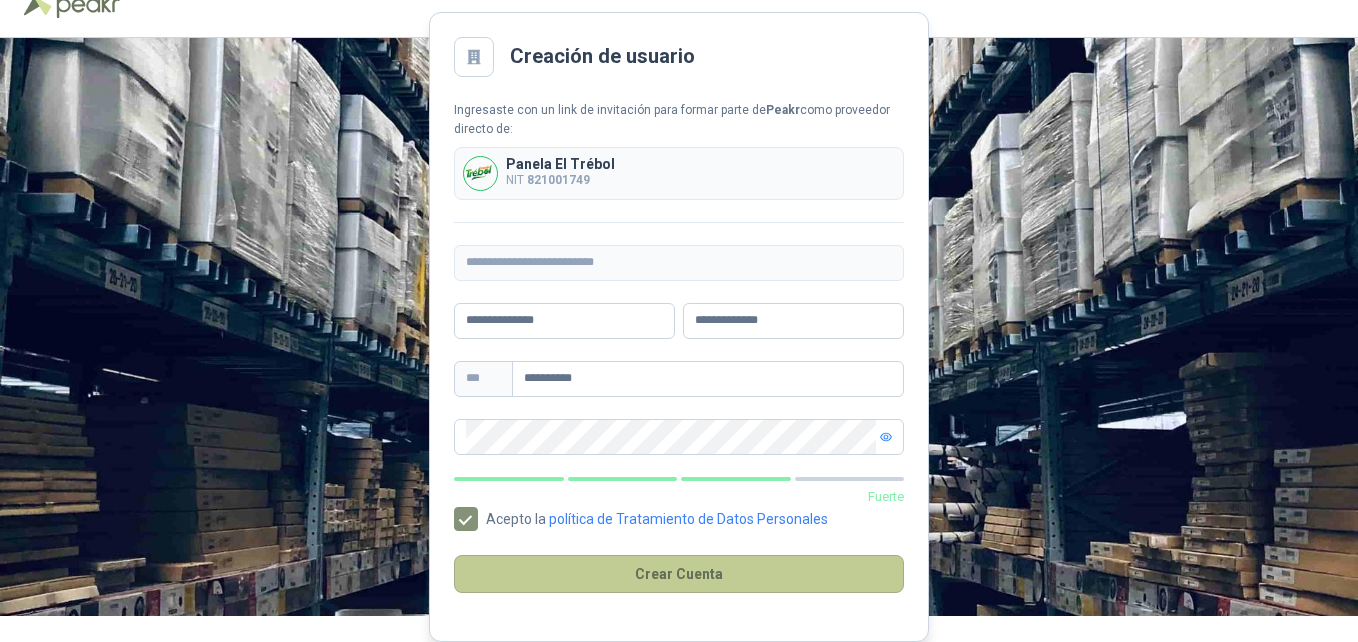 click on "Crear Cuenta" at bounding box center [679, 574] 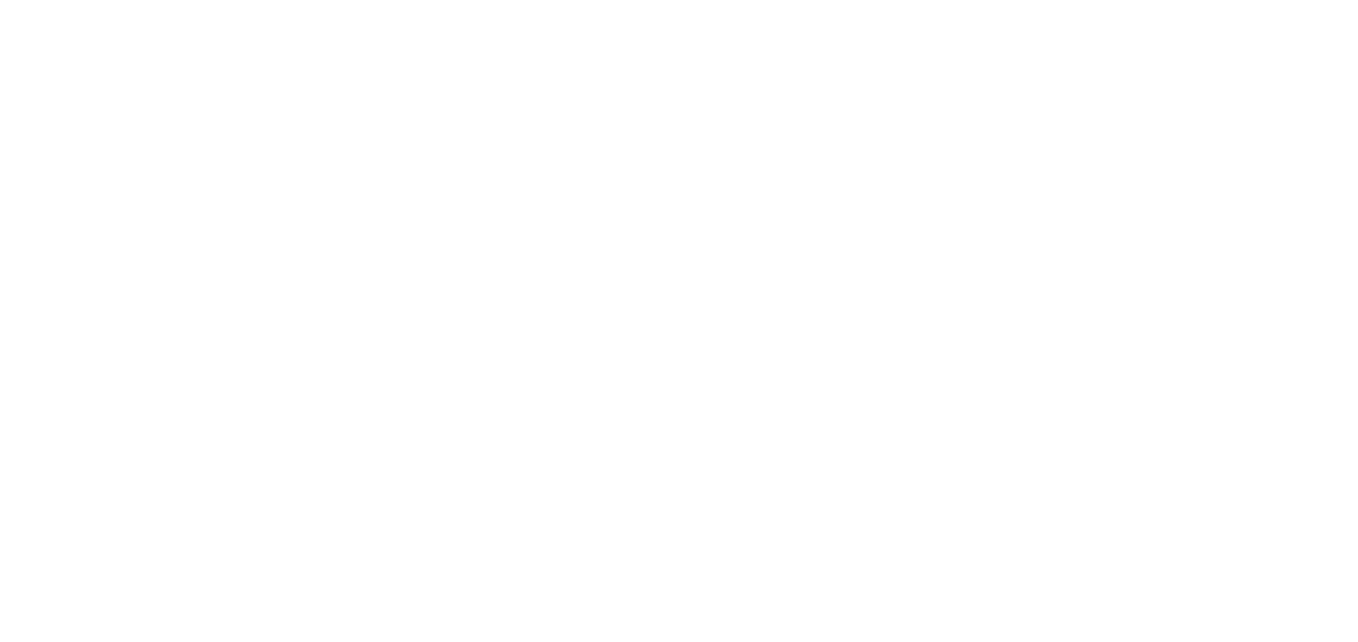 scroll, scrollTop: 0, scrollLeft: 0, axis: both 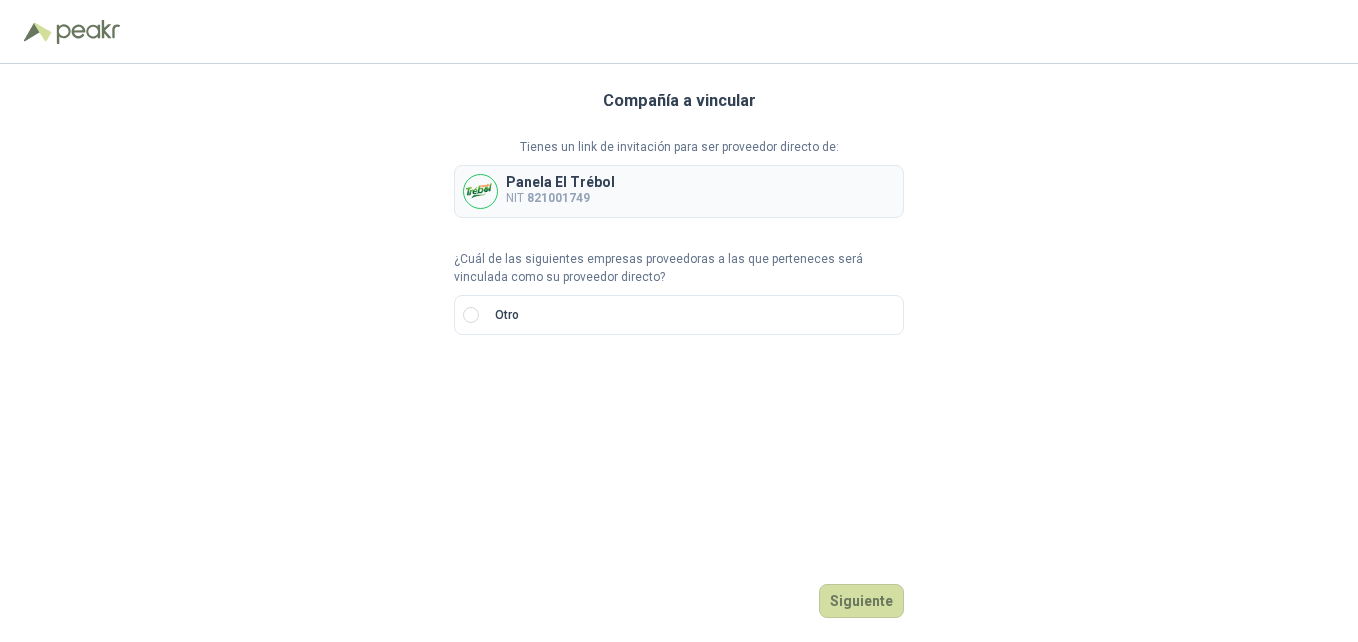 drag, startPoint x: 761, startPoint y: 171, endPoint x: 767, endPoint y: 199, distance: 28.635643 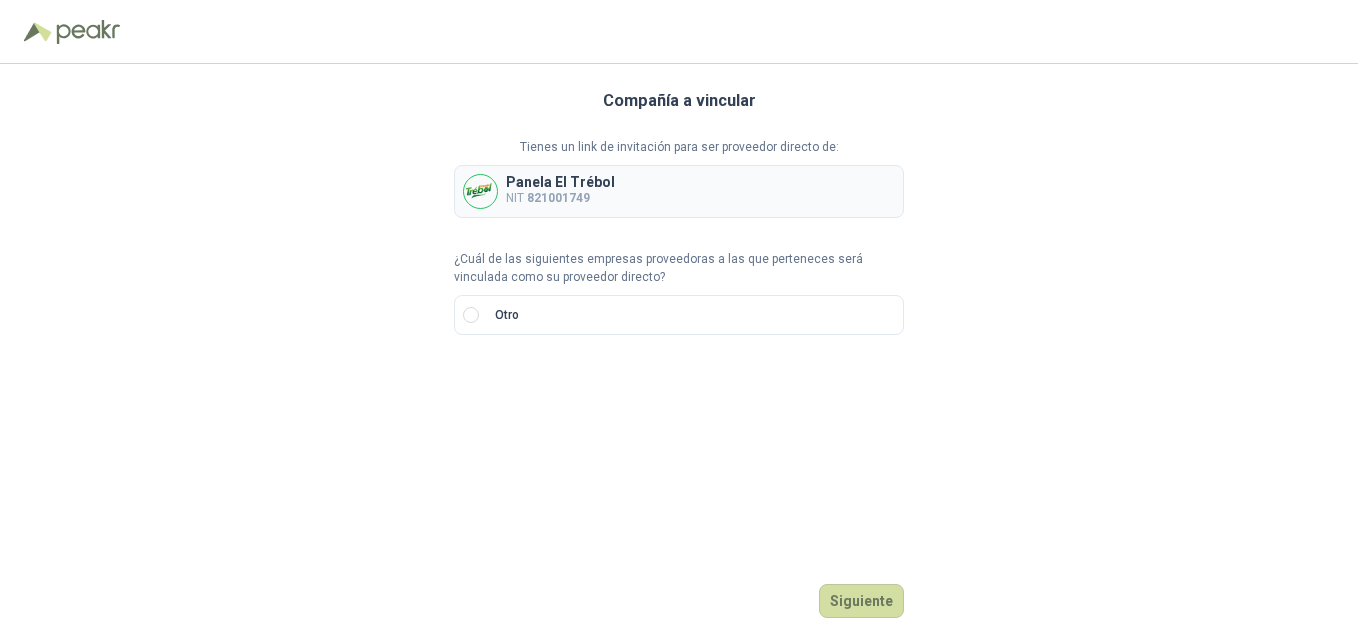 click on "Panela El Trébol" at bounding box center (560, 182) 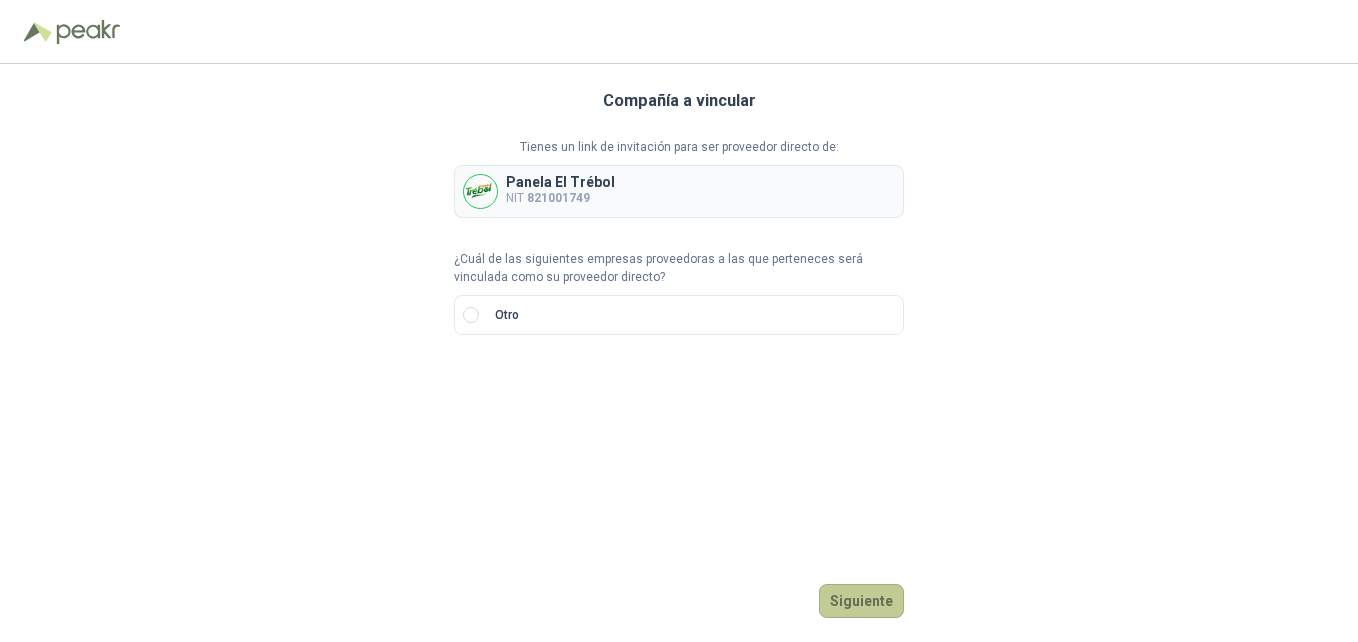 click on "Siguiente" at bounding box center [861, 601] 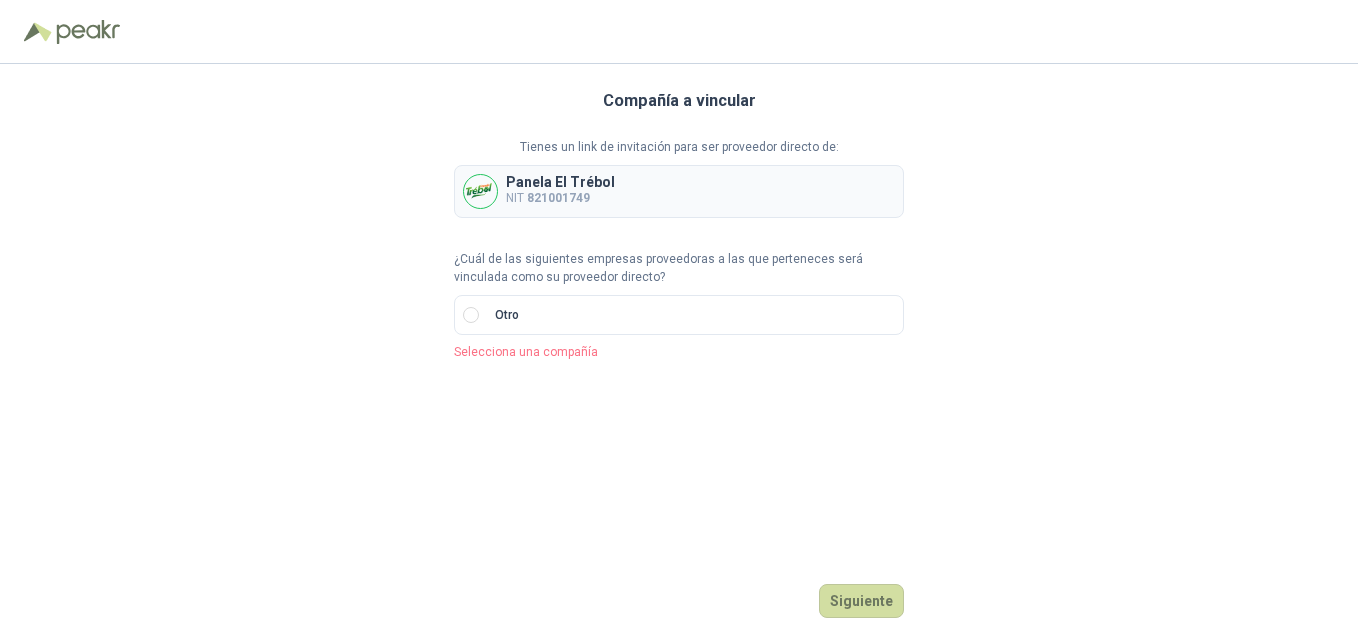 click at bounding box center [480, 191] 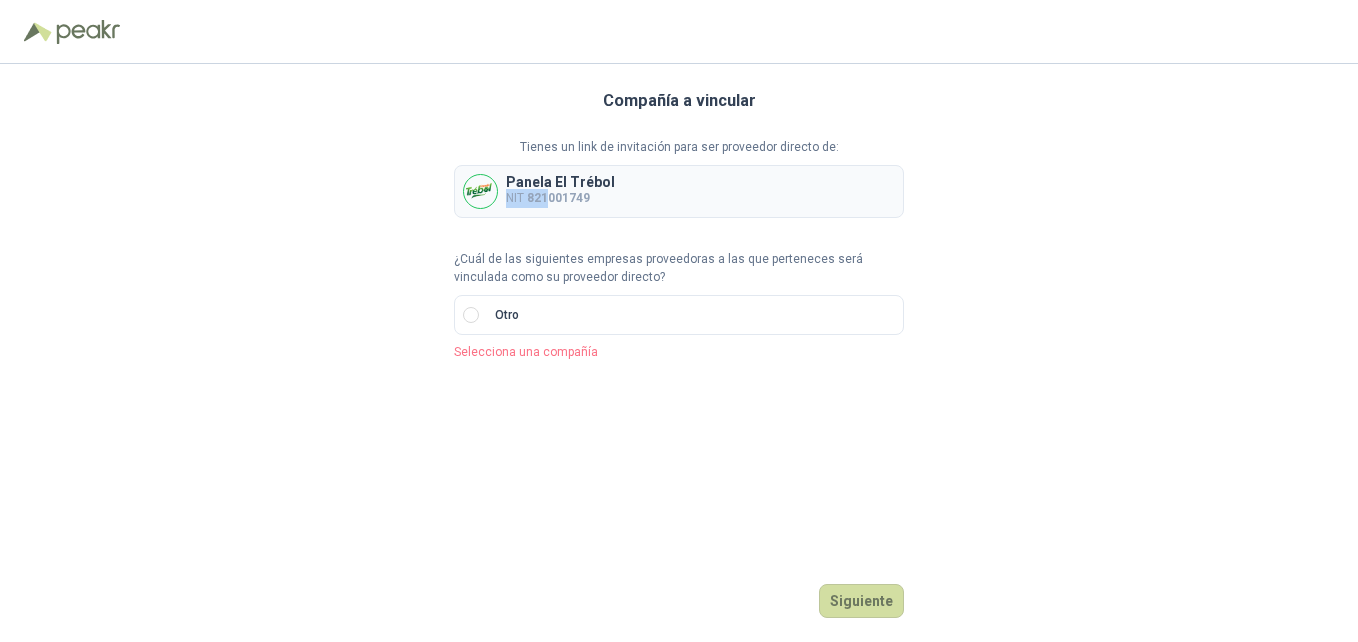 drag, startPoint x: 555, startPoint y: 185, endPoint x: 624, endPoint y: 178, distance: 69.354164 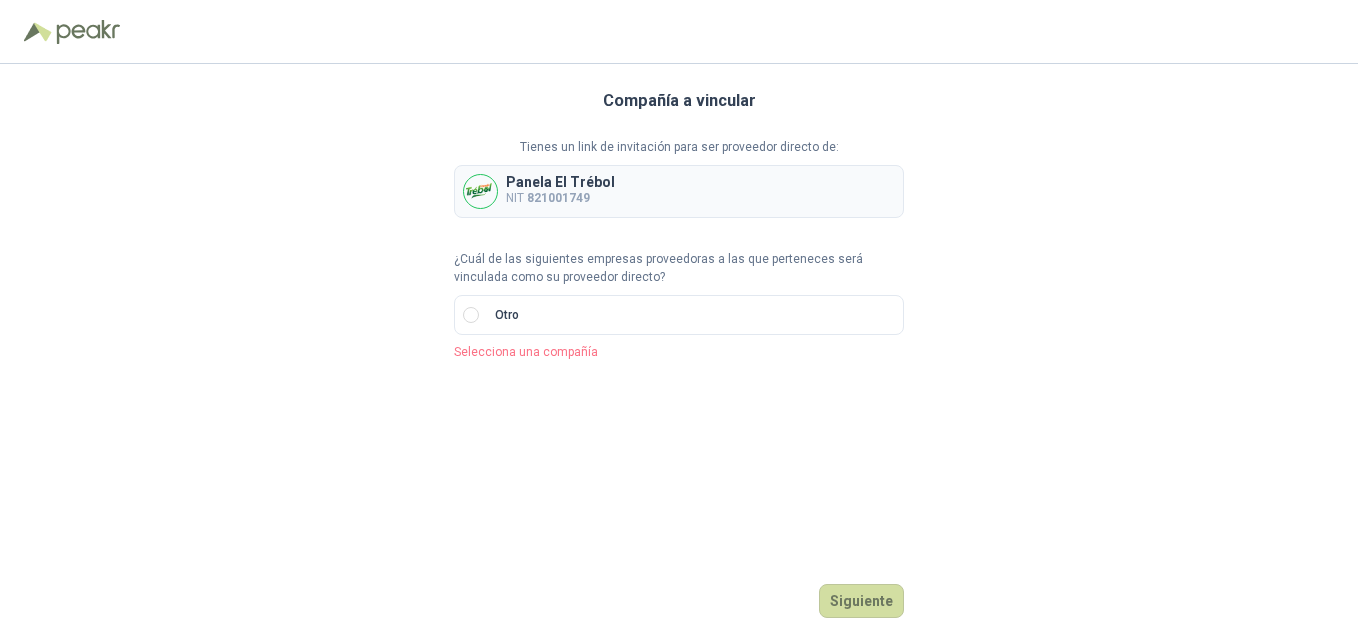 click on "Panela El Trébol NIT   821001749" at bounding box center [679, 191] 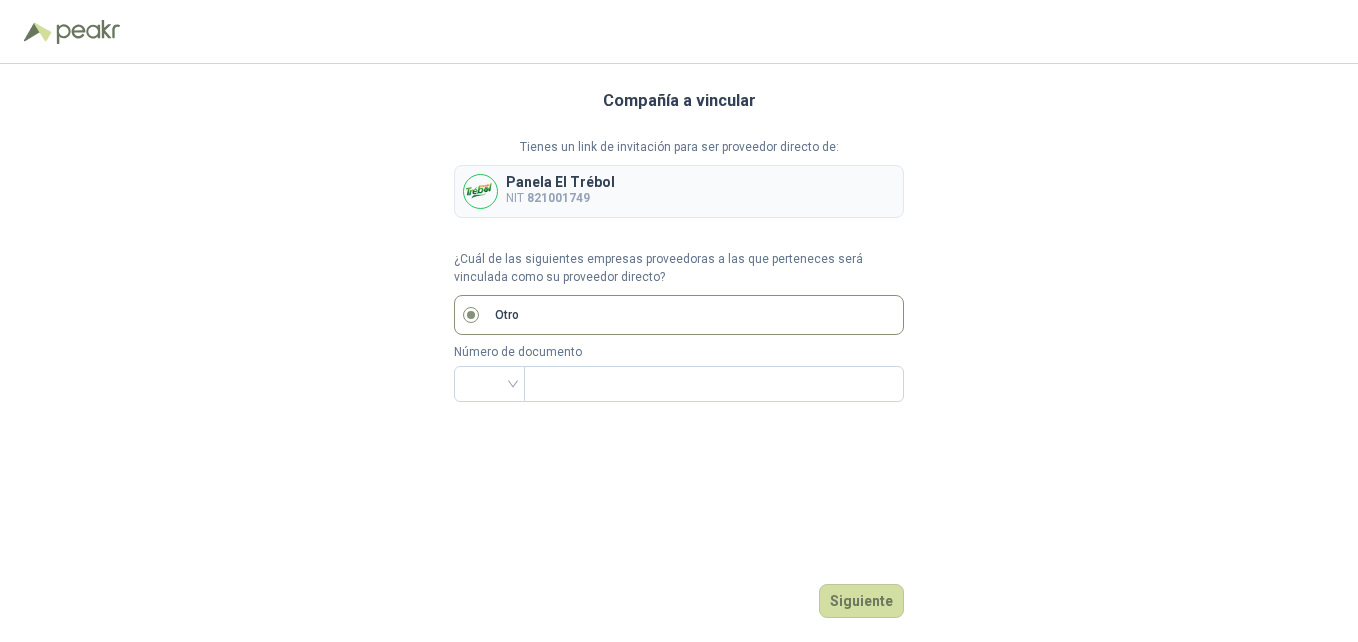 click on "Otro" at bounding box center (679, 315) 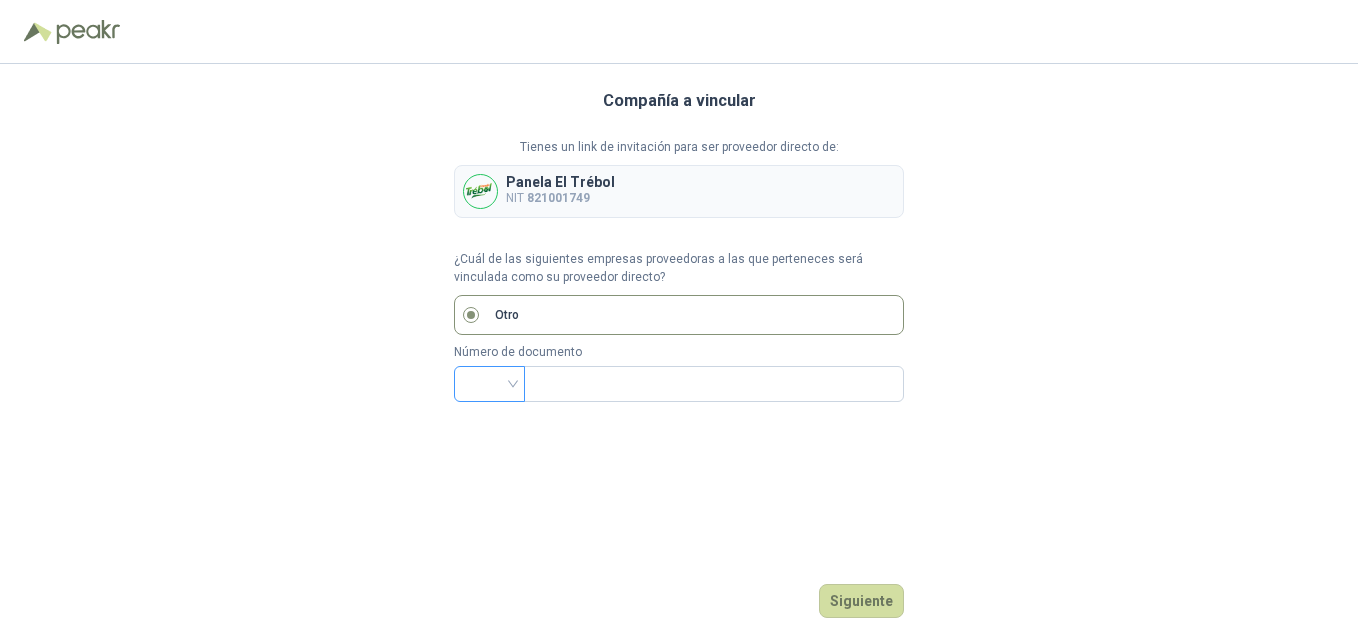 click at bounding box center [489, 384] 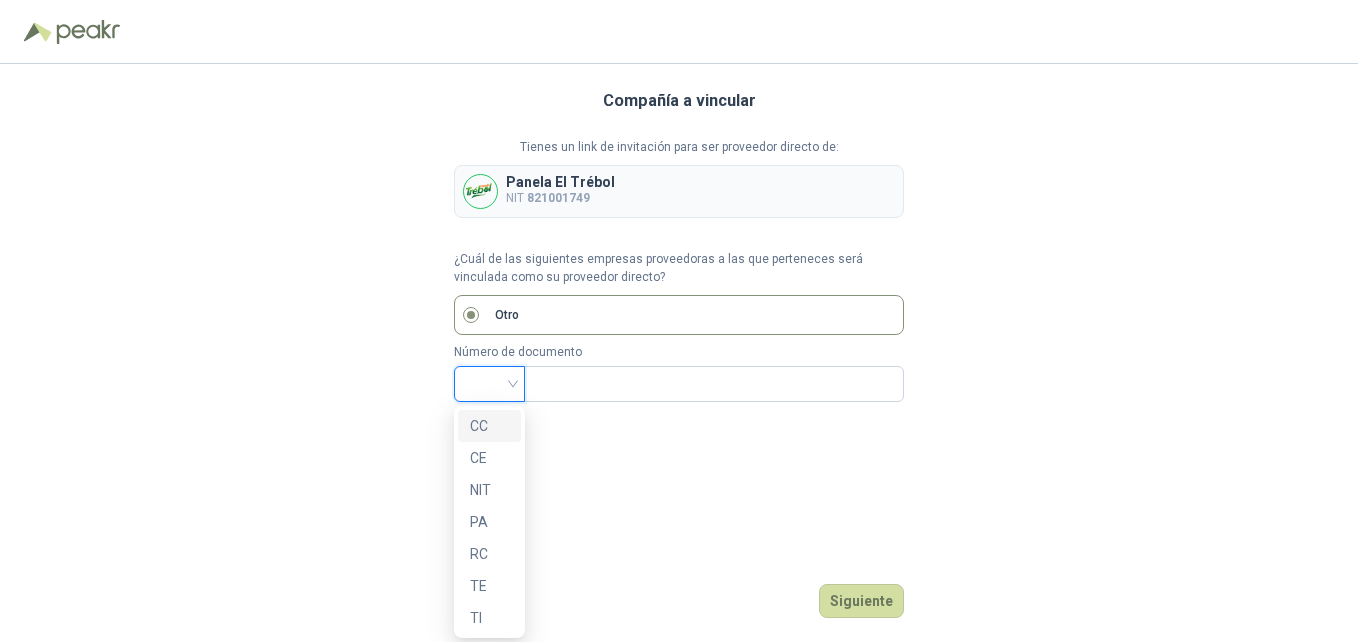 click at bounding box center (489, 384) 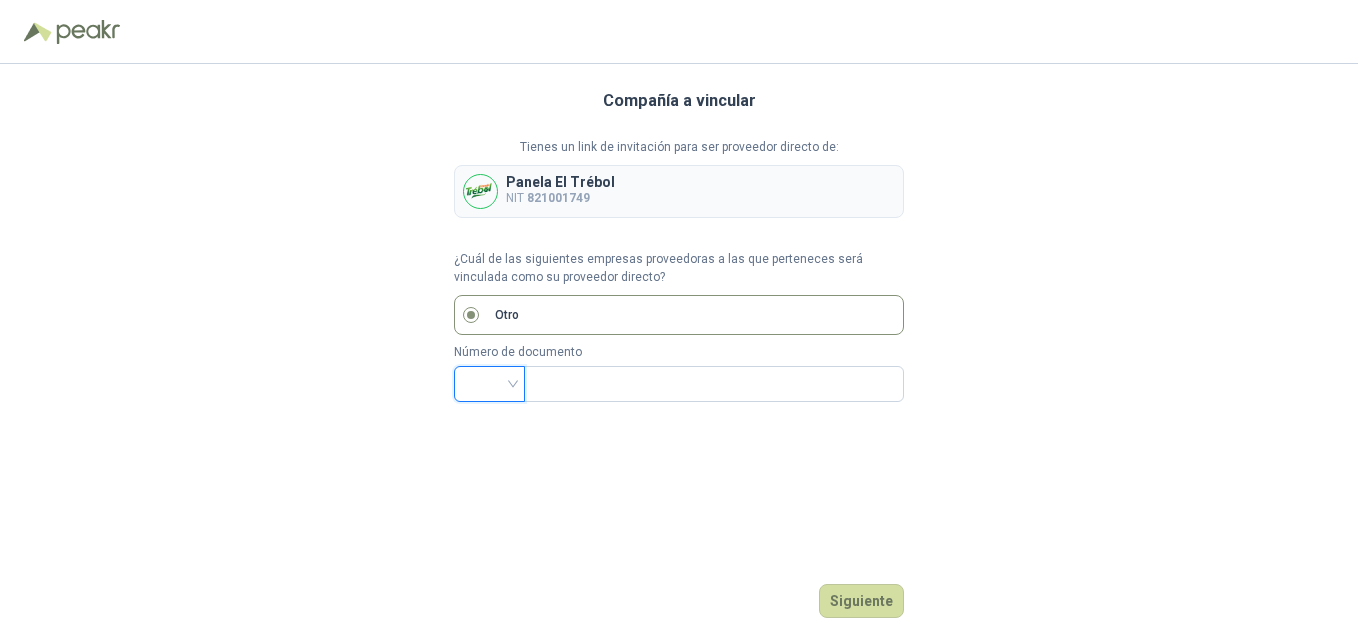 click on "NIT   821001749" at bounding box center [560, 198] 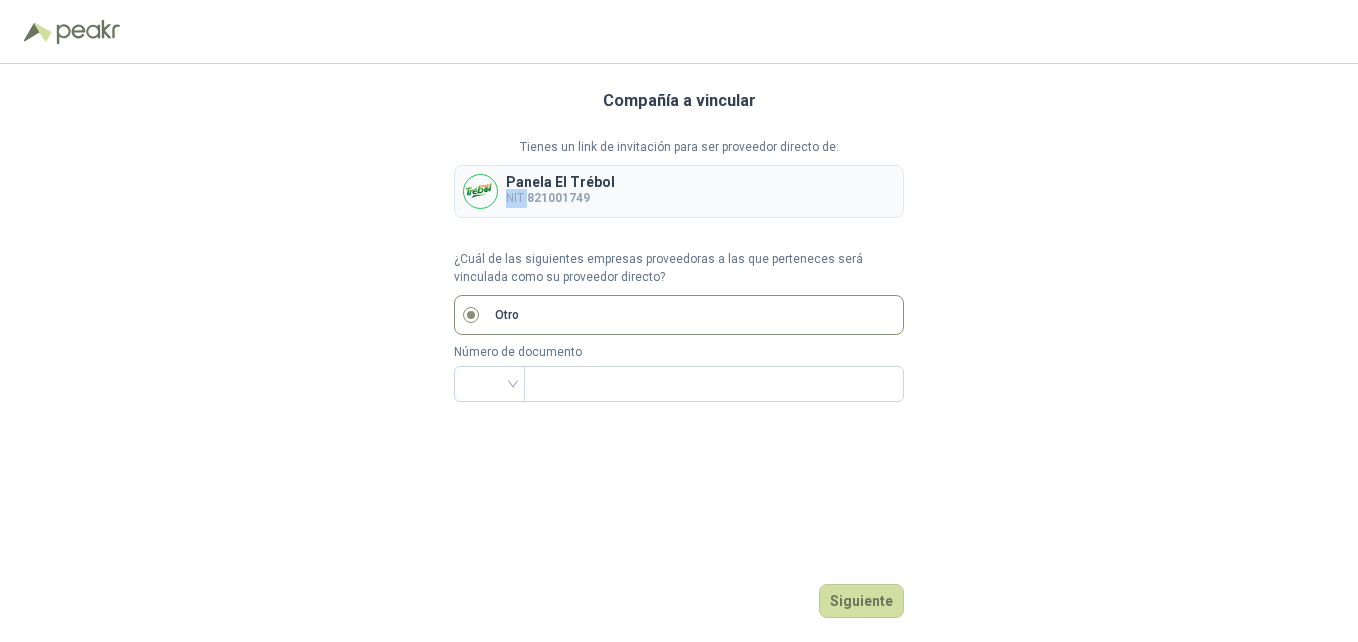 click on "NIT   821001749" at bounding box center [560, 198] 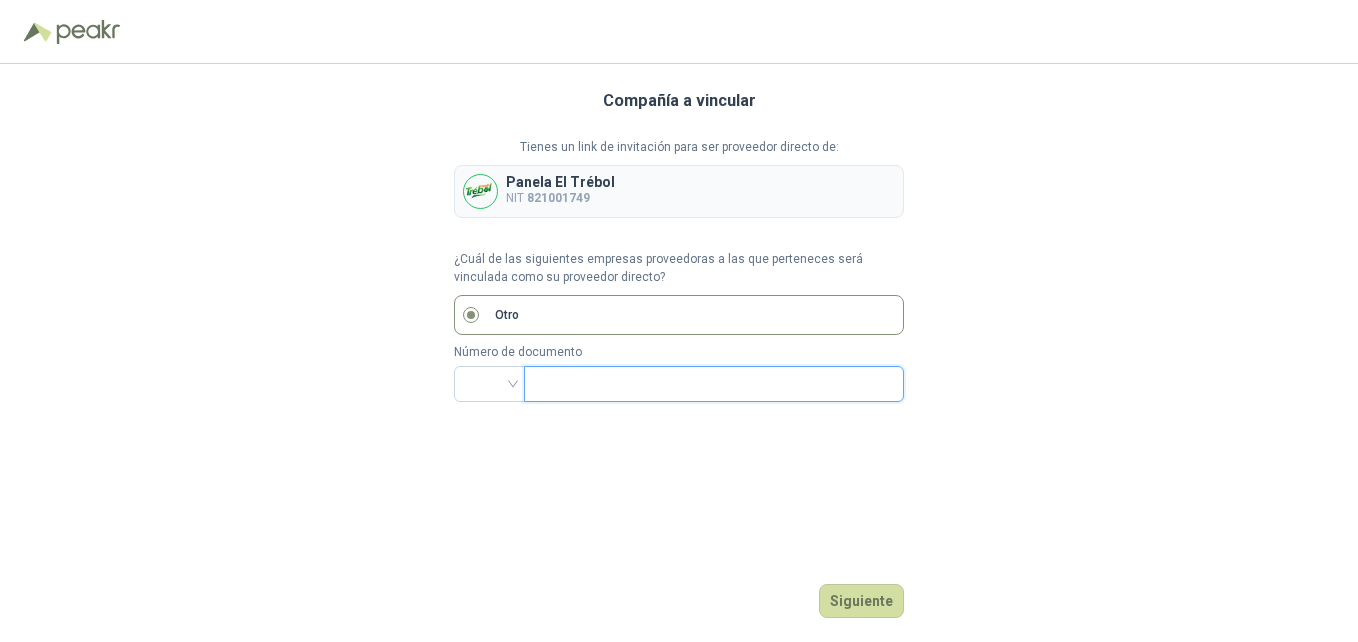 click at bounding box center (712, 384) 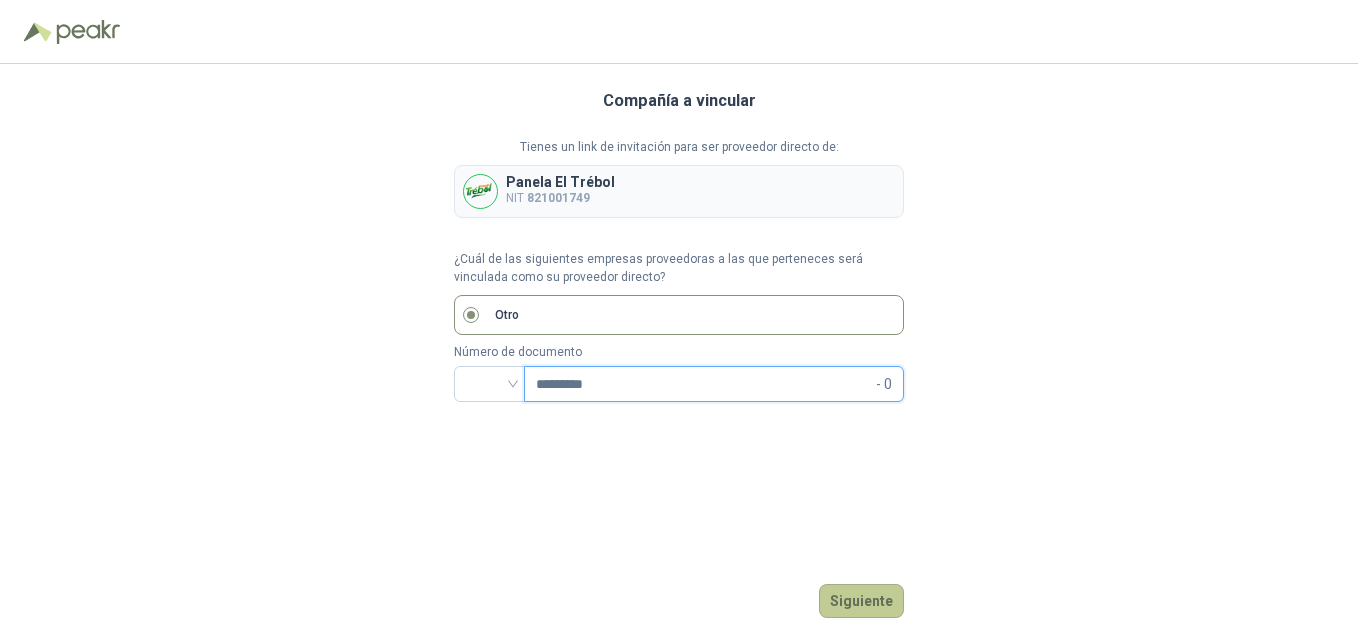 type on "*********" 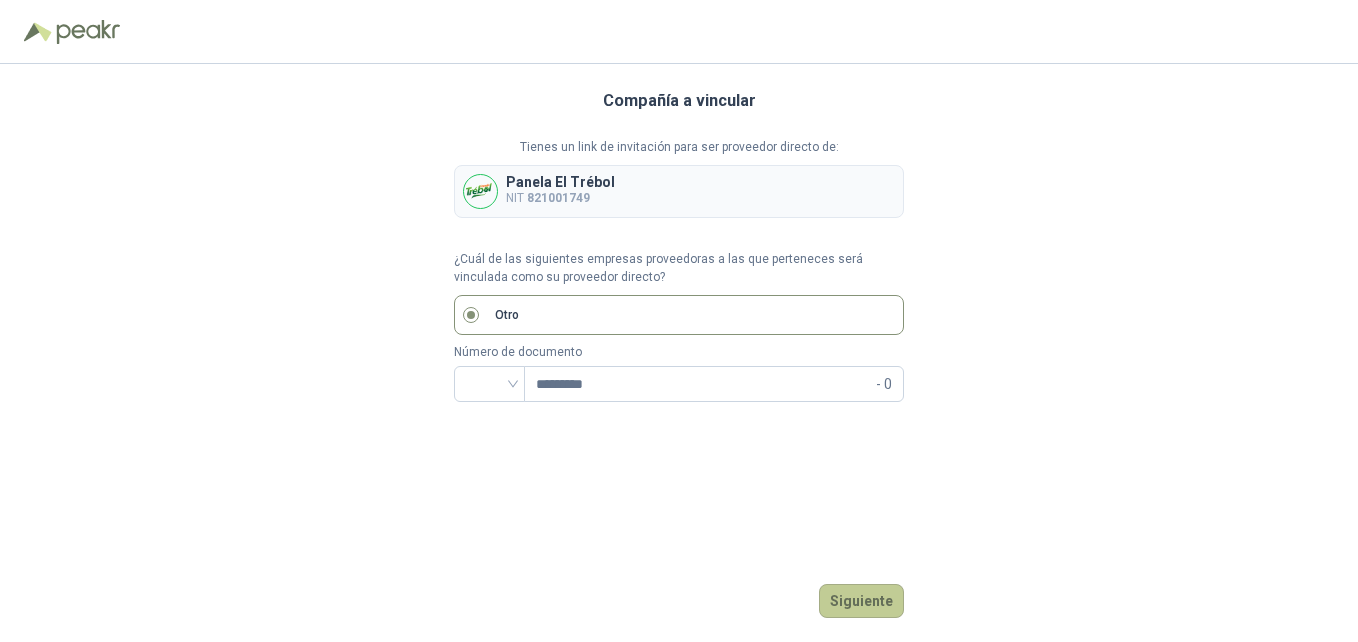 click on "Siguiente" at bounding box center [861, 601] 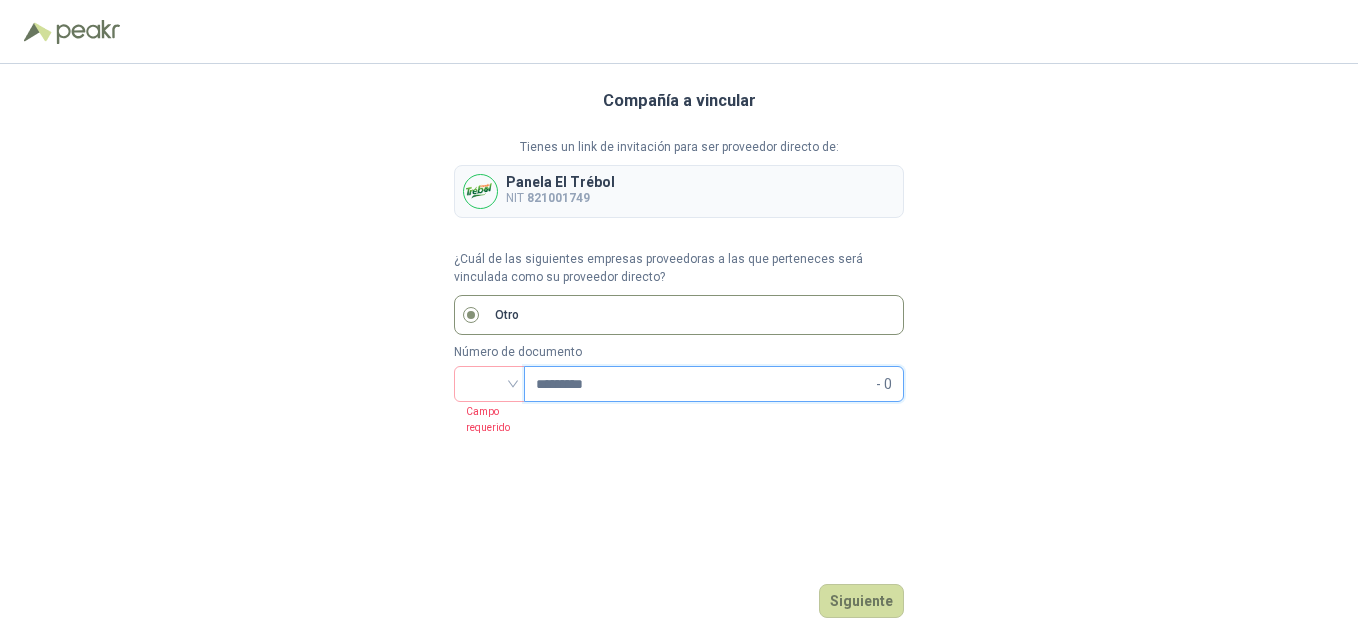 drag, startPoint x: 650, startPoint y: 396, endPoint x: 441, endPoint y: 438, distance: 213.17833 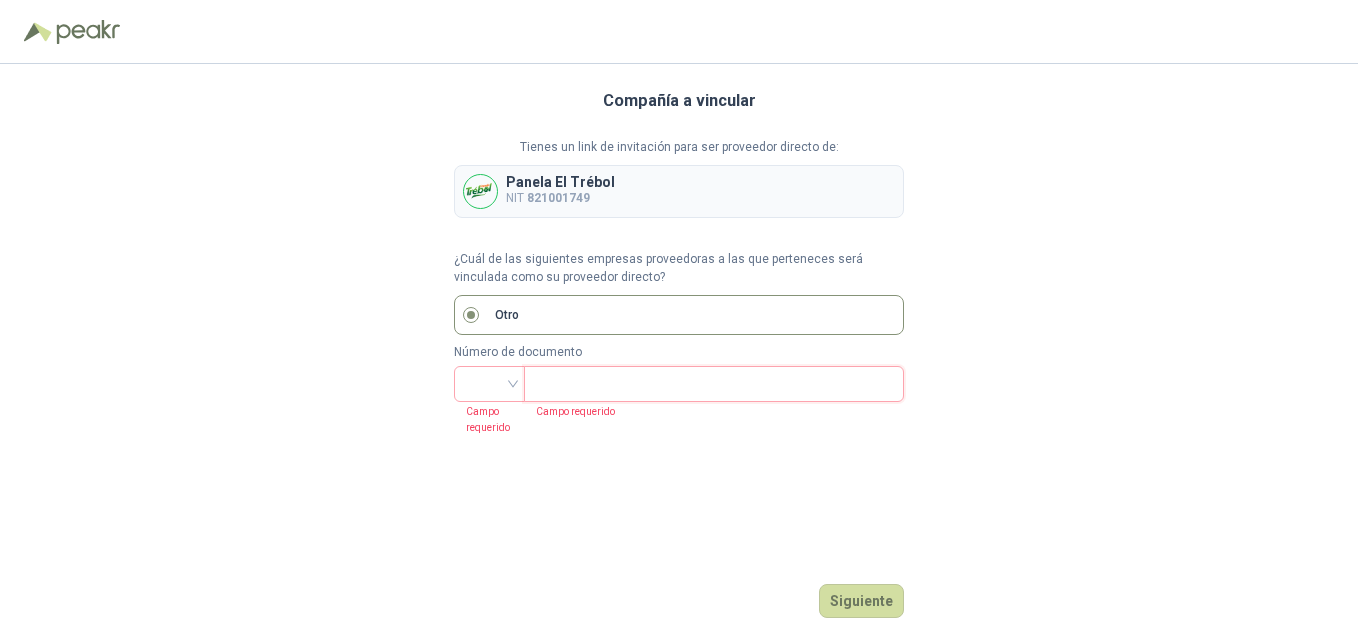 type 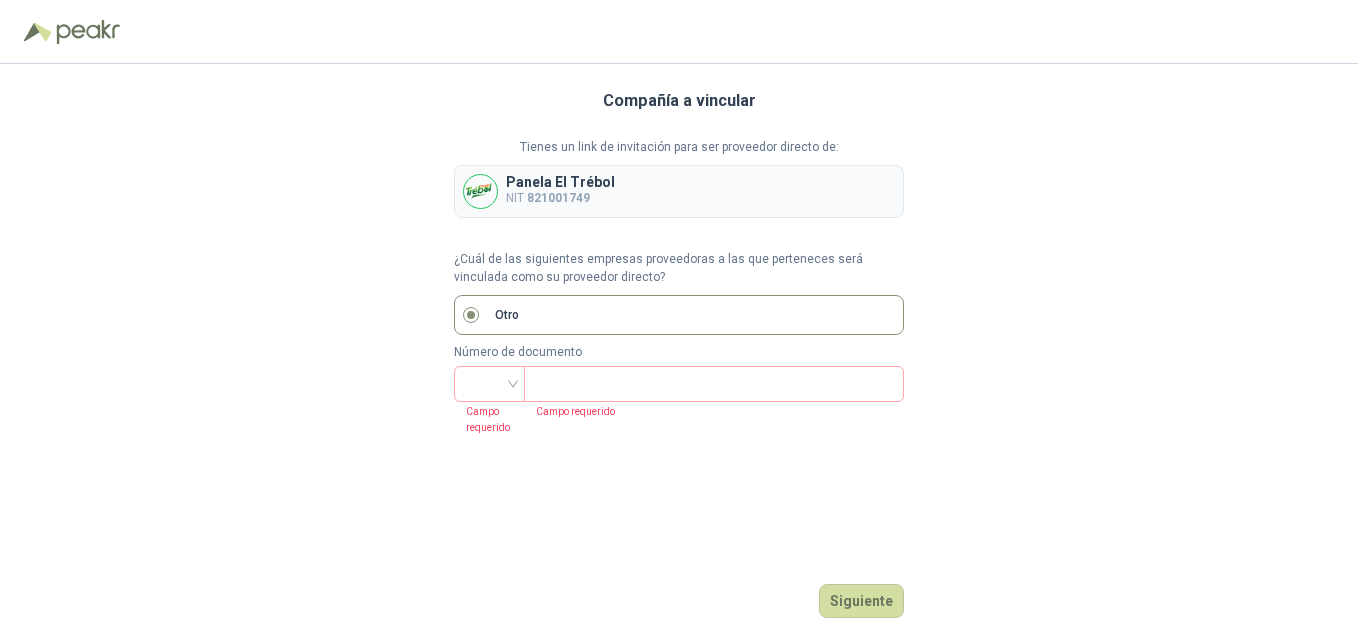 drag, startPoint x: 446, startPoint y: 304, endPoint x: 472, endPoint y: 306, distance: 26.076809 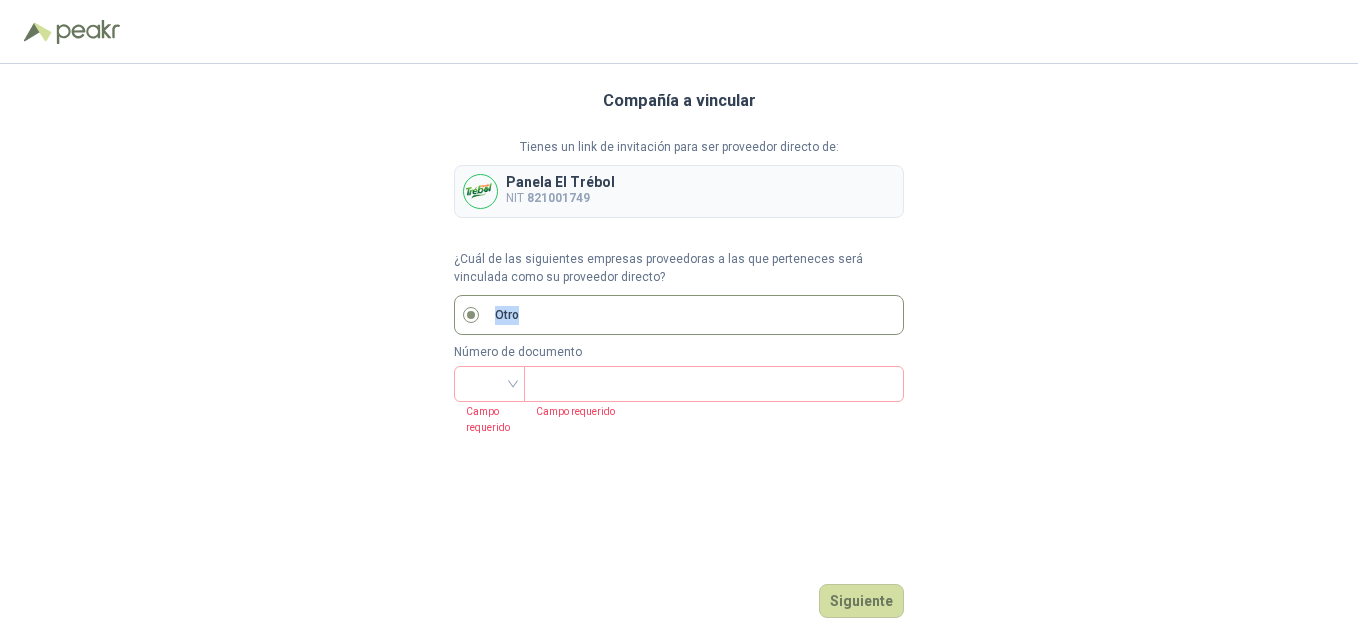 click on "Otro" at bounding box center [507, 315] 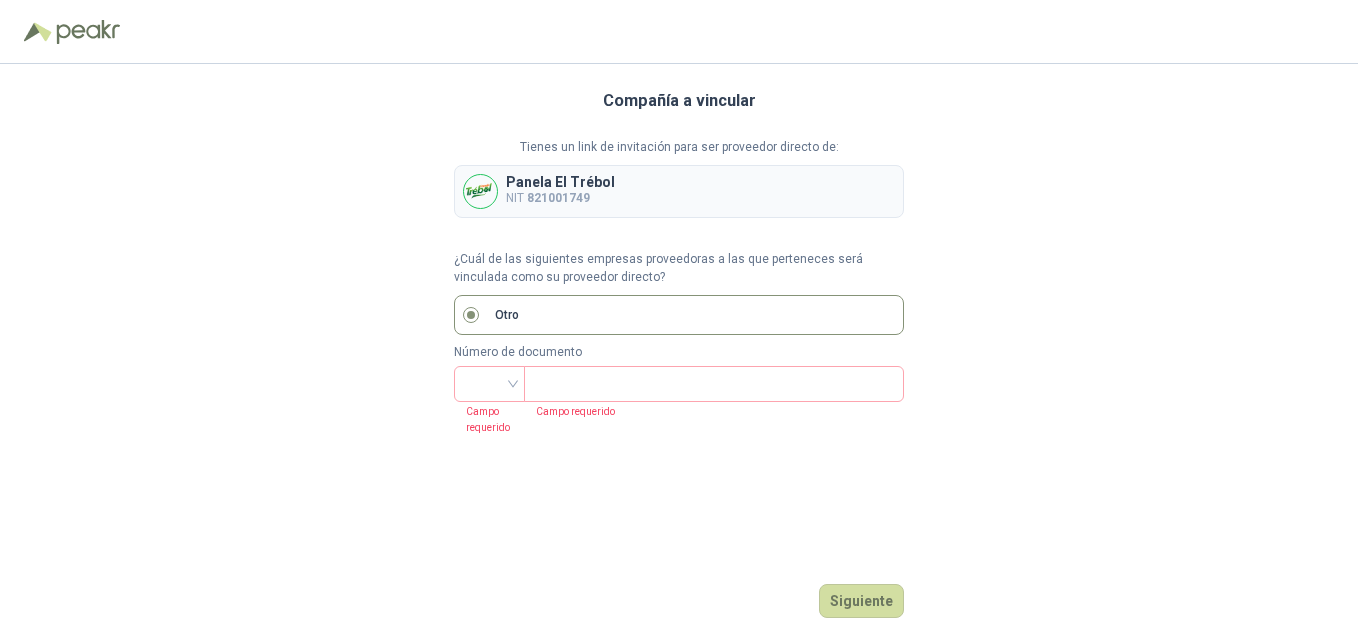 drag, startPoint x: 510, startPoint y: 321, endPoint x: 480, endPoint y: 315, distance: 30.594116 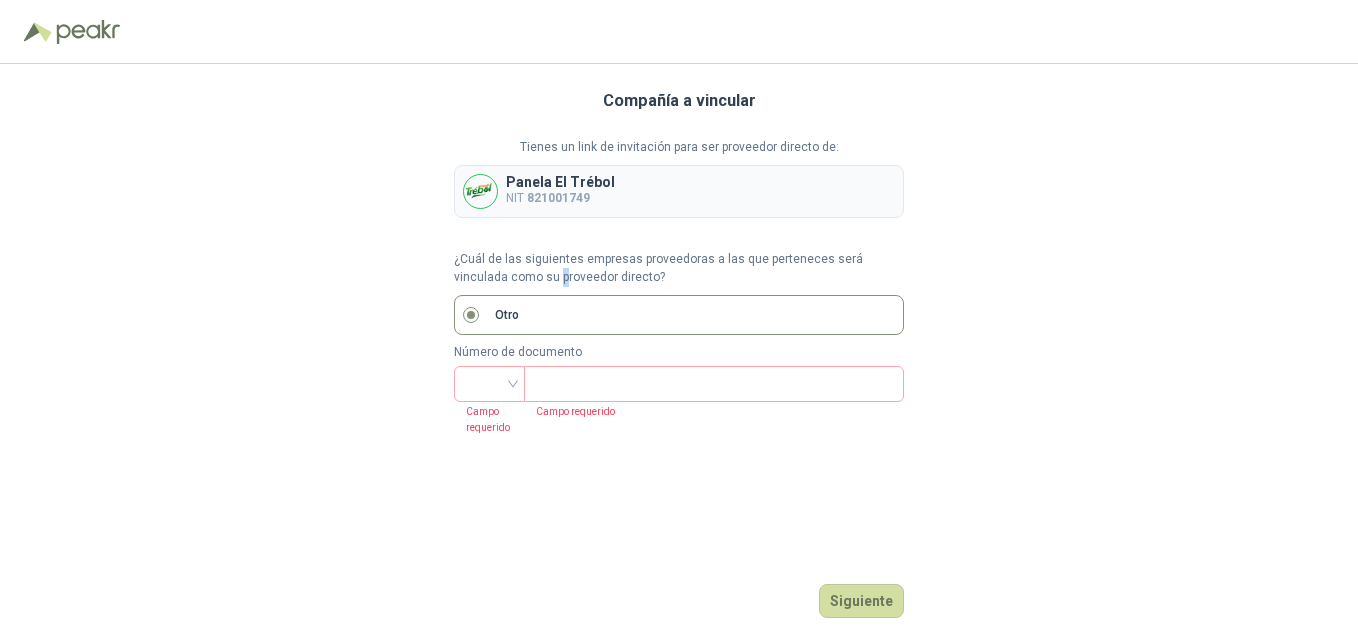 click on "¿Cuál de las siguientes empresas proveedoras a las que perteneces será vinculada como su proveedor directo?" at bounding box center [679, 269] 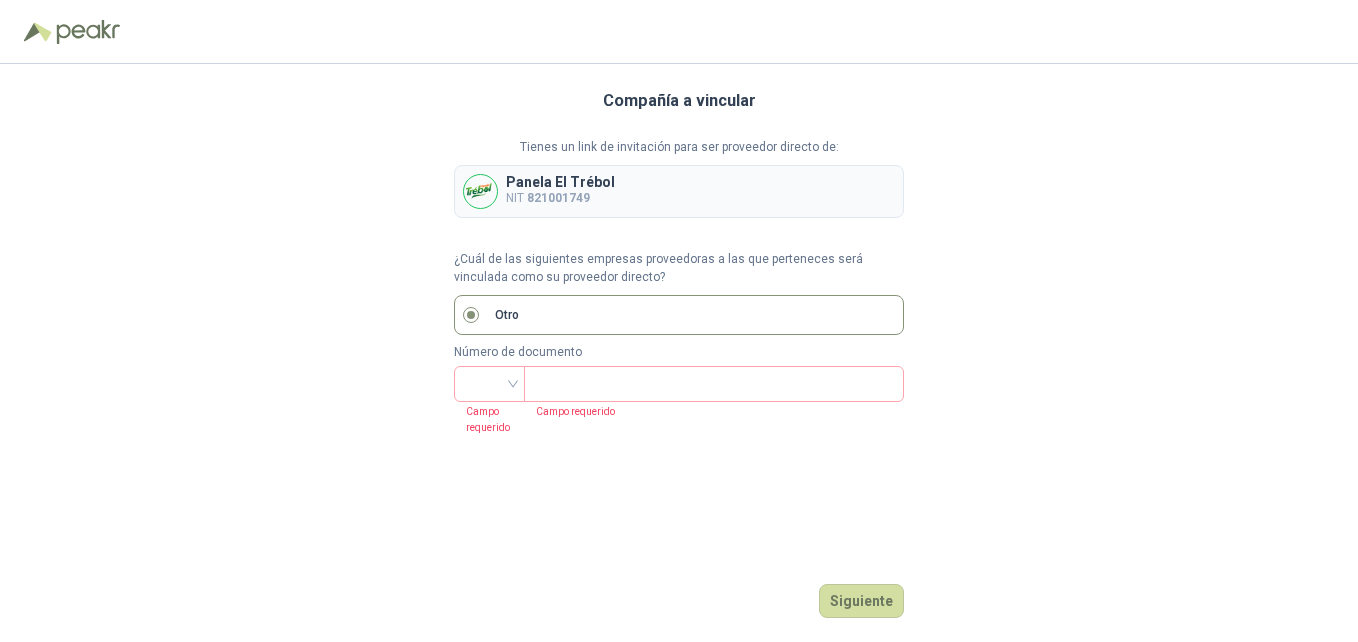 drag, startPoint x: 504, startPoint y: 270, endPoint x: 500, endPoint y: 198, distance: 72.11102 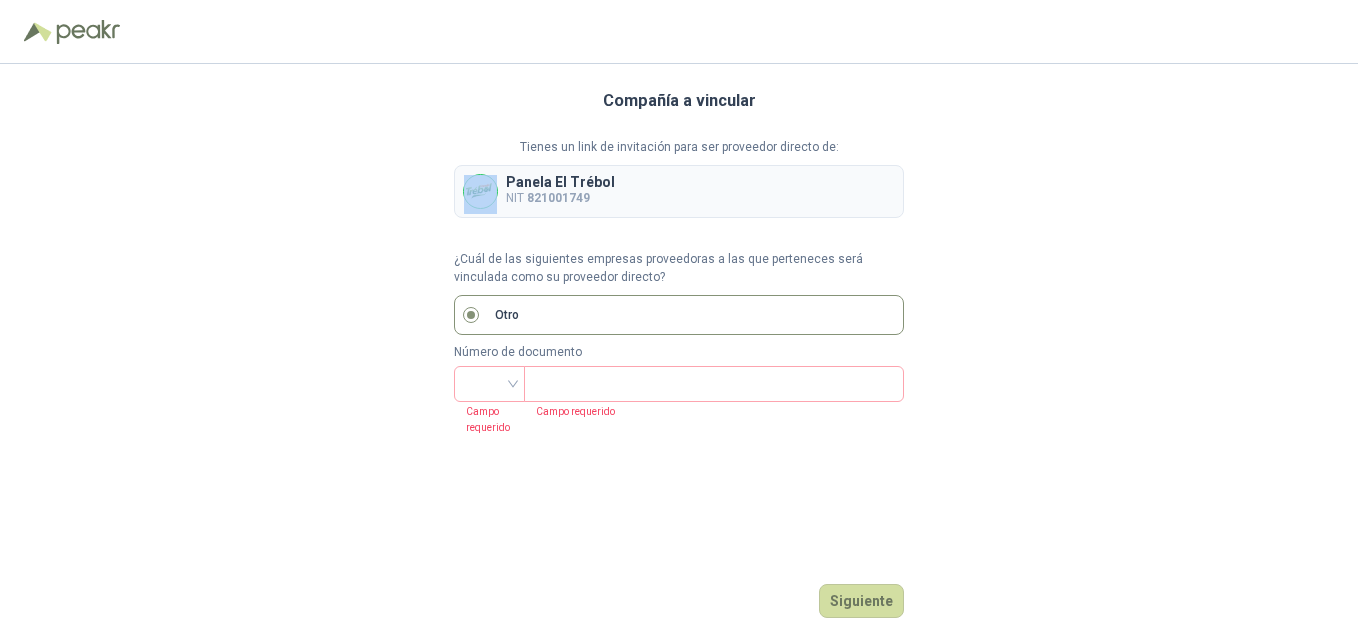 click on "Panela El Trébol NIT   821001749" at bounding box center (679, 191) 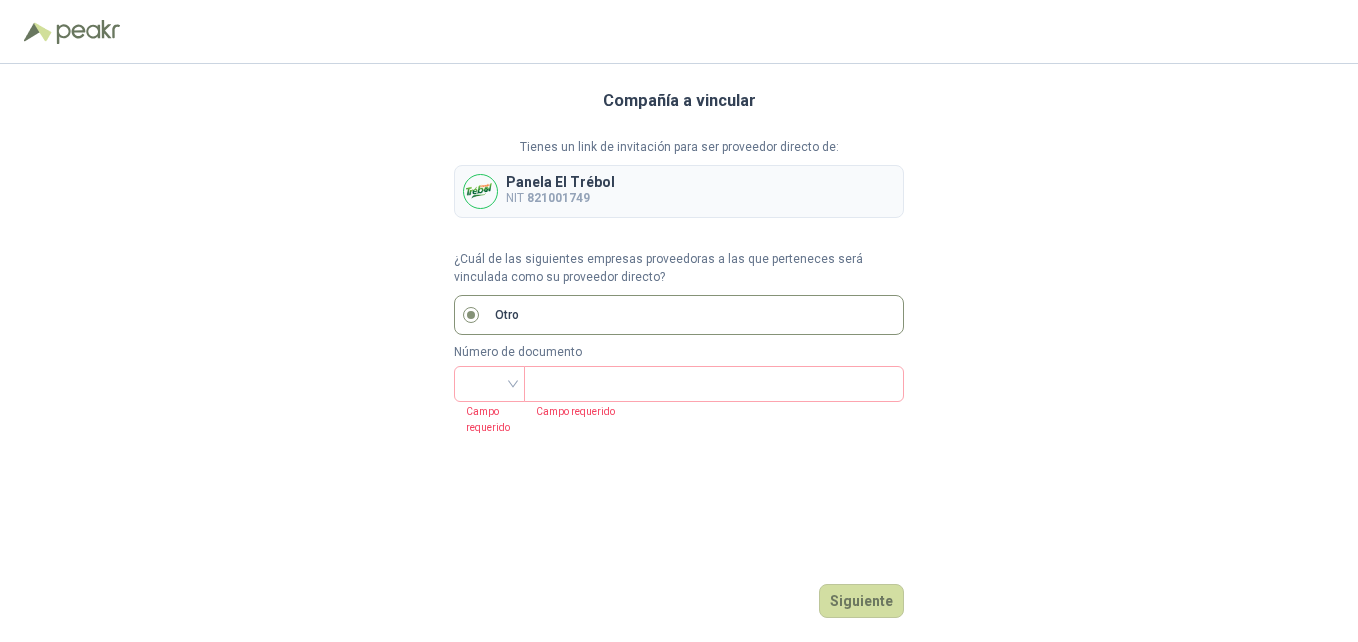 click at bounding box center [480, 191] 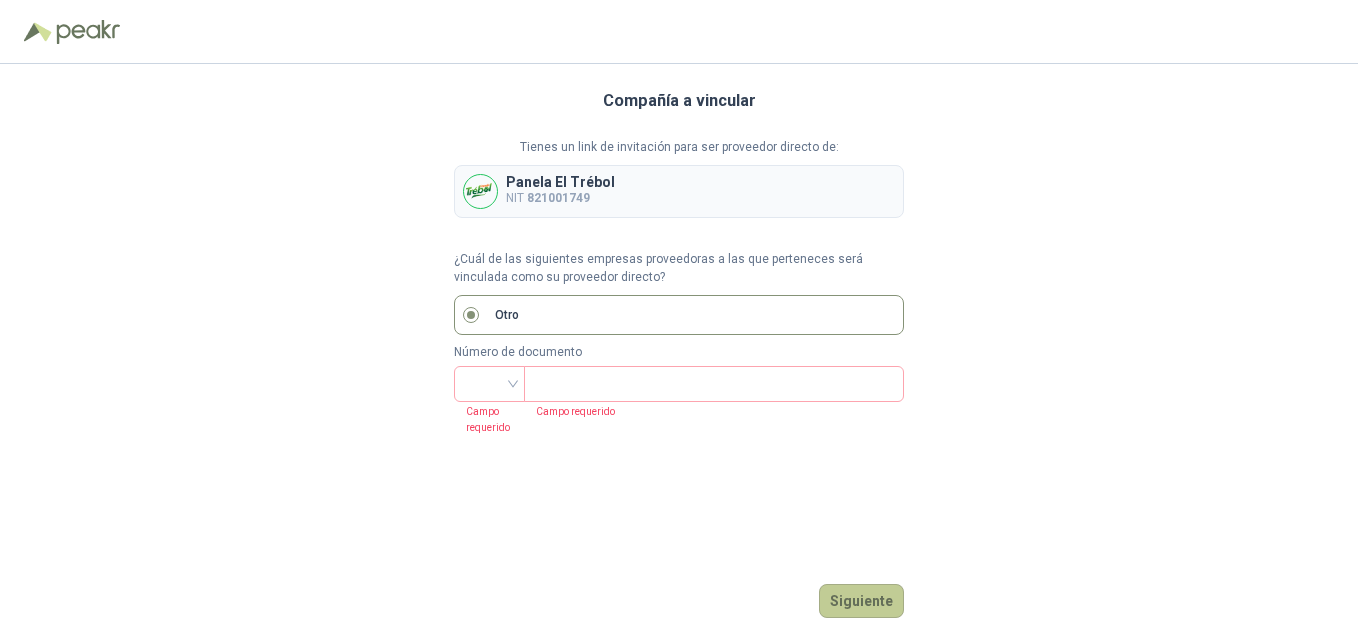 click on "Siguiente" at bounding box center (861, 601) 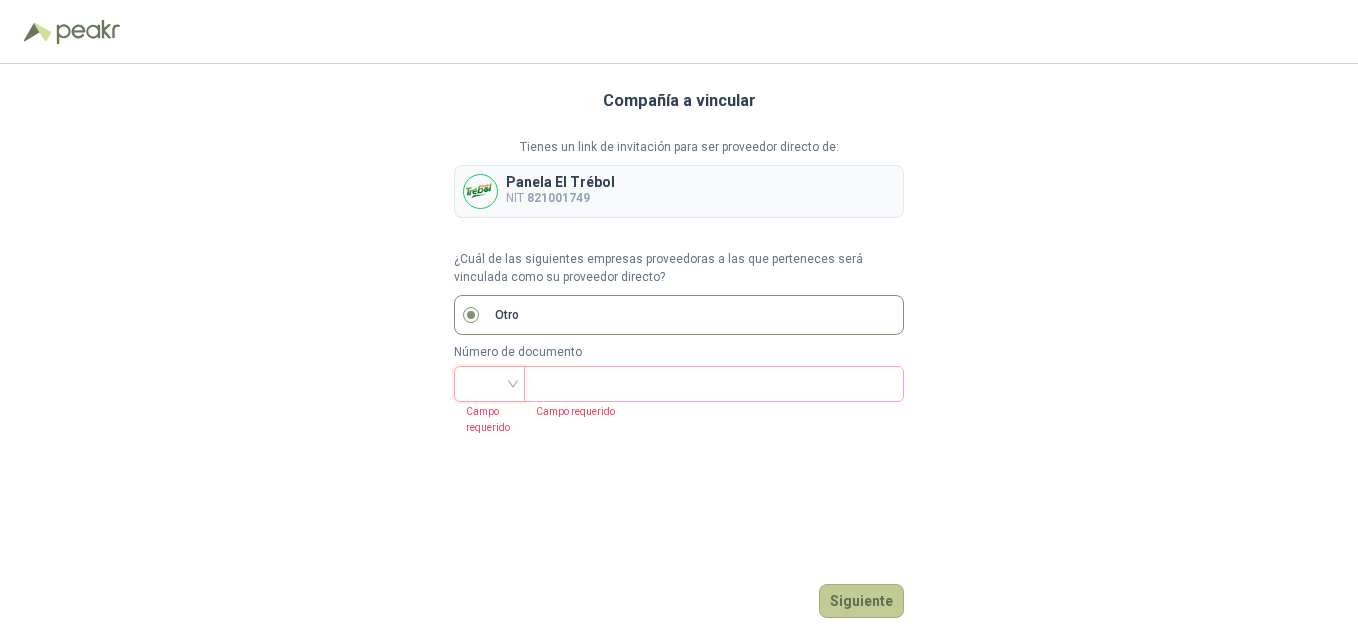 click on "Siguiente" at bounding box center [861, 601] 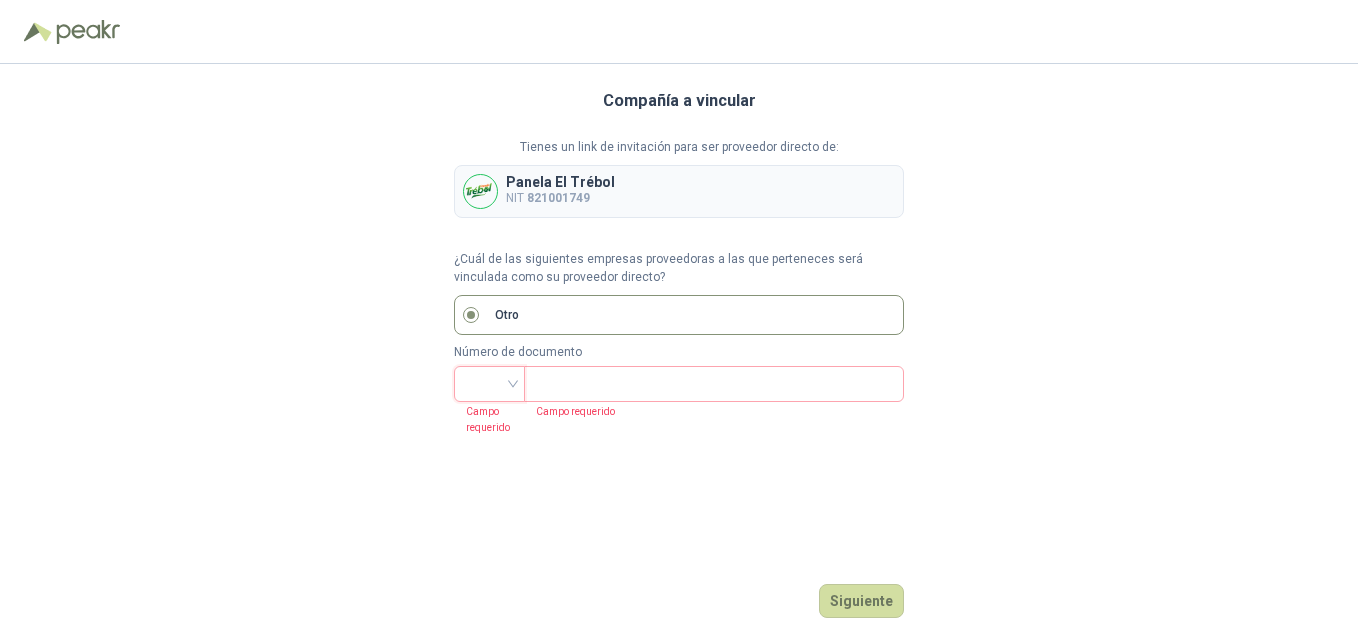 click on "Panela El Trébol NIT   821001749" at bounding box center (679, 191) 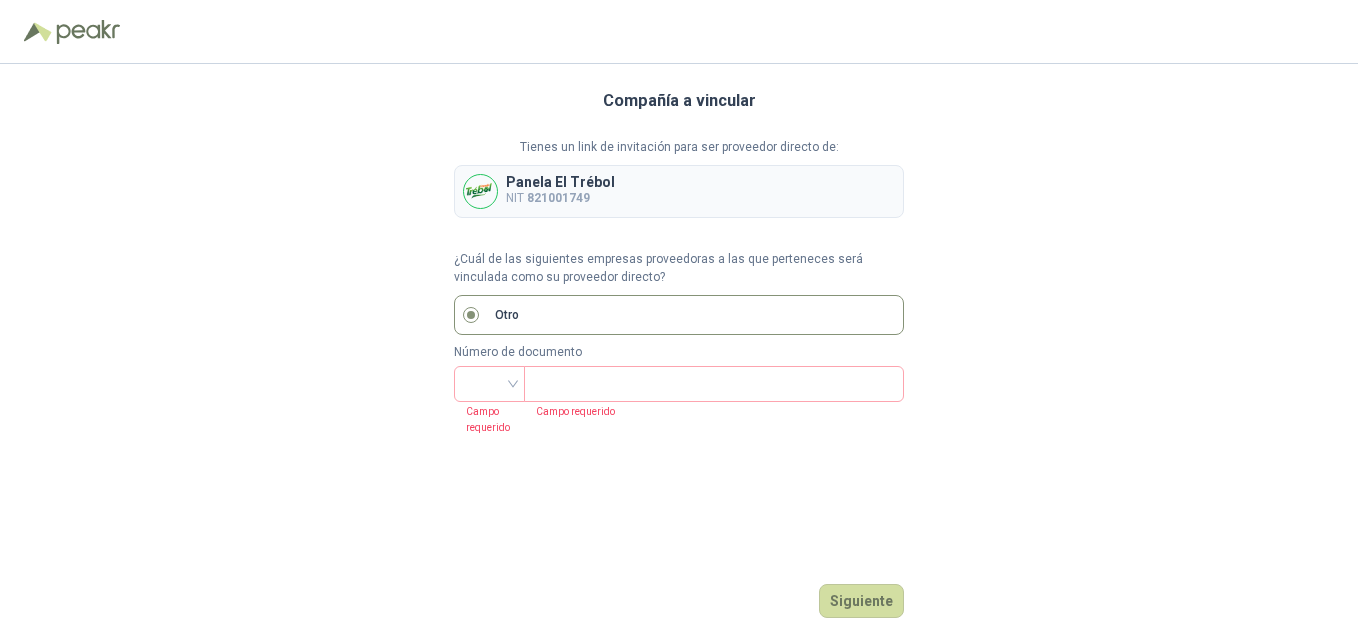 click on "Panela El Trébol NIT   821001749" at bounding box center [679, 191] 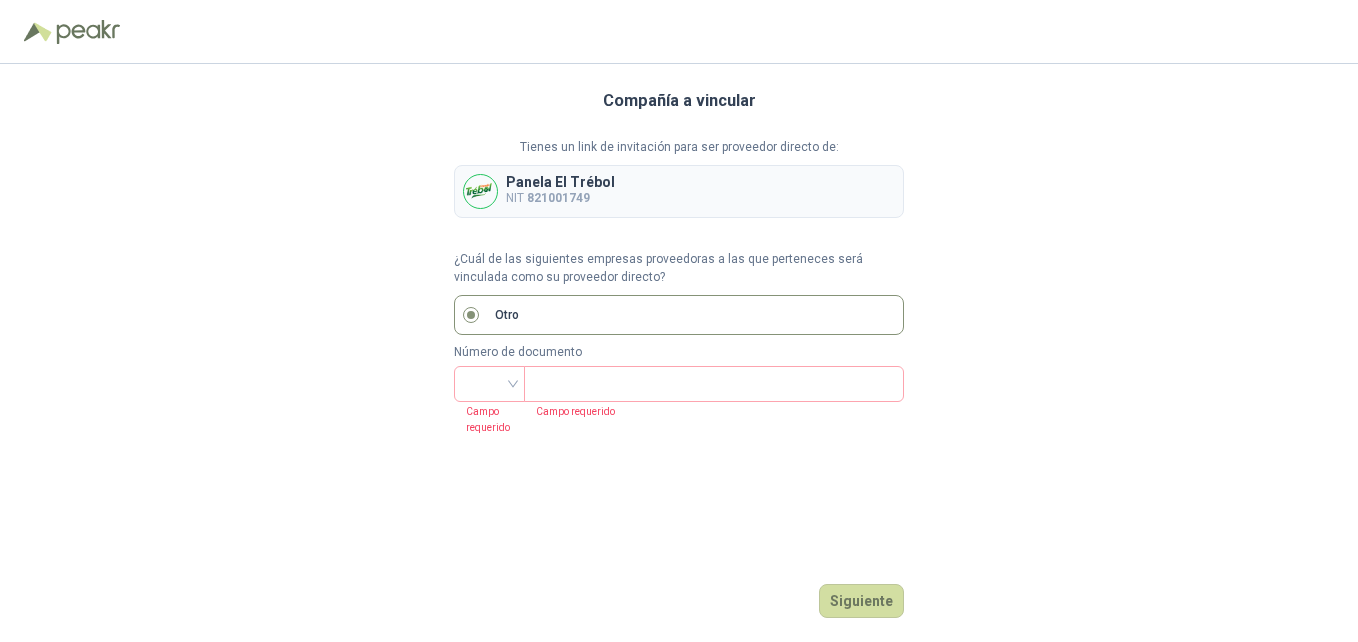click on "Panela El Trébol NIT   821001749" at bounding box center [679, 191] 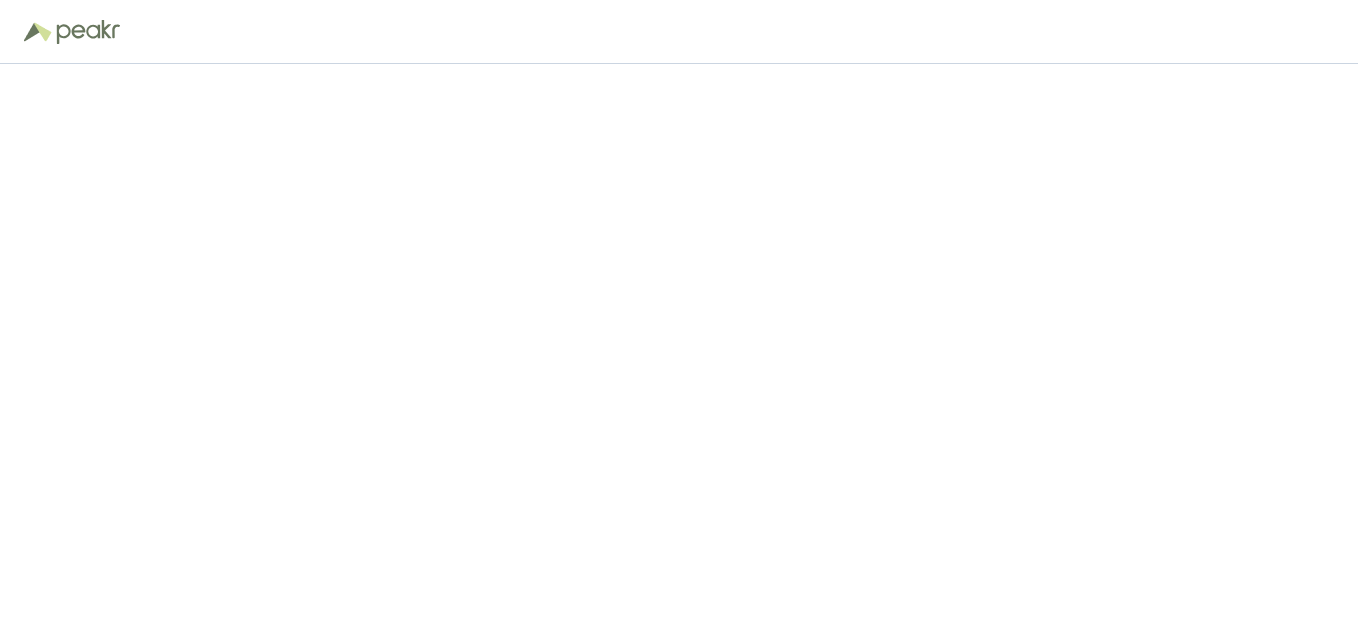 scroll, scrollTop: 0, scrollLeft: 0, axis: both 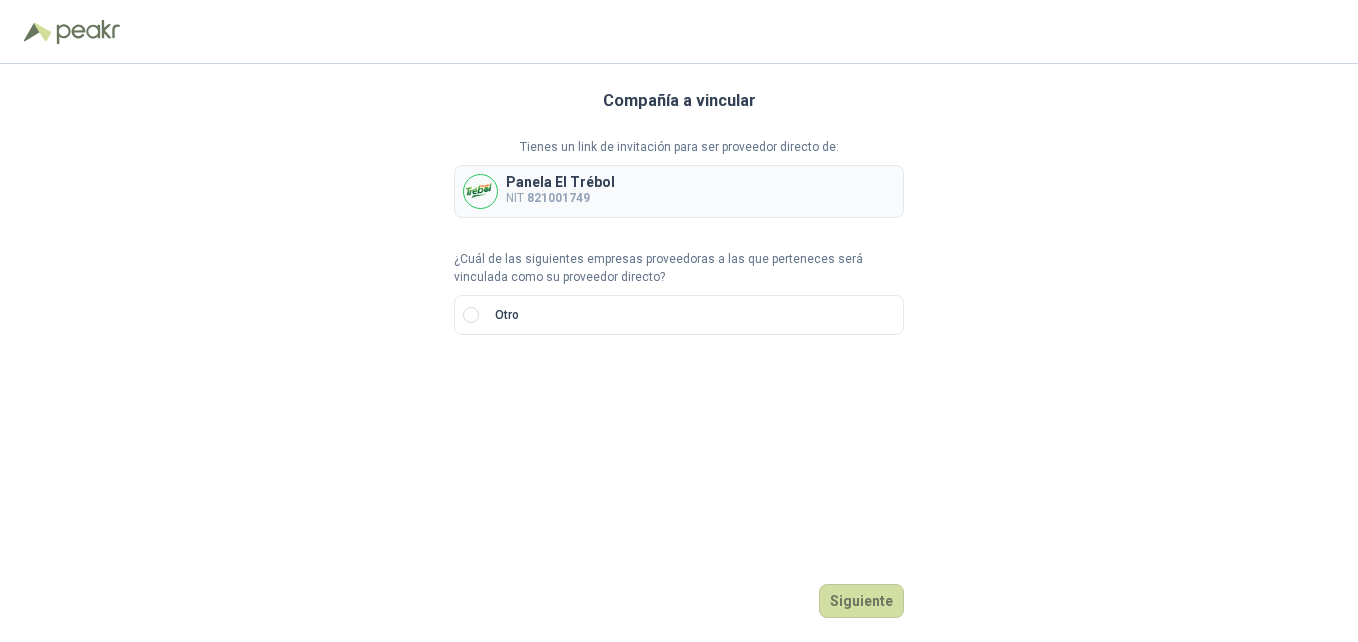 drag, startPoint x: 658, startPoint y: 198, endPoint x: 658, endPoint y: 211, distance: 13 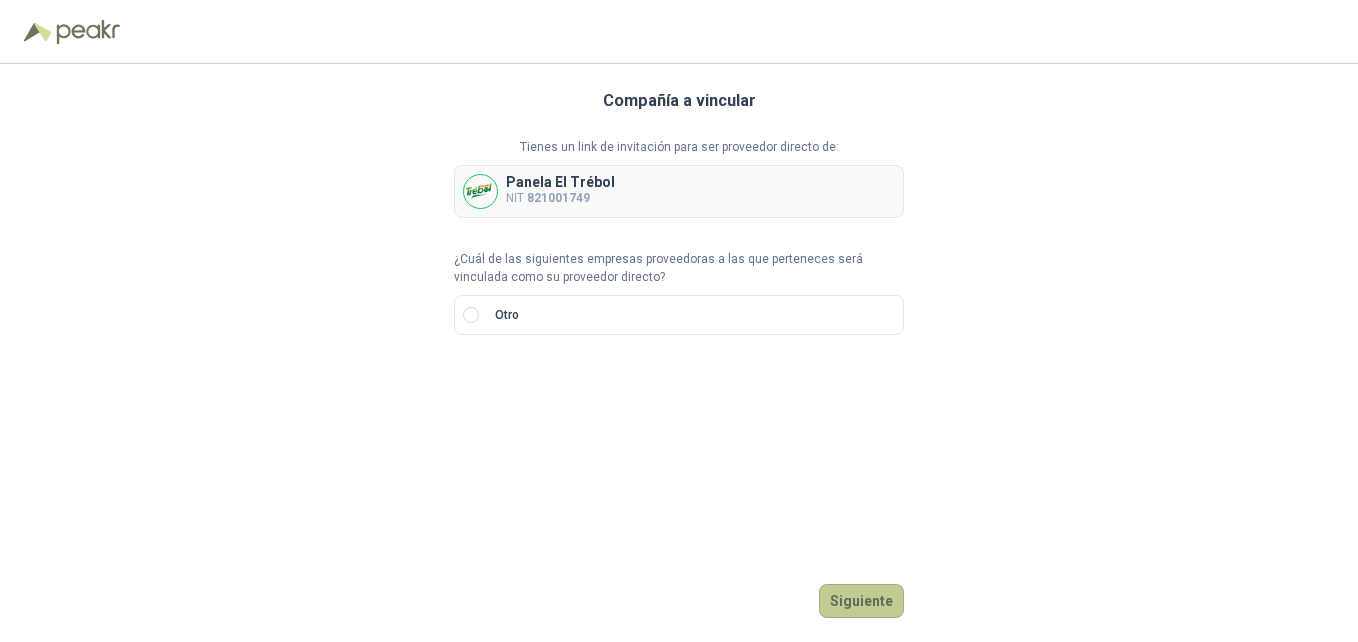 click on "Siguiente" at bounding box center (861, 601) 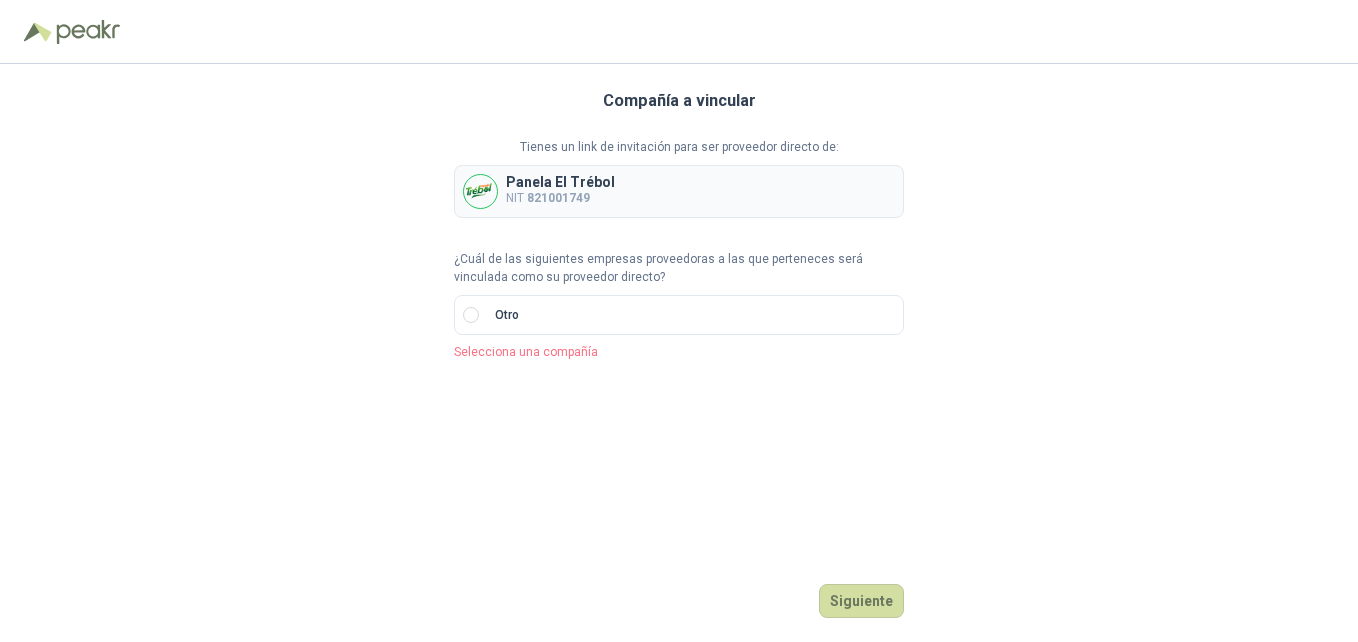 click on "Panela El Trébol NIT   821001749" at bounding box center (679, 191) 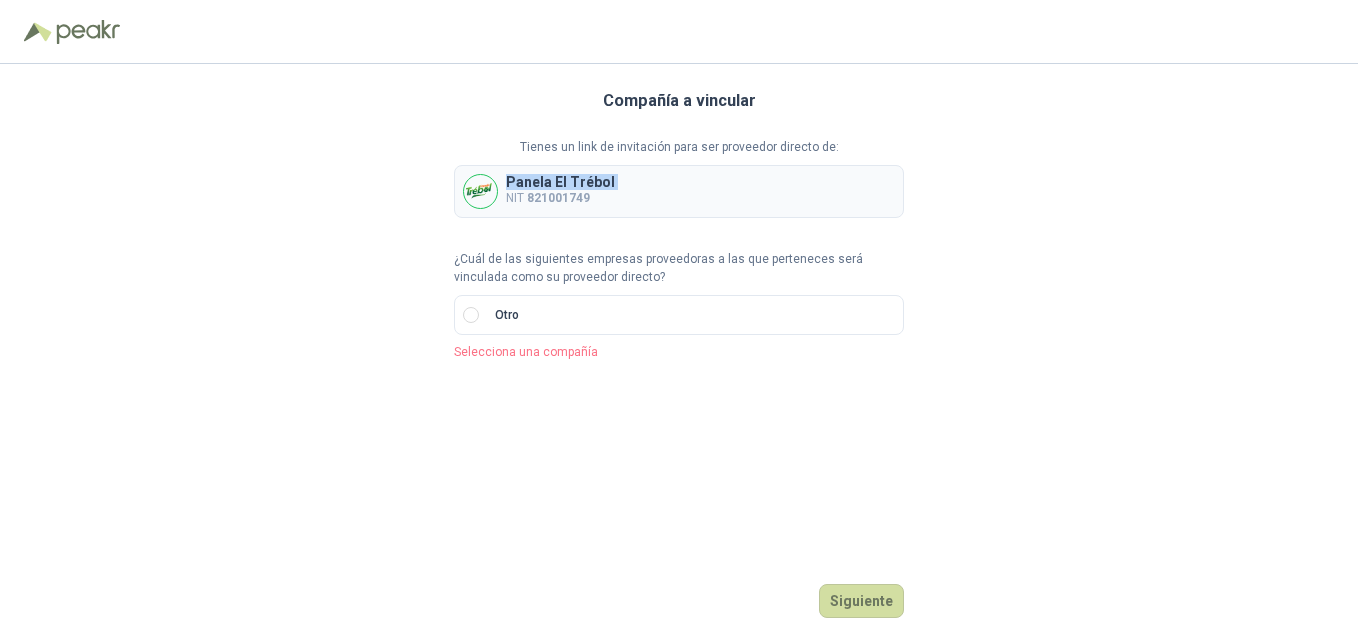 click on "NIT   821001749" at bounding box center [560, 198] 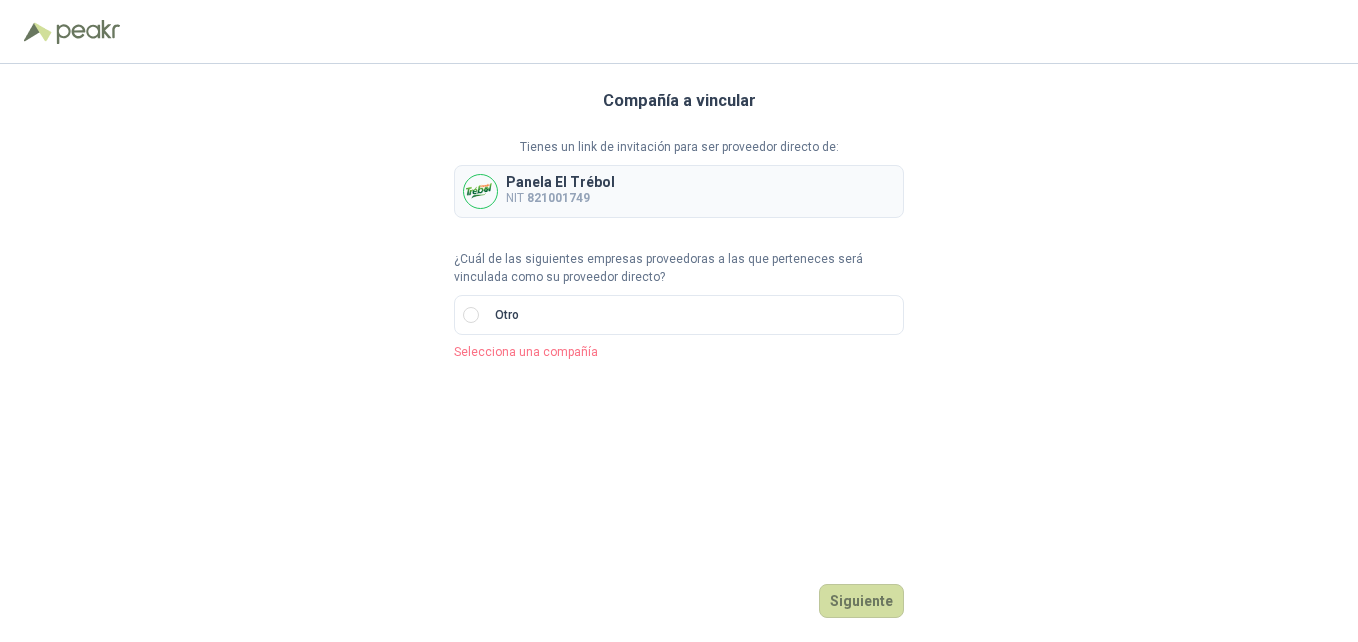 click on "821001749" at bounding box center [558, 198] 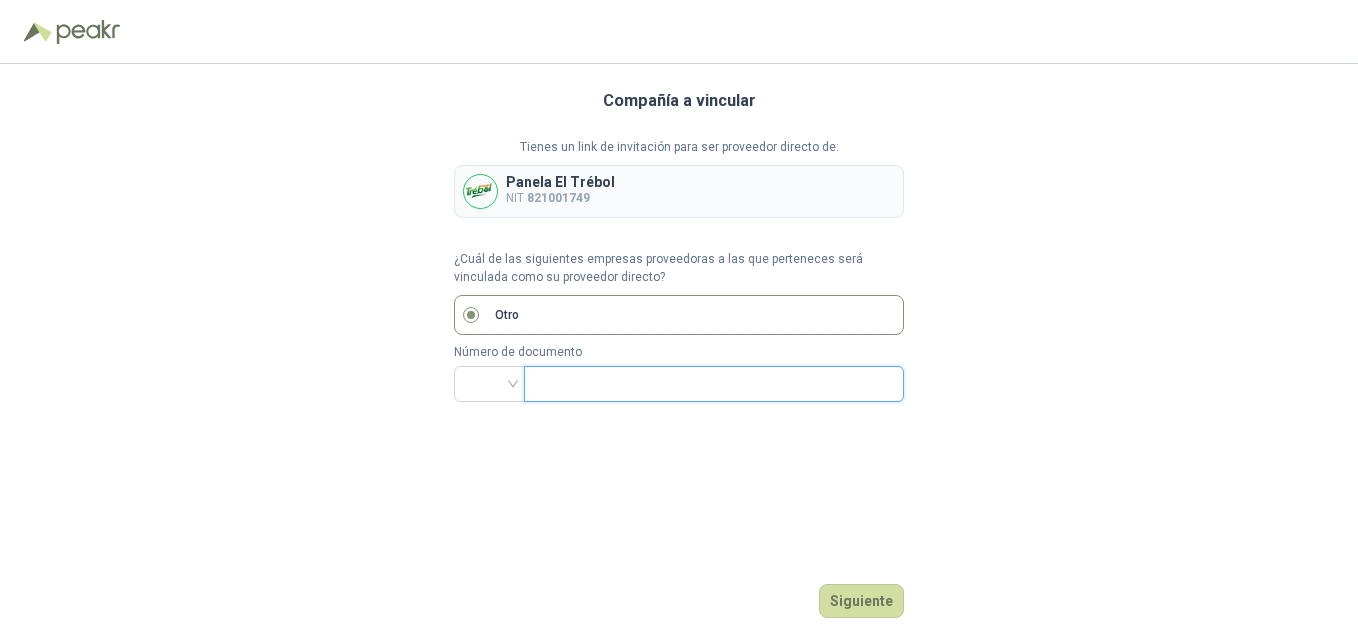click at bounding box center (712, 384) 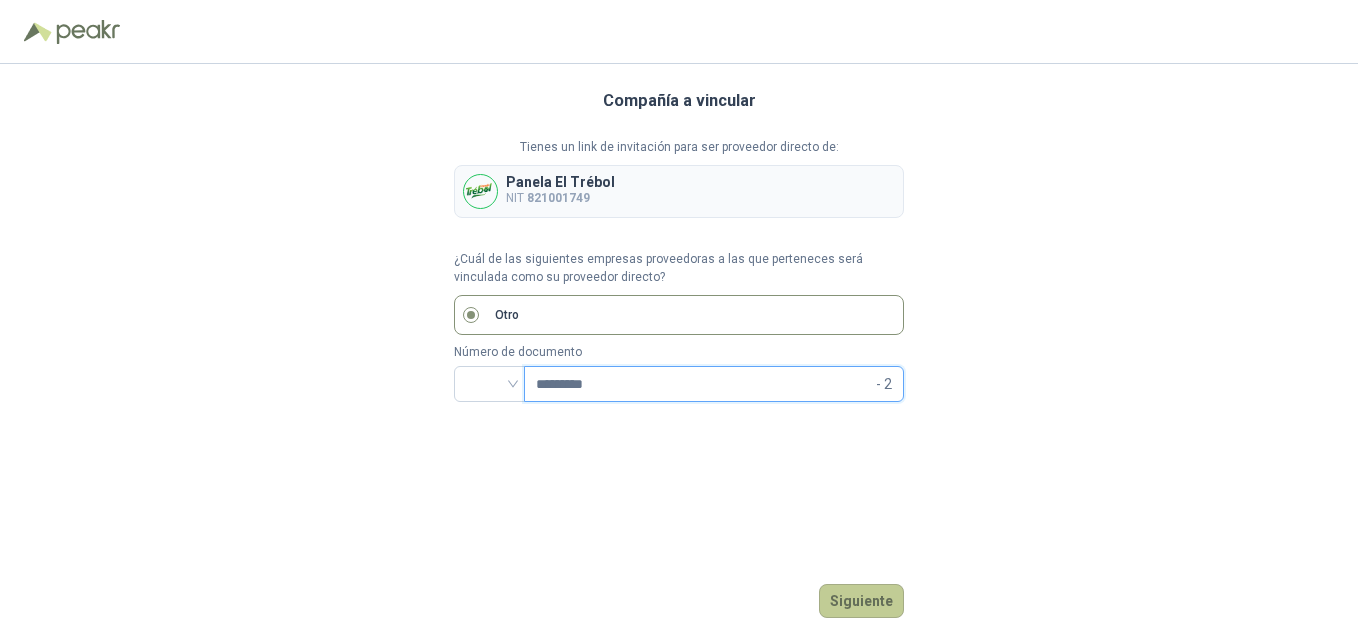 type on "*********" 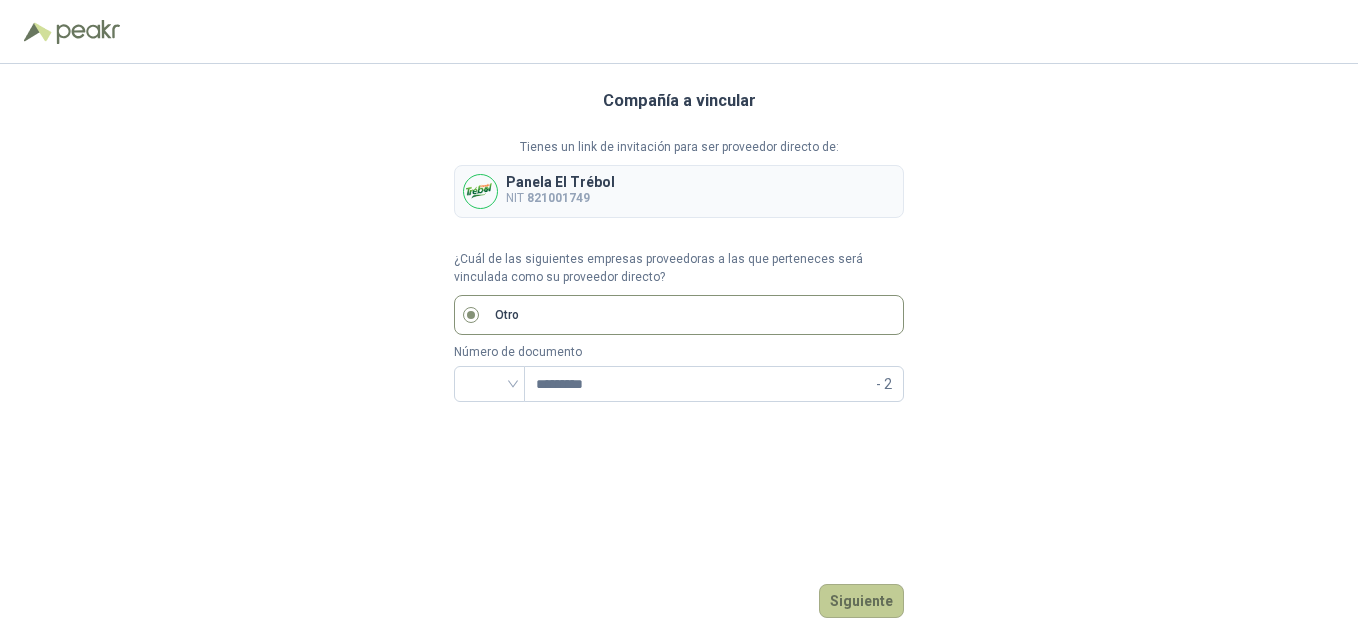 click on "Siguiente" at bounding box center [861, 601] 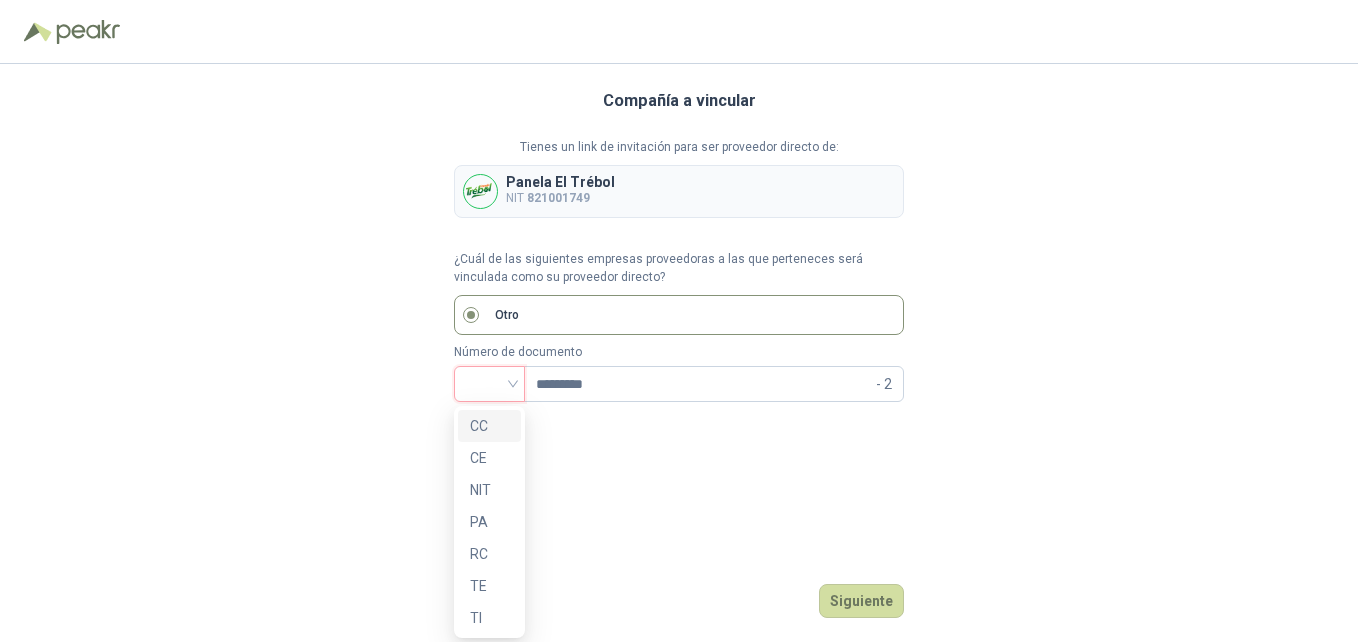 click at bounding box center (489, 382) 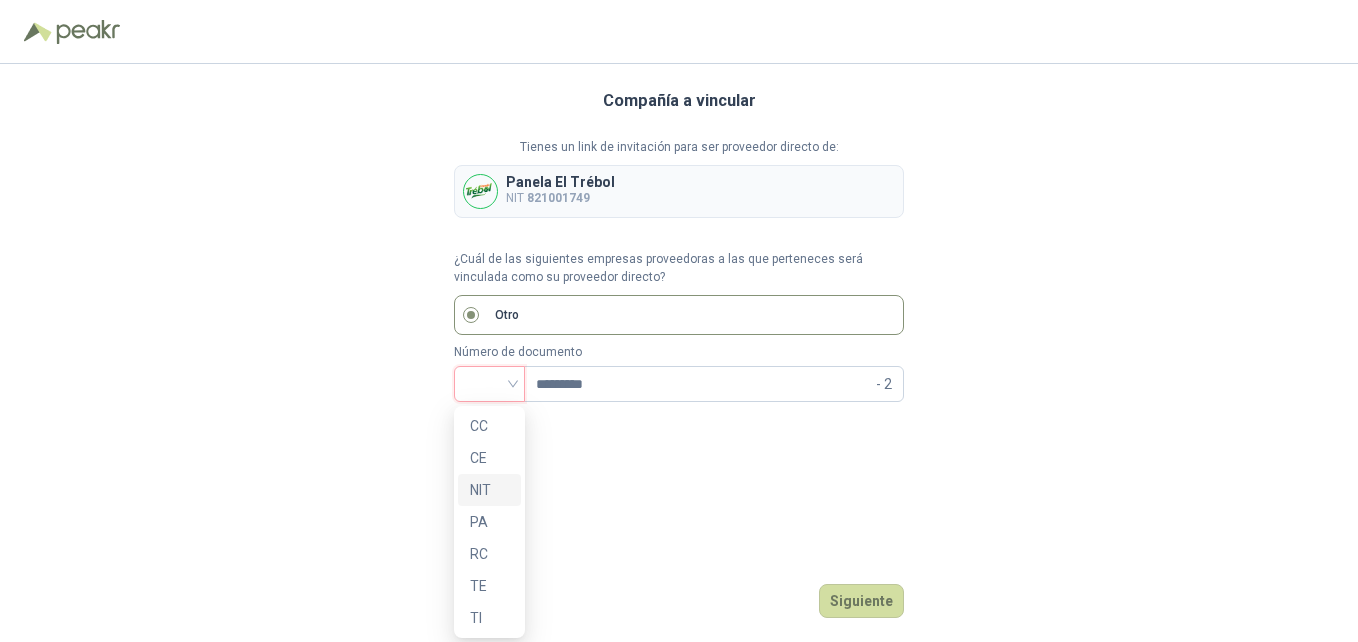 click on "NIT" at bounding box center [489, 490] 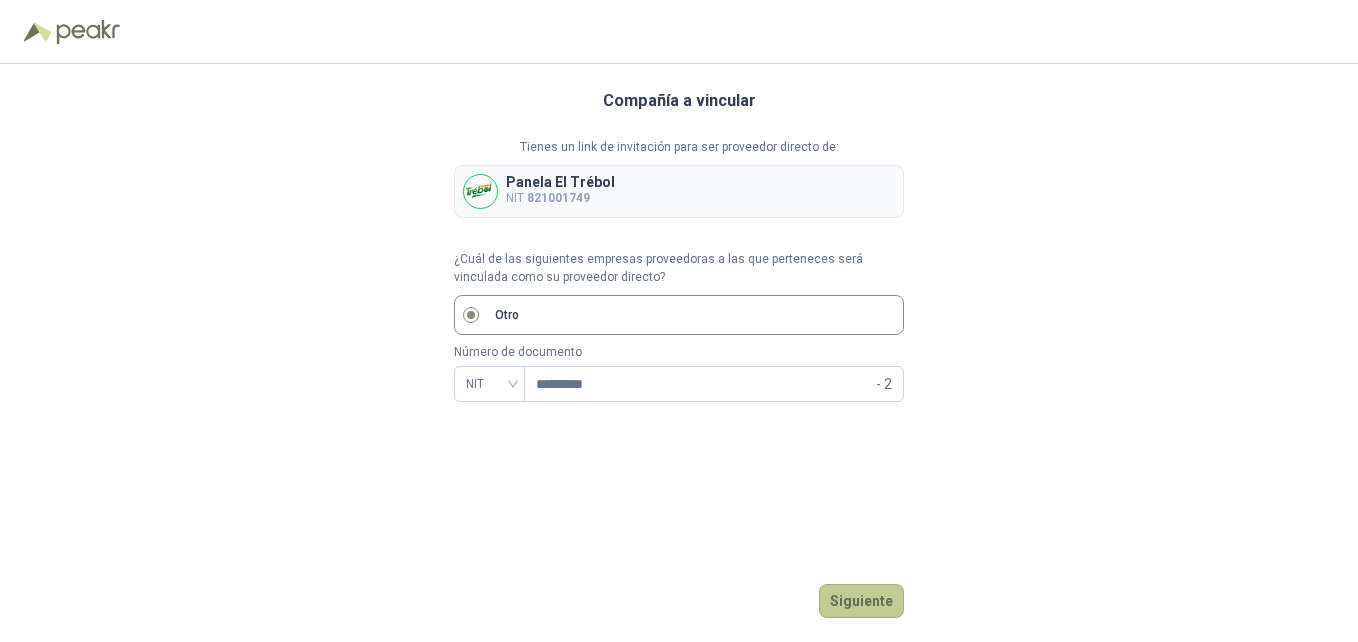 click on "Siguiente" at bounding box center (861, 601) 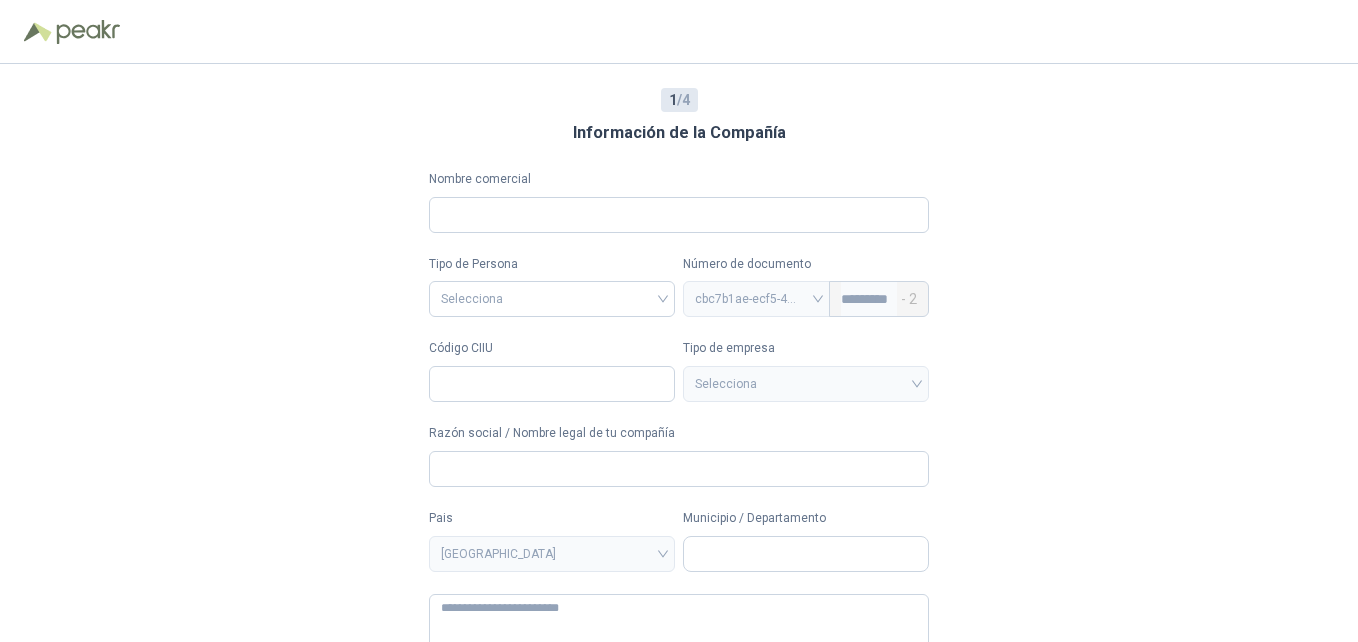 type 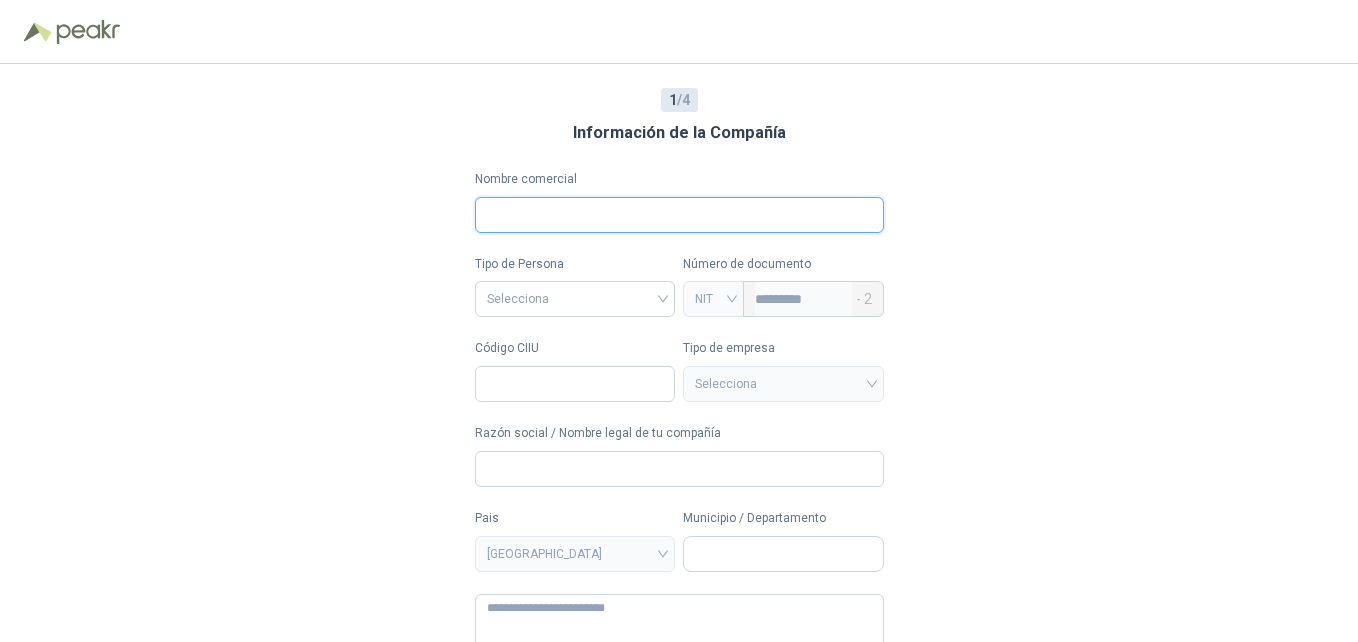 click on "Nombre comercial" at bounding box center [679, 215] 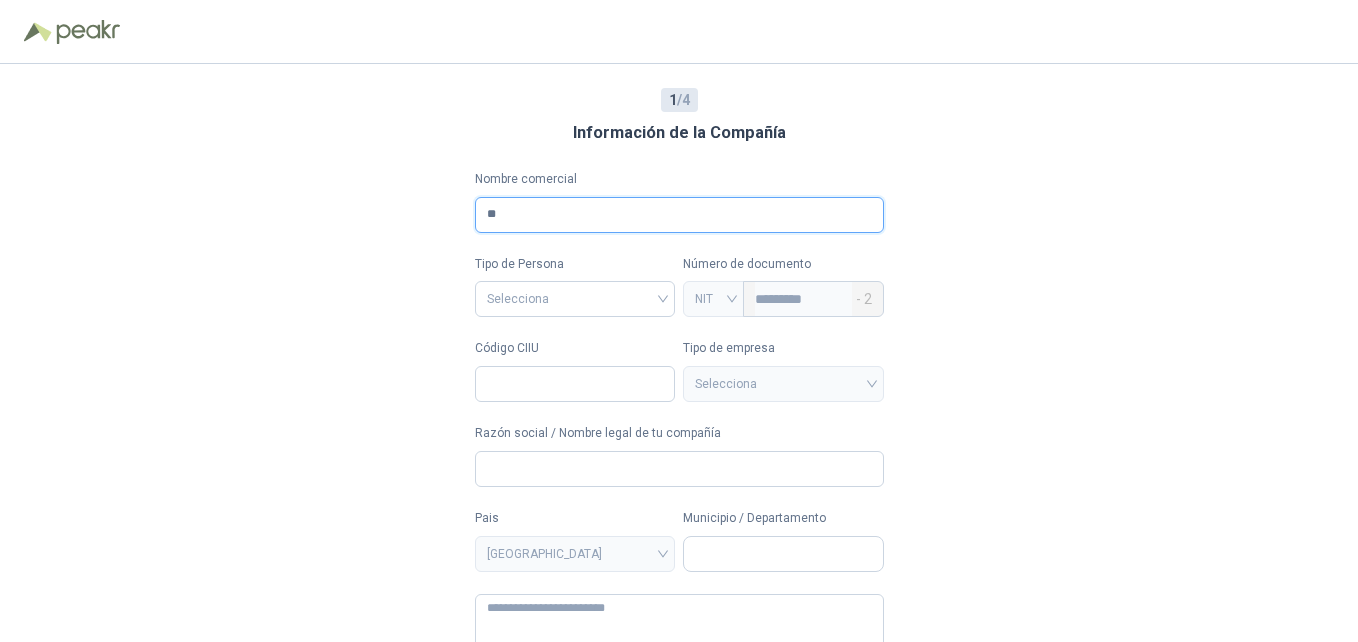 type on "*" 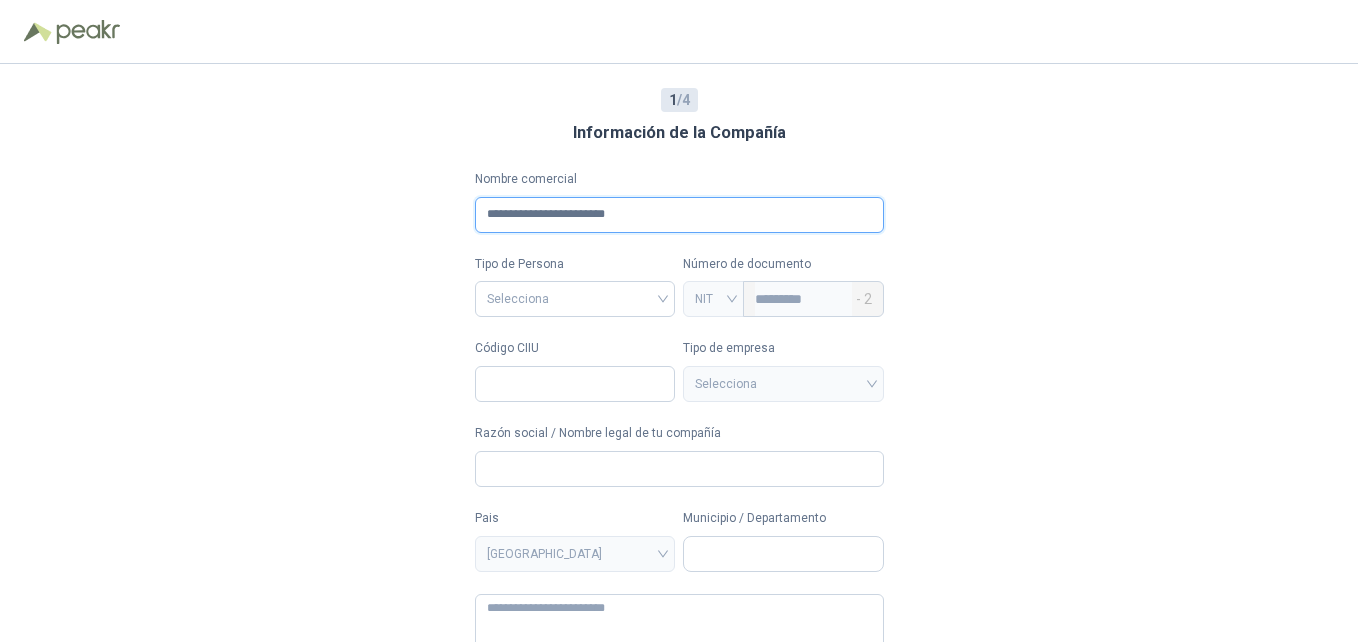 click on "**********" at bounding box center (679, 215) 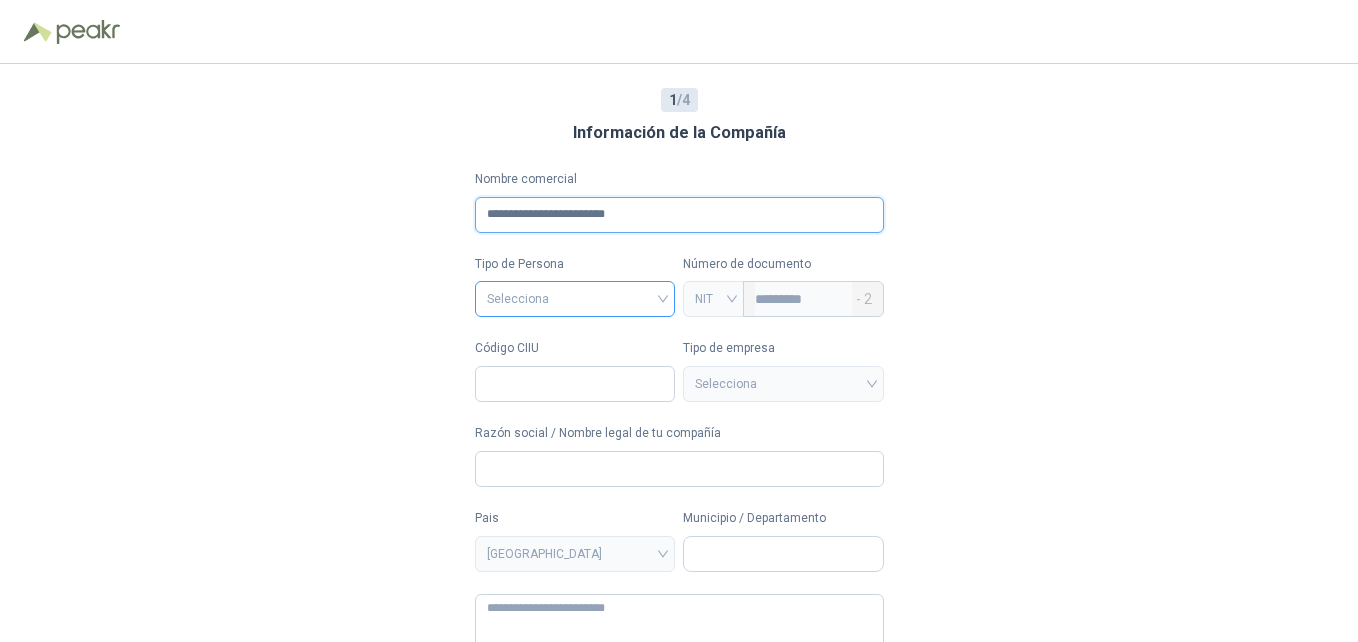 type on "**********" 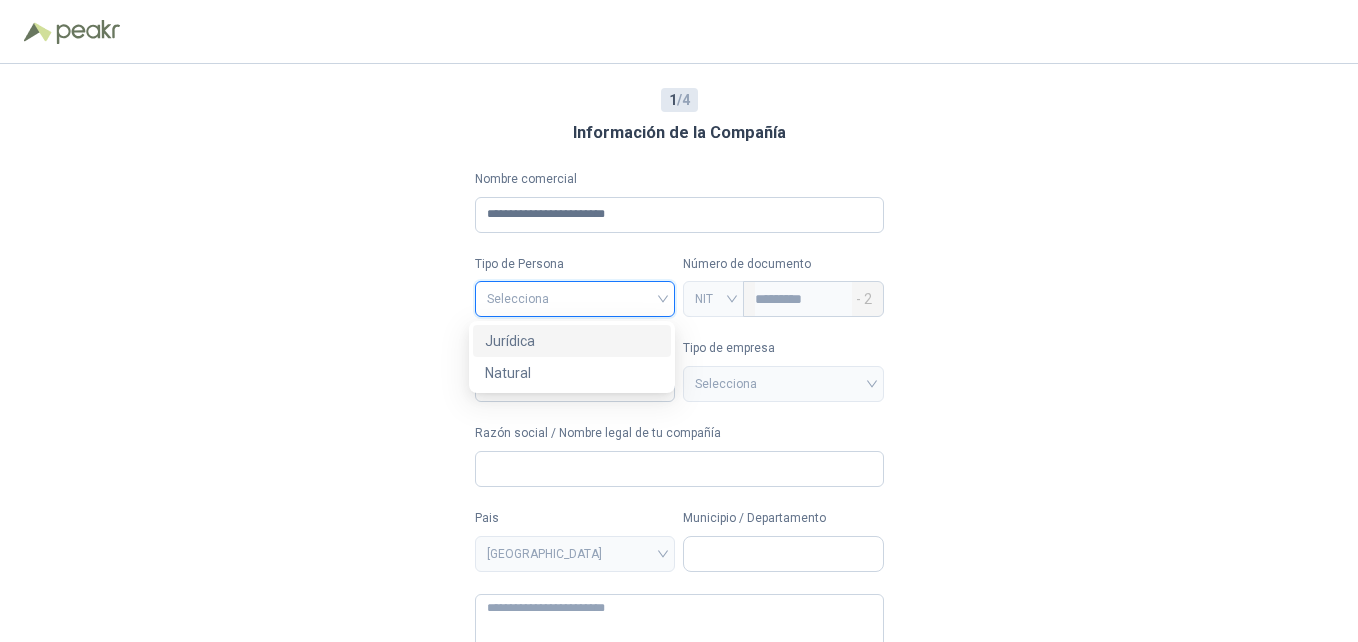 click at bounding box center [575, 297] 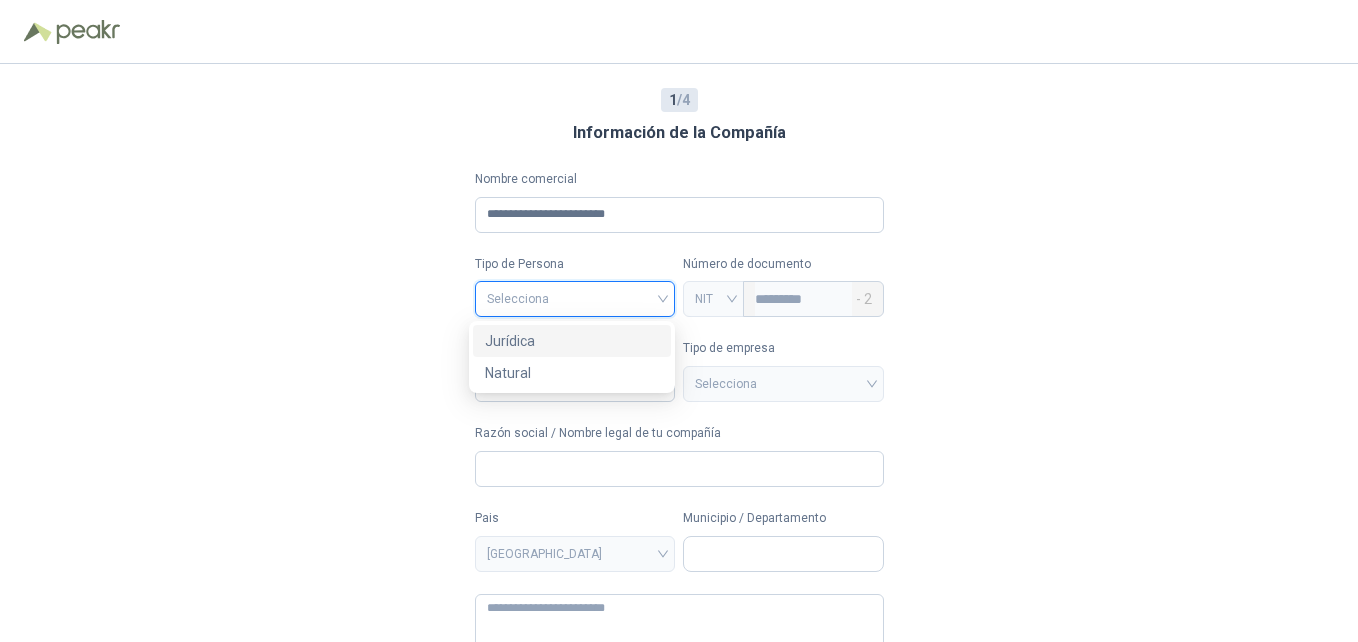 click on "Jurídica" at bounding box center [572, 341] 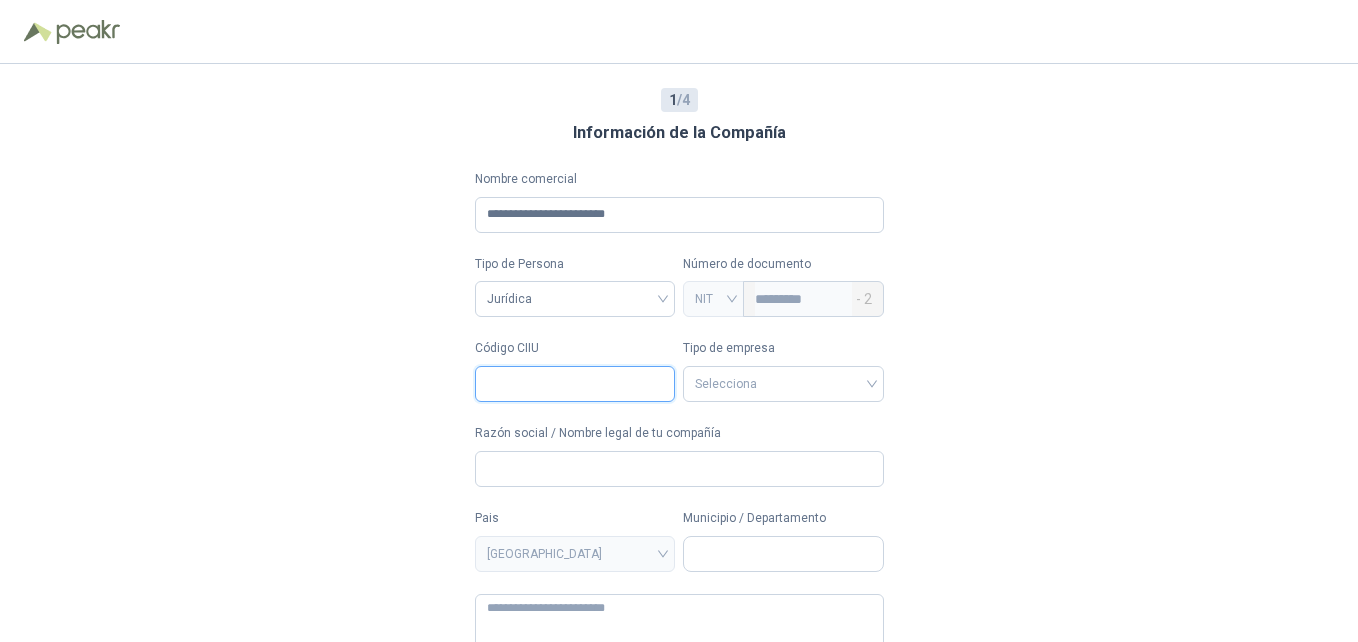 click on "Código CIIU" at bounding box center [575, 384] 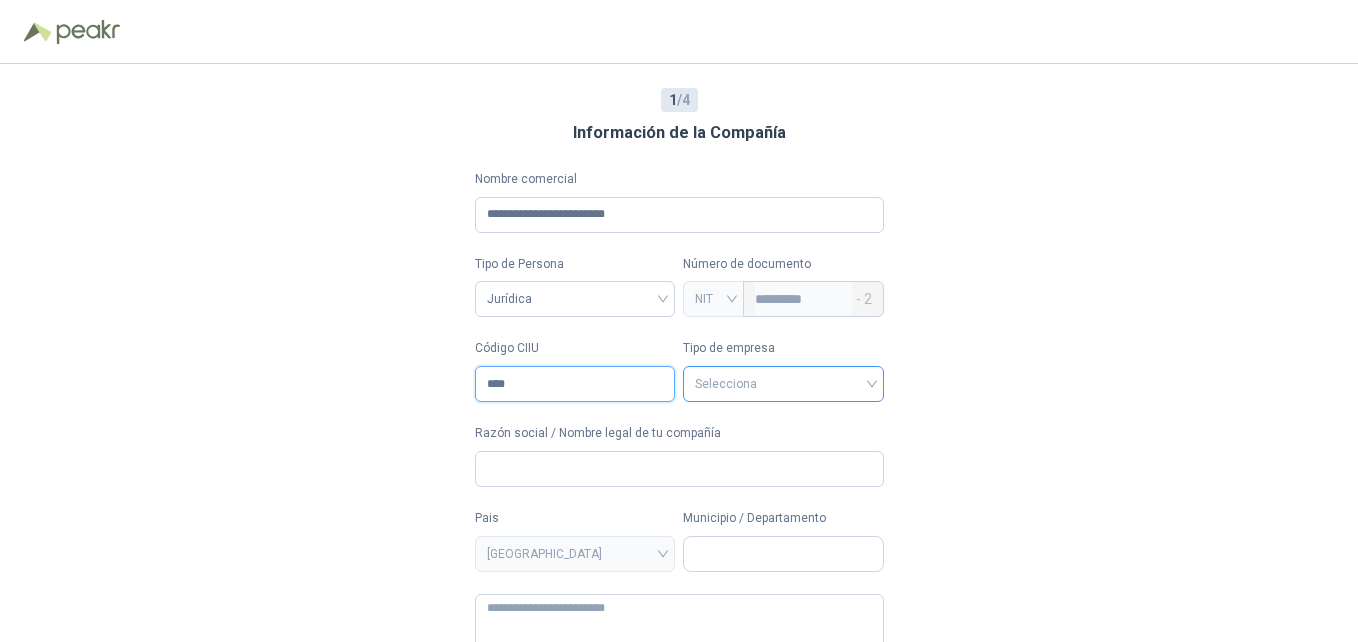 type on "****" 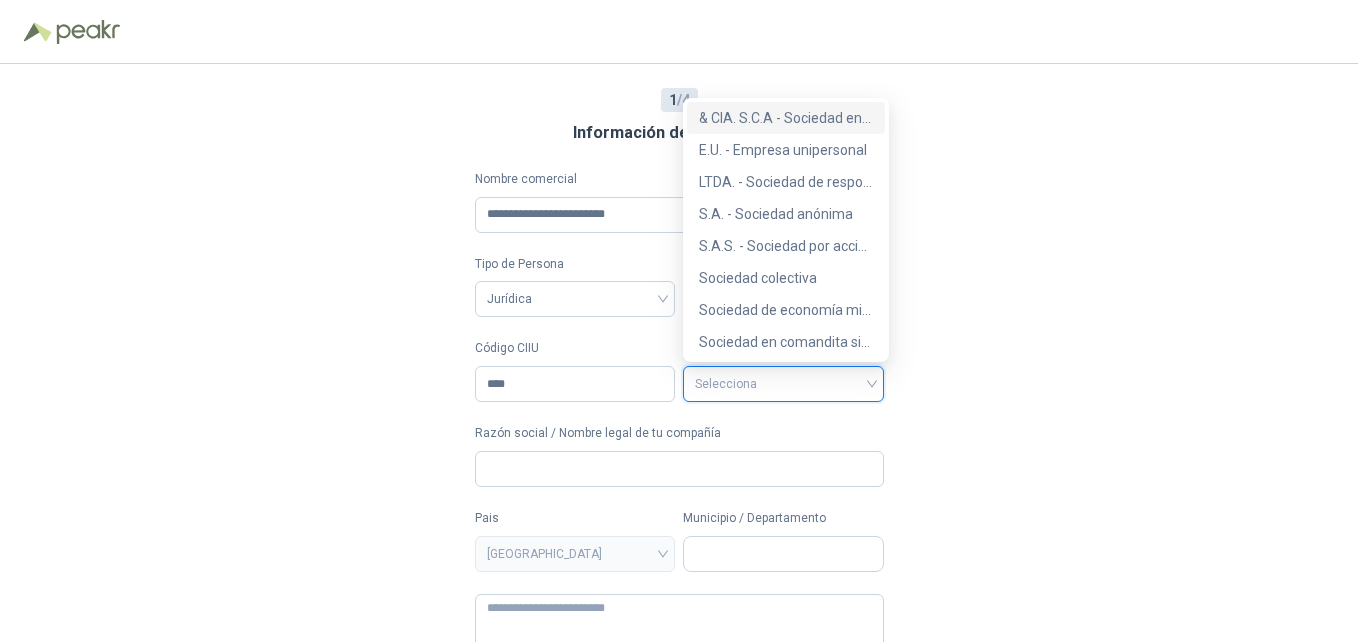 click at bounding box center (783, 382) 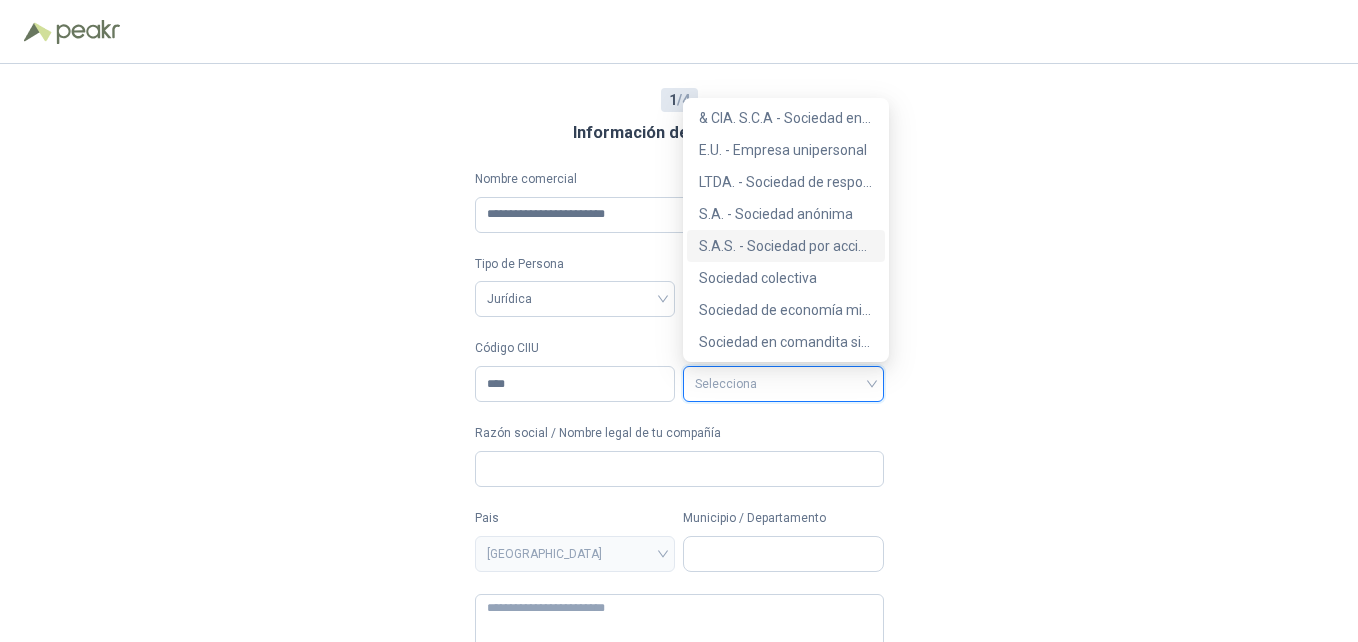click on "S.A.S. - Sociedad por acciones simplificada" at bounding box center (786, 246) 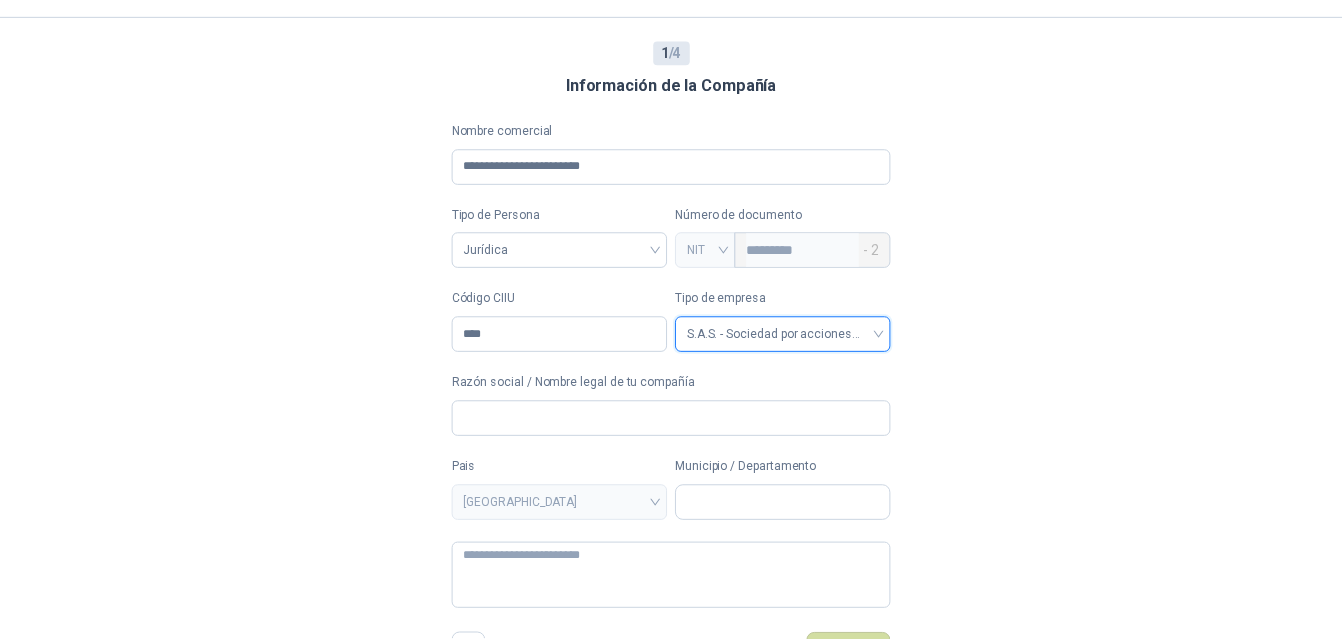 scroll, scrollTop: 77, scrollLeft: 0, axis: vertical 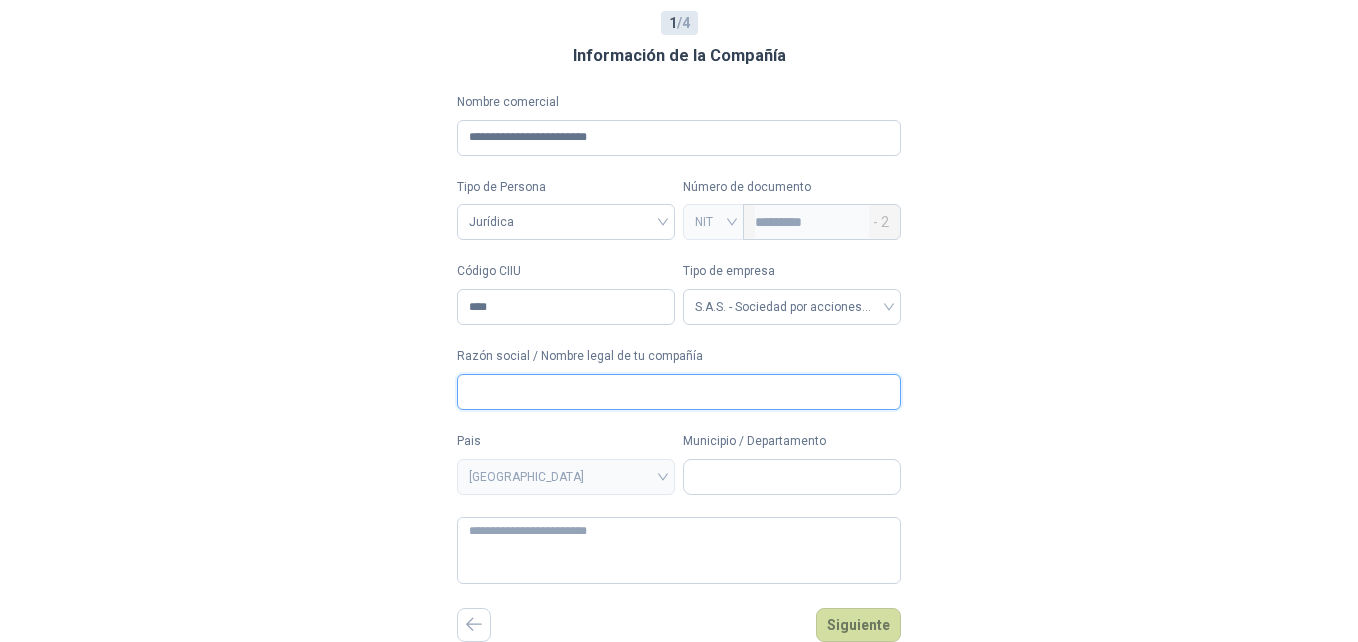 click on "Razón social / Nombre legal de tu compañía" at bounding box center [679, 392] 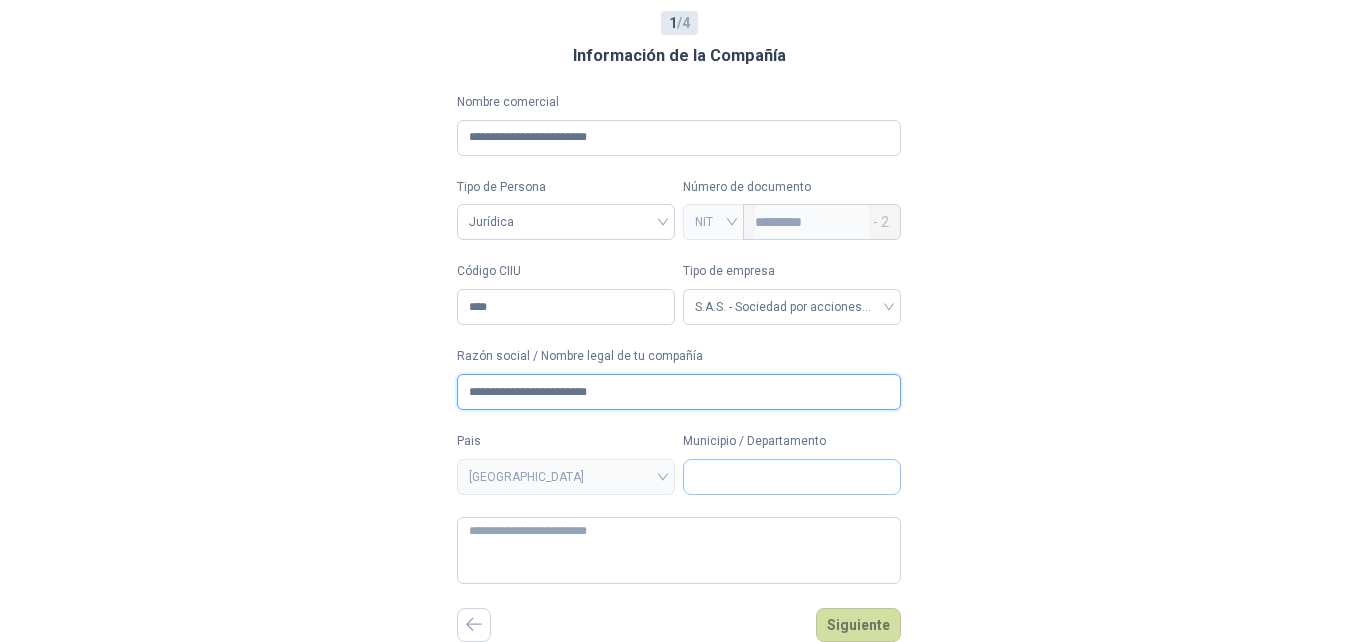 type on "**********" 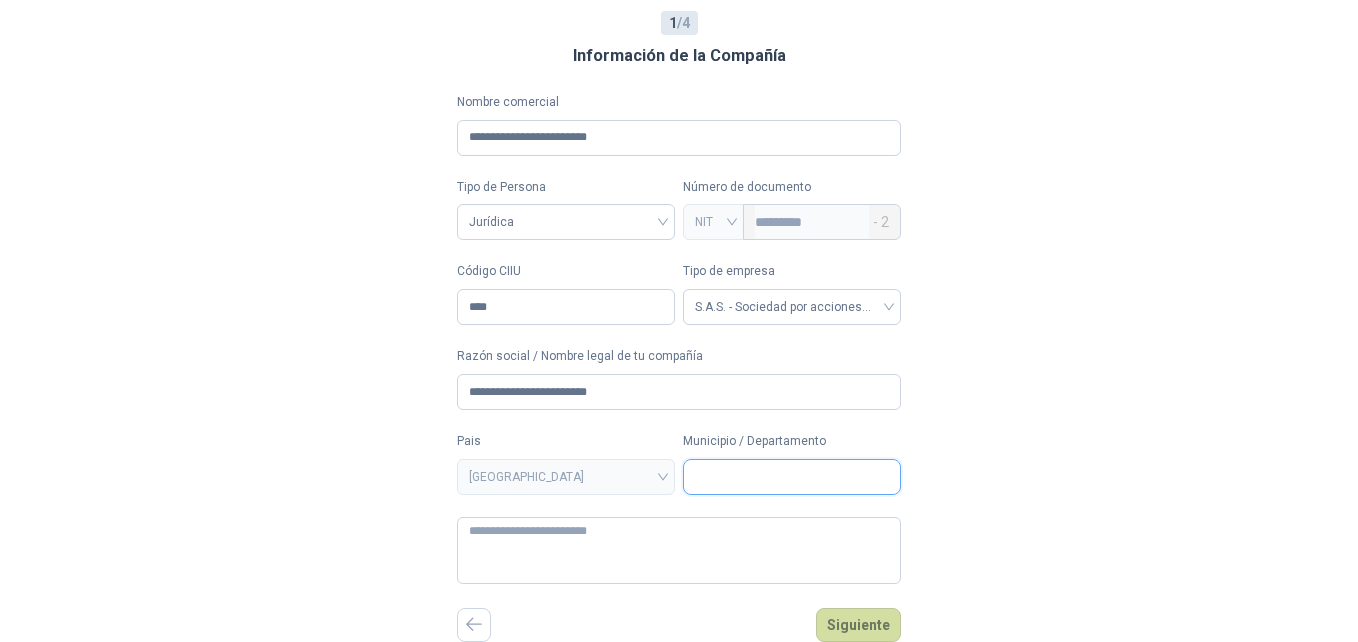 click on "Municipio / Departamento" at bounding box center [792, 477] 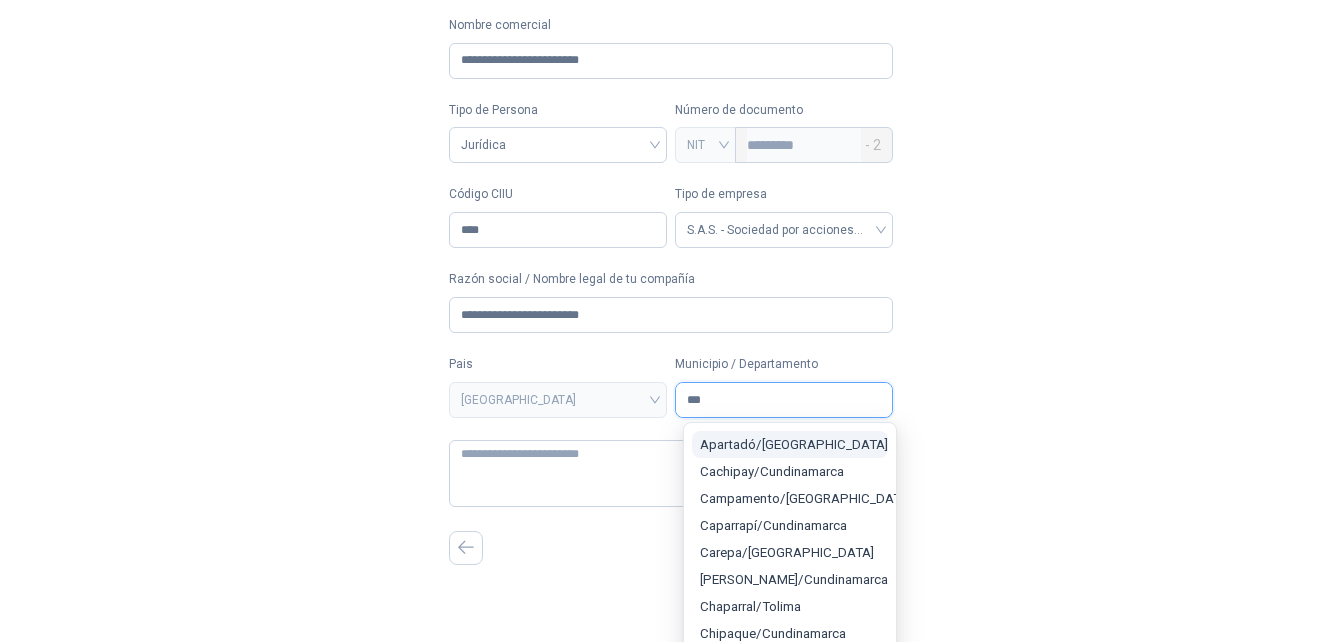 type on "****" 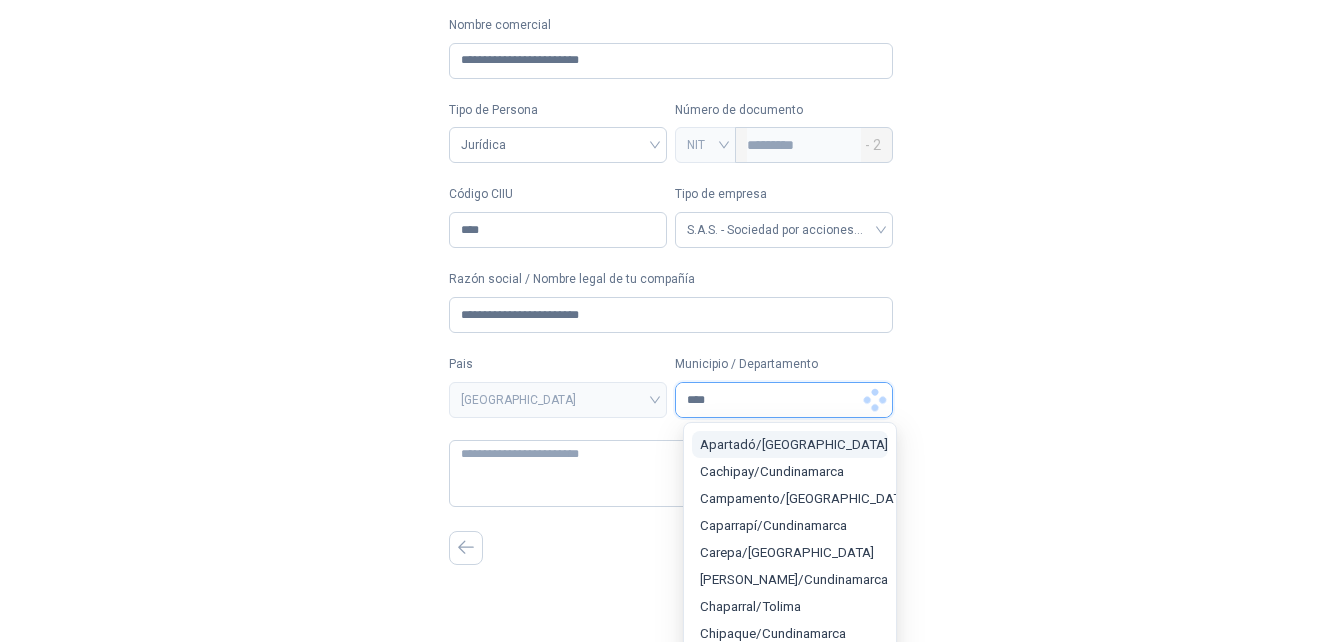 scroll, scrollTop: 0, scrollLeft: 0, axis: both 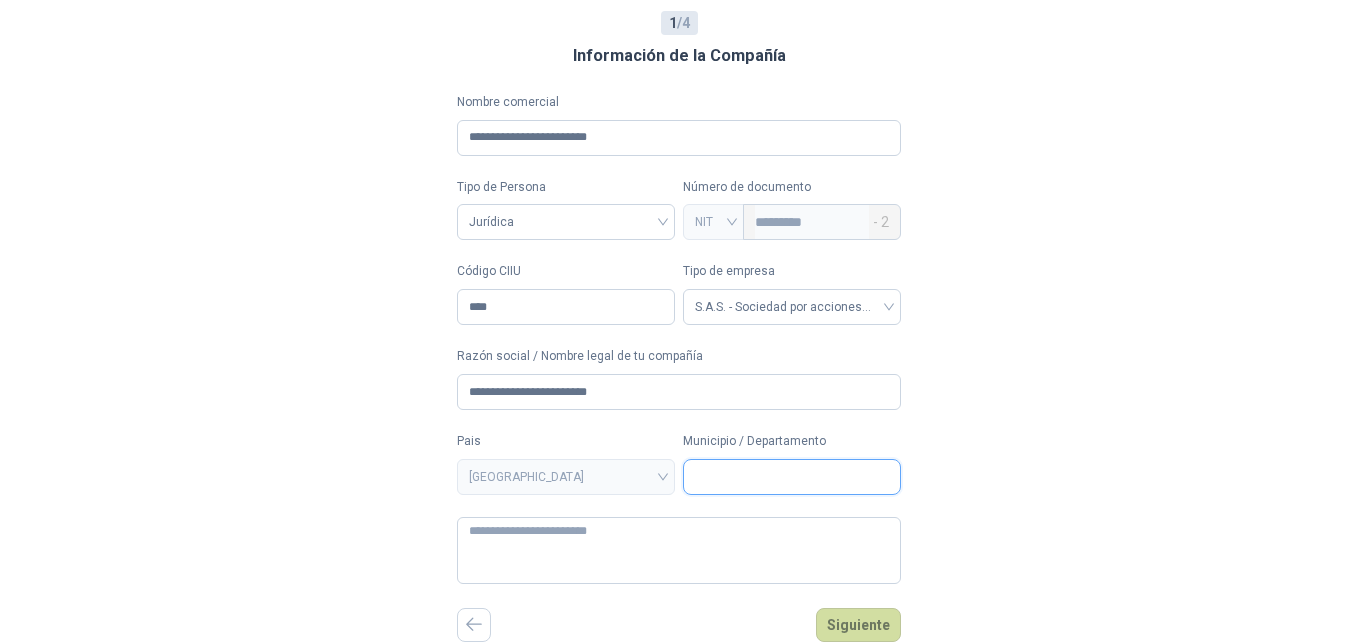 drag, startPoint x: 1347, startPoint y: 405, endPoint x: 1319, endPoint y: 693, distance: 289.3579 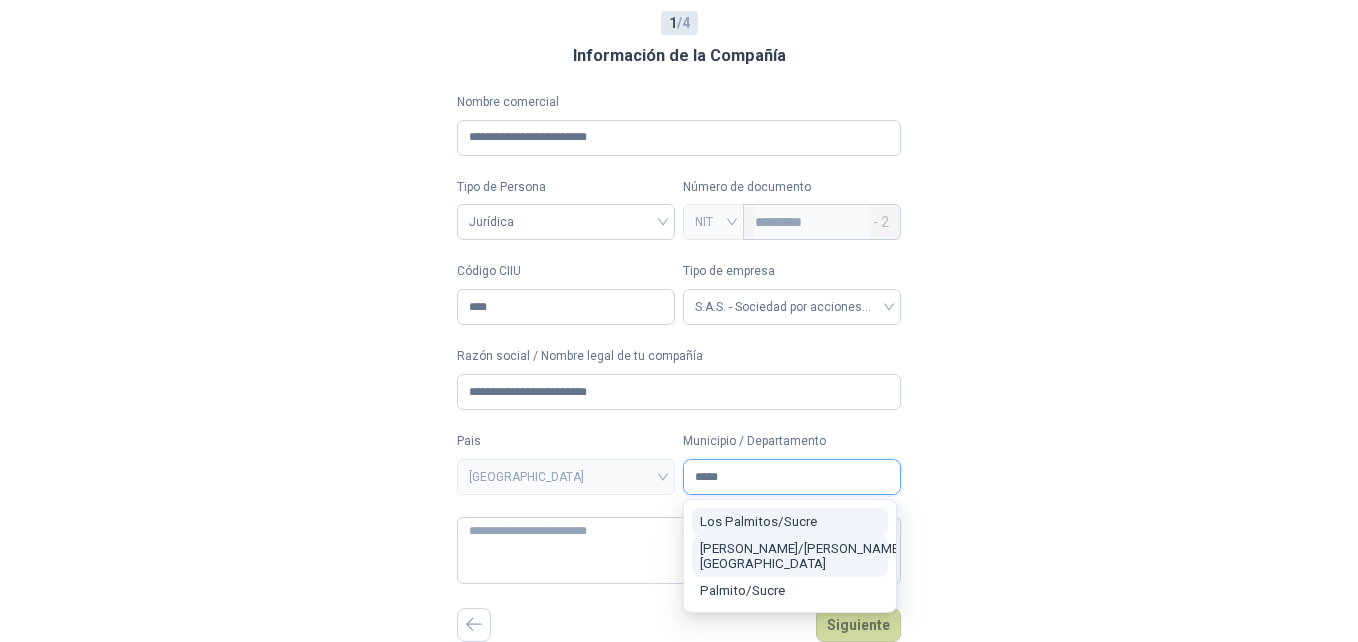 type on "*****" 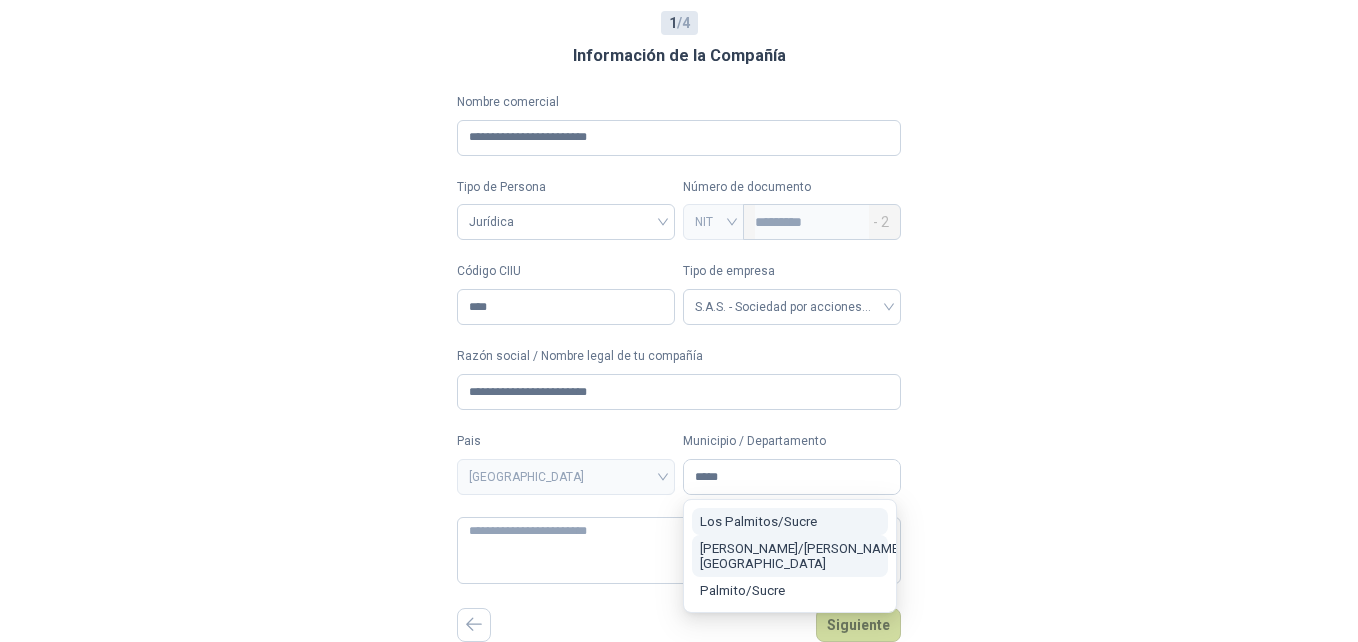 click on "Palmira  /  Valle del Cauca" at bounding box center [801, 556] 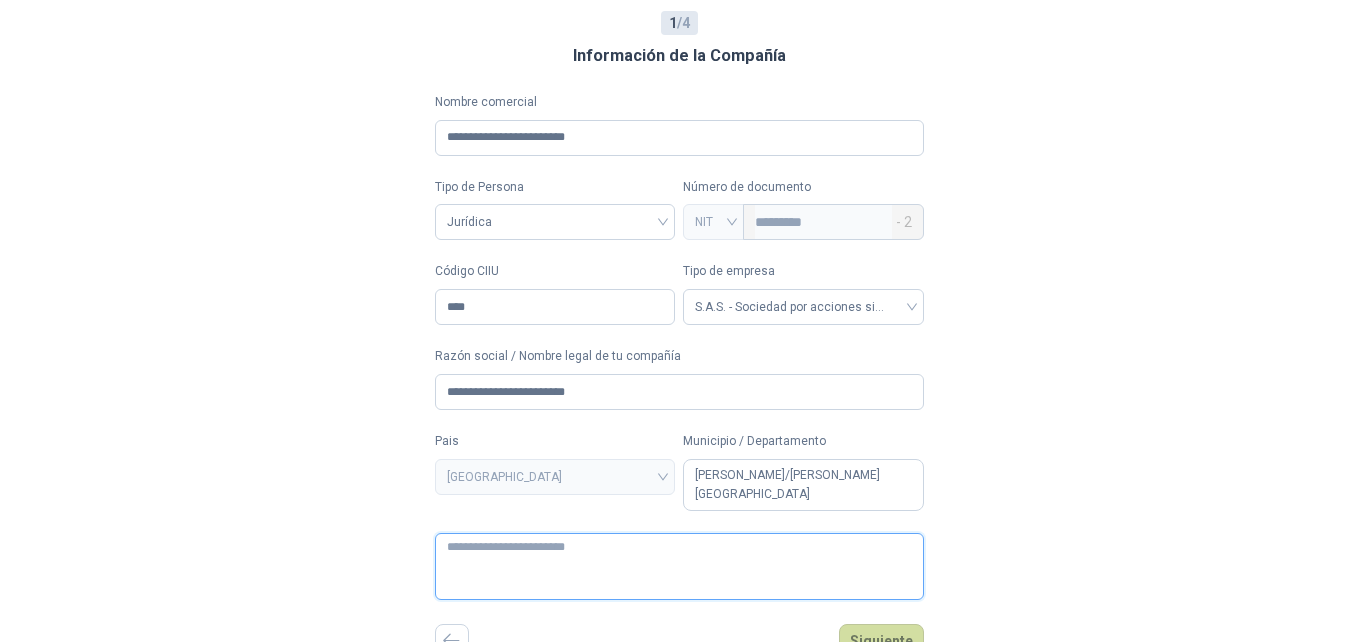 click at bounding box center [679, 566] 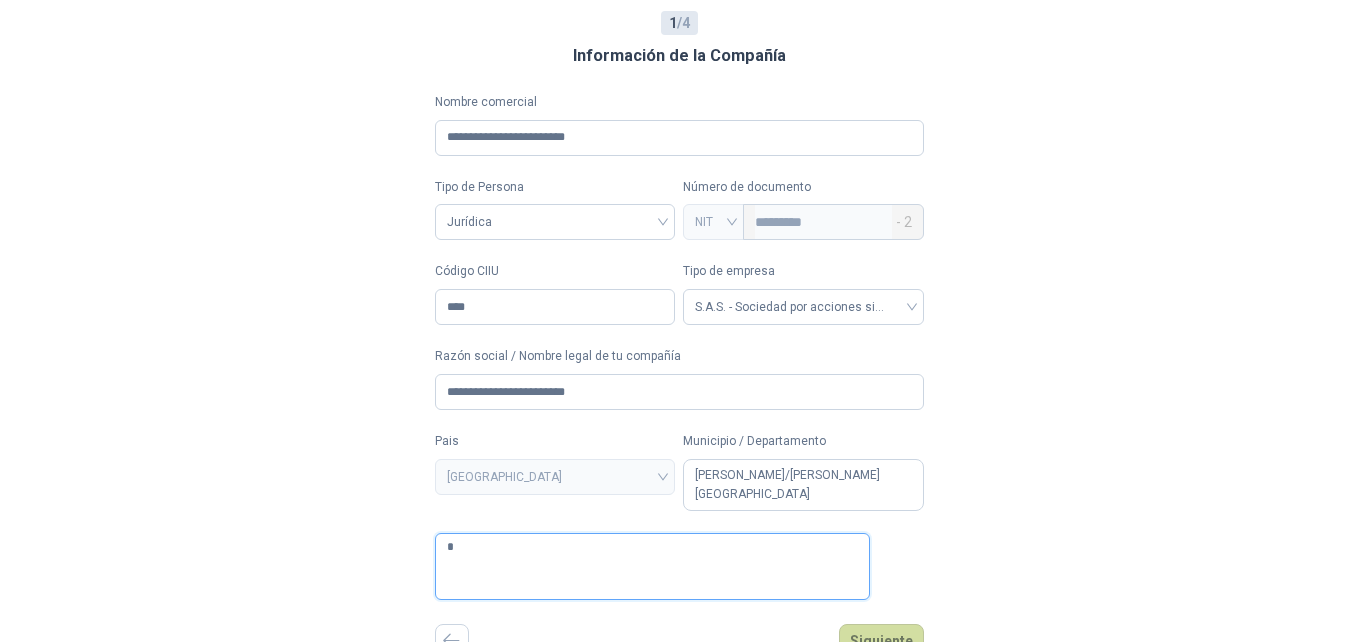 type 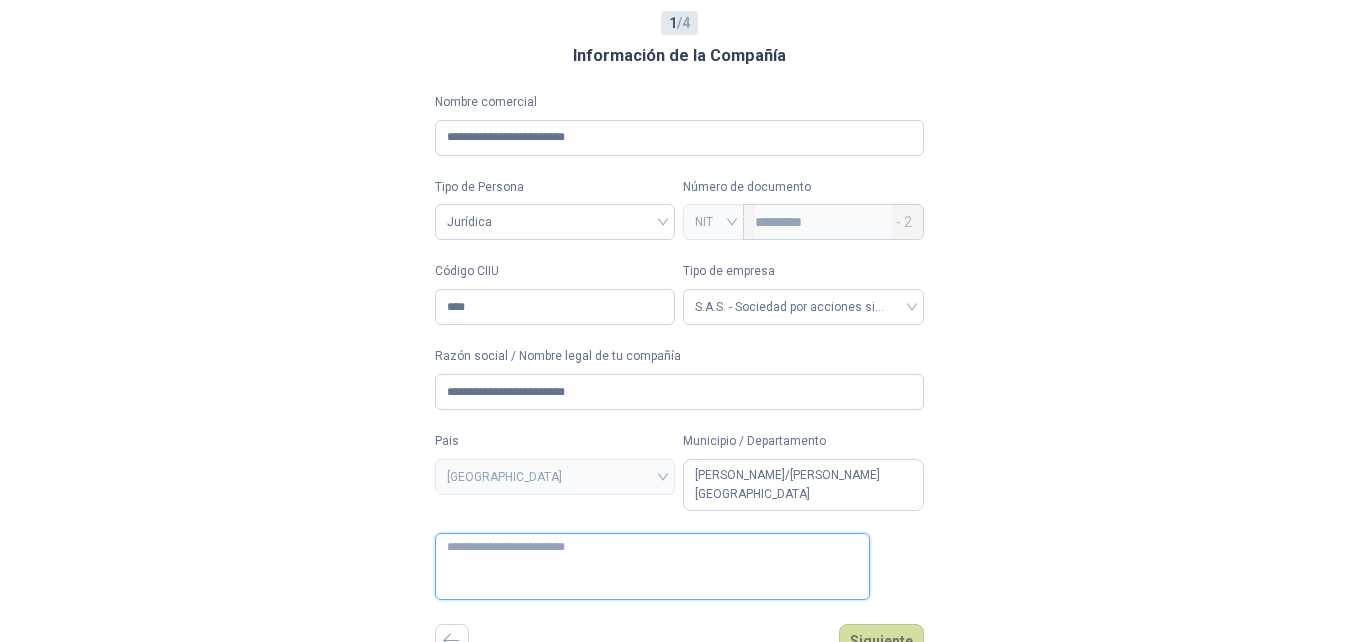 type 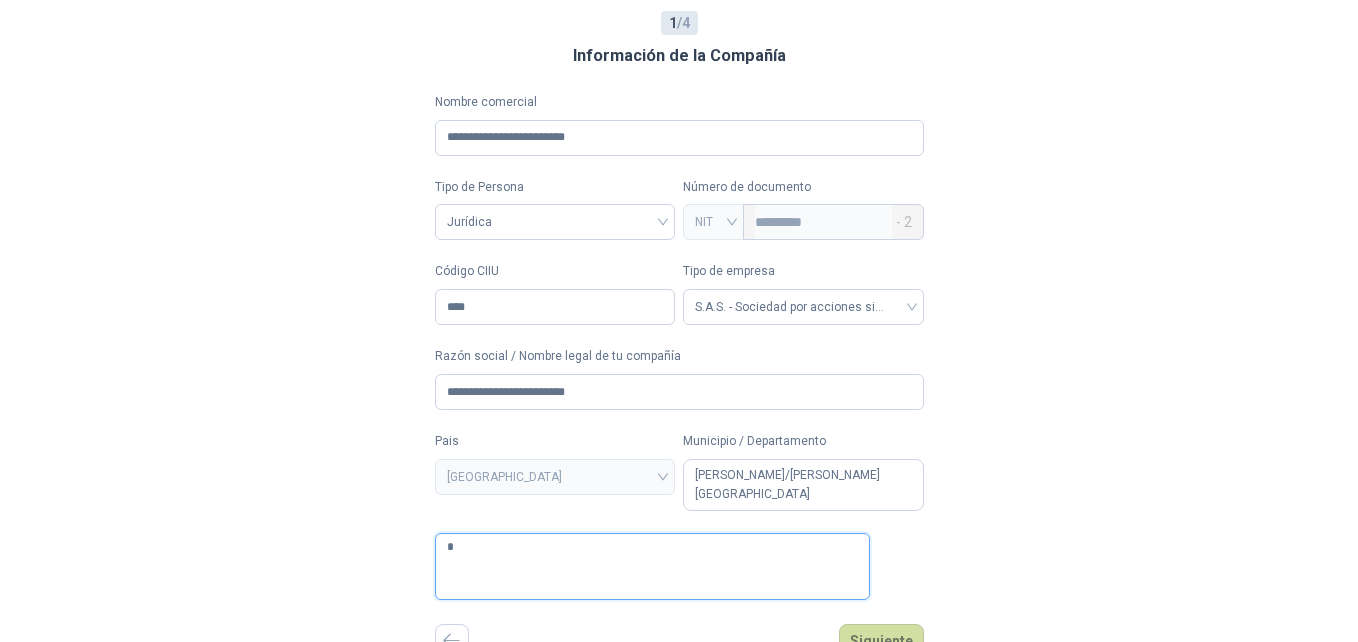 type 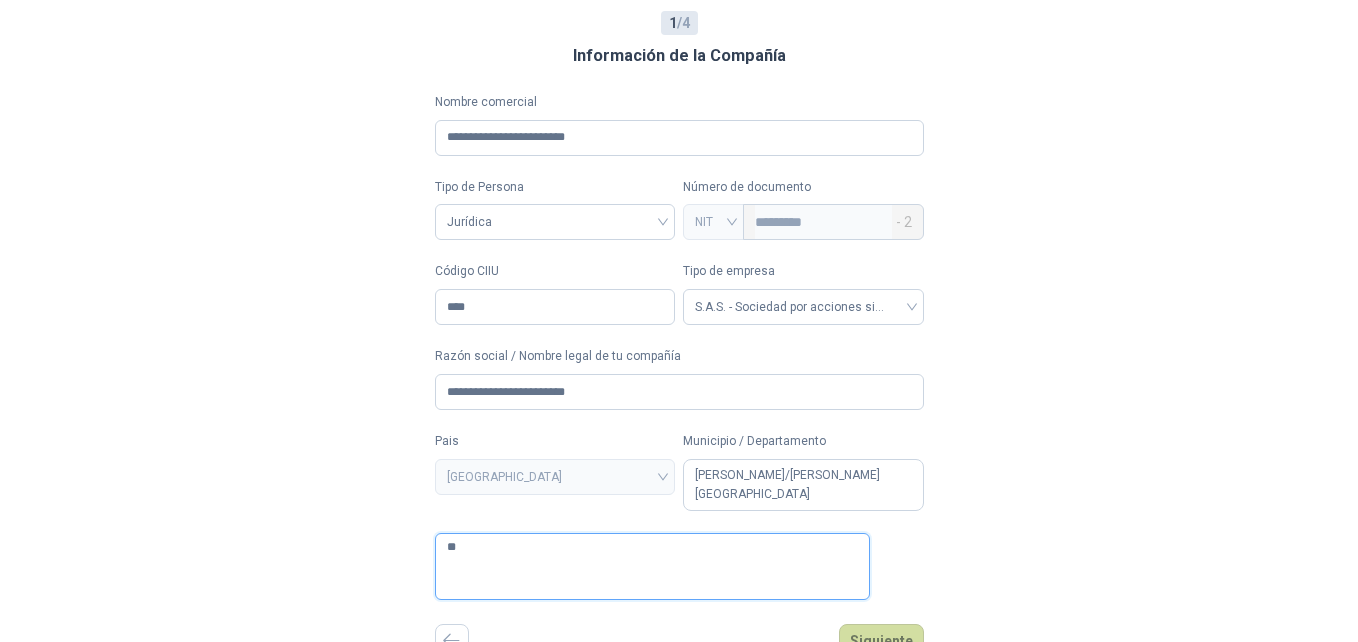 type 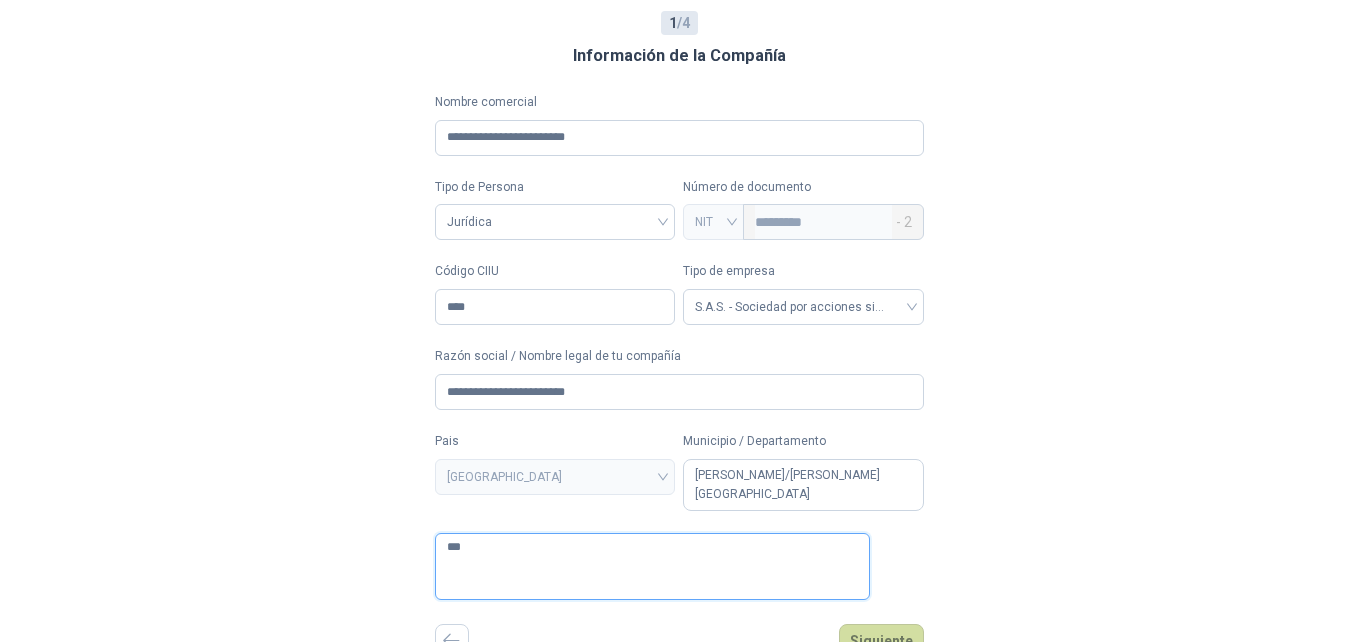 type 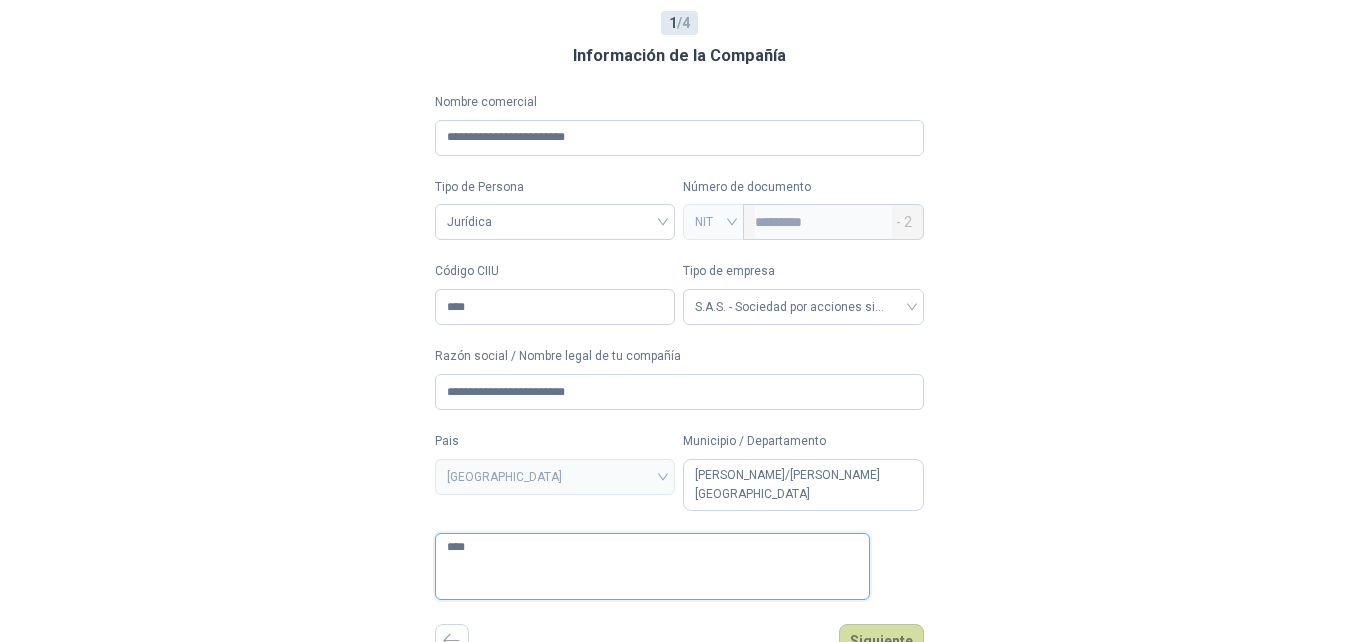 type 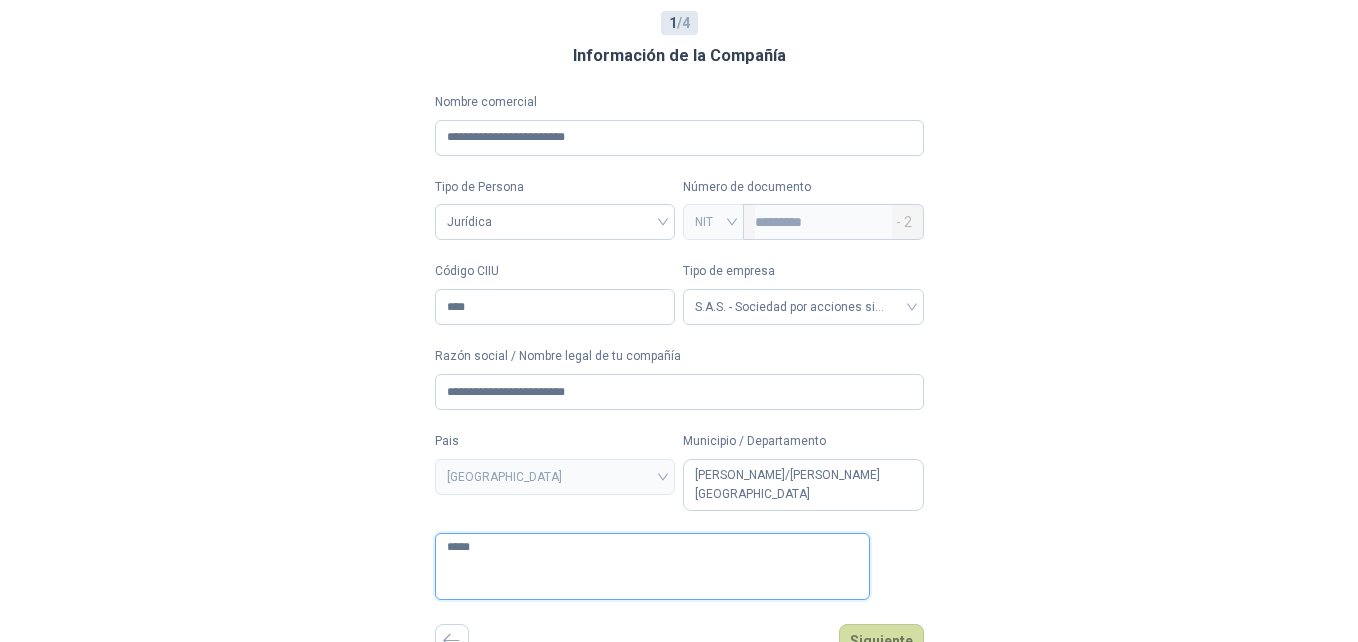 type 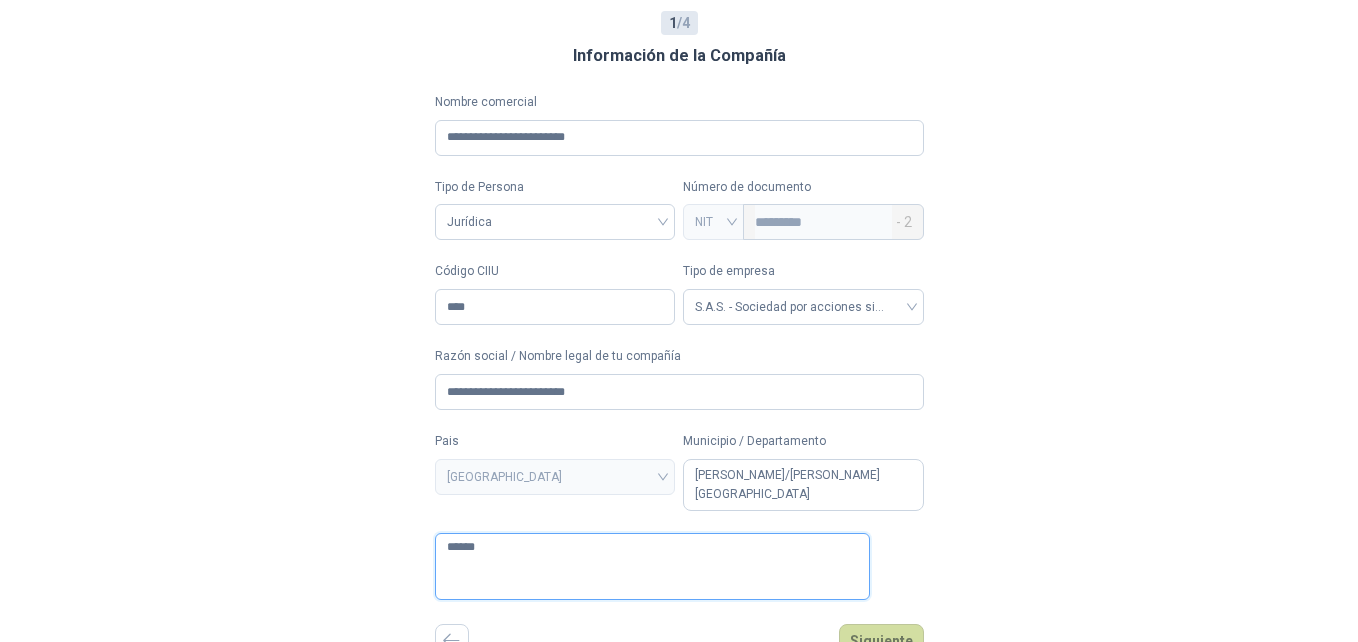 type 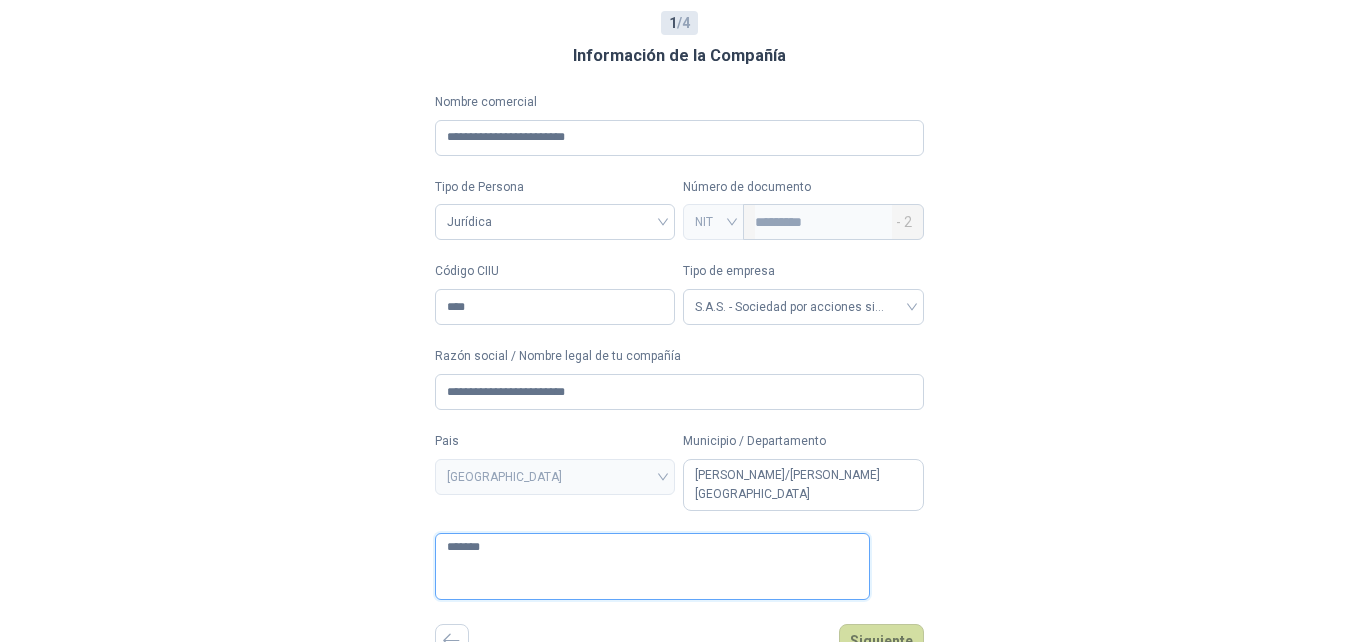 type 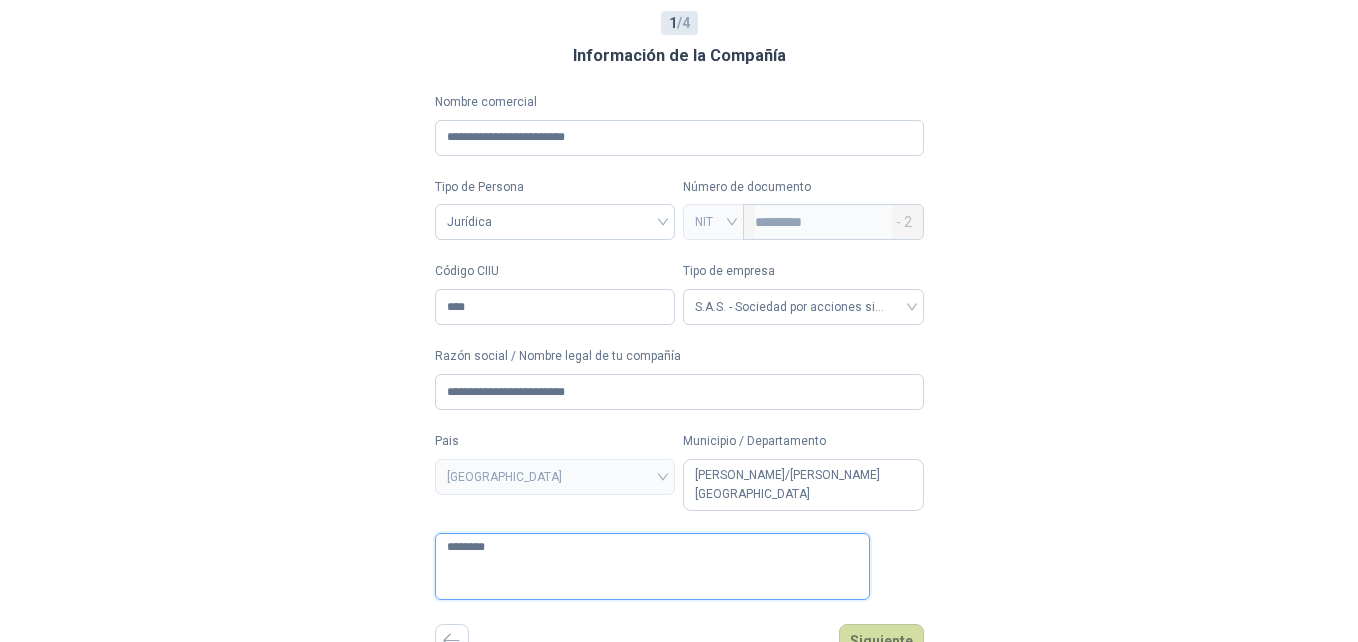 type 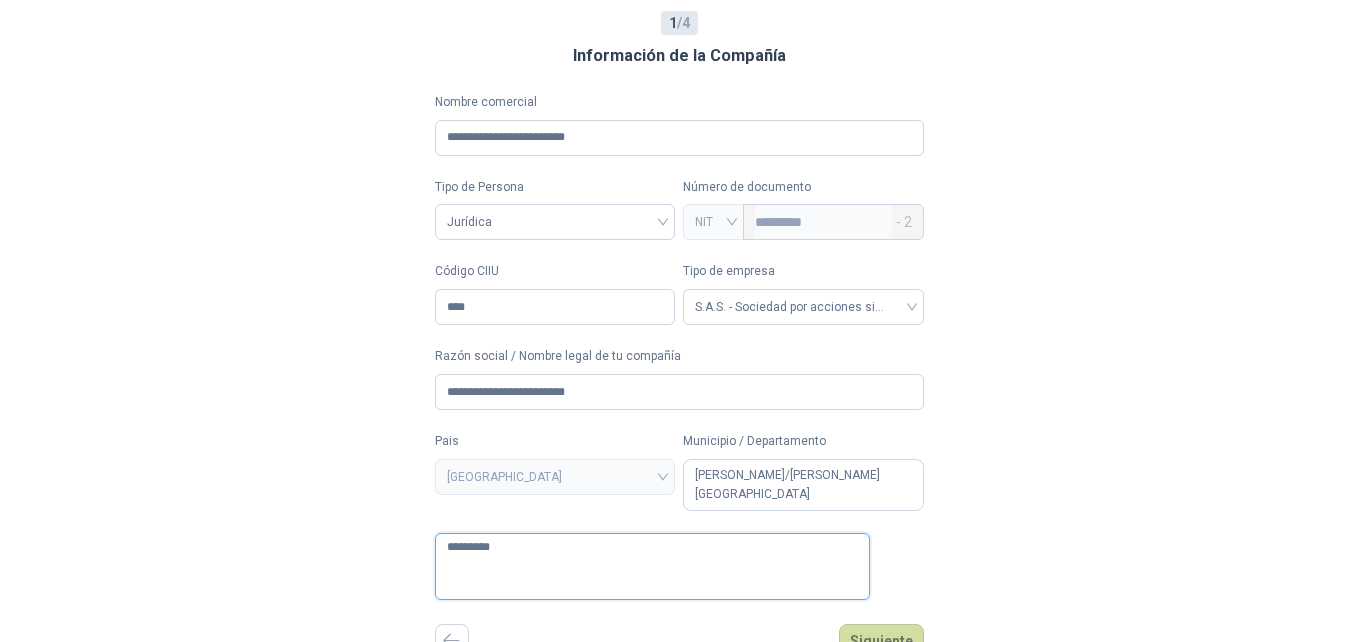 type 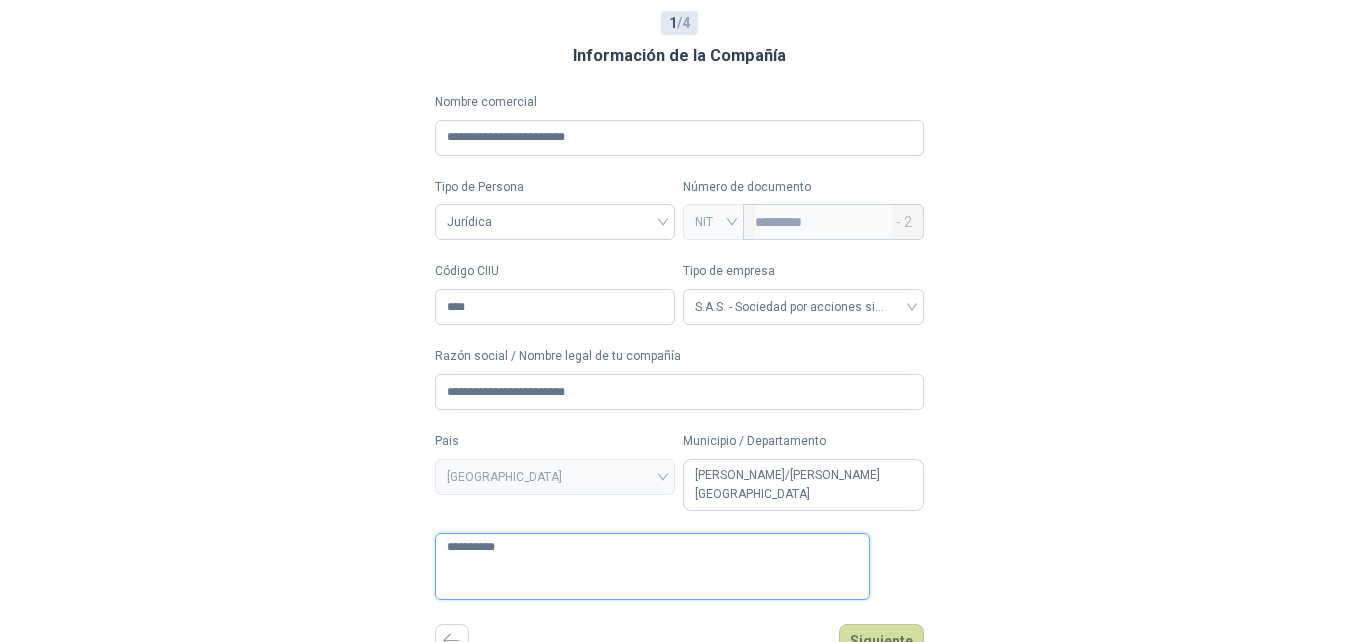 type 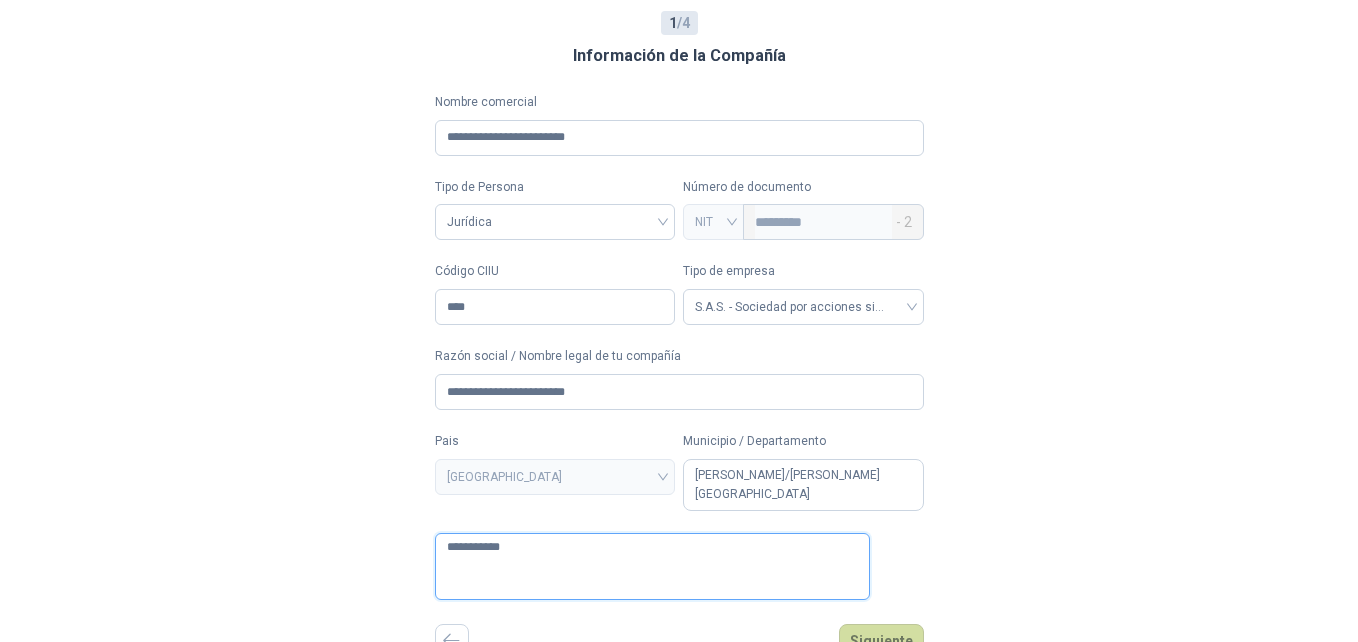 type 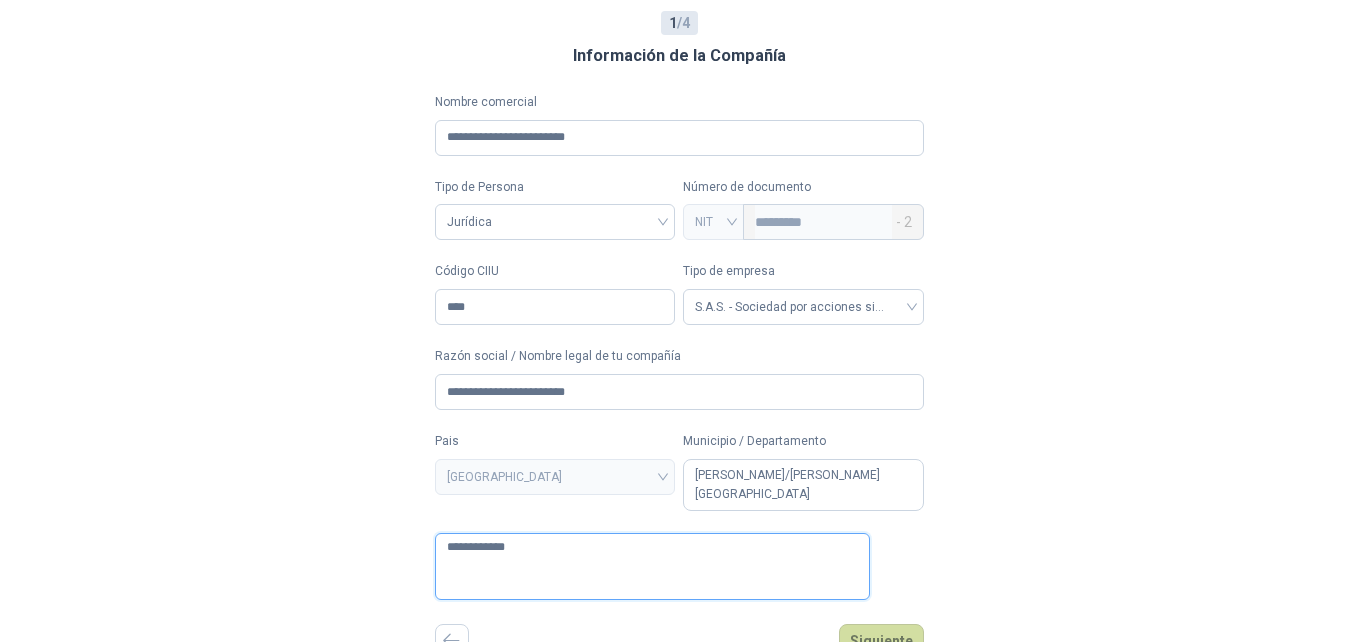 type 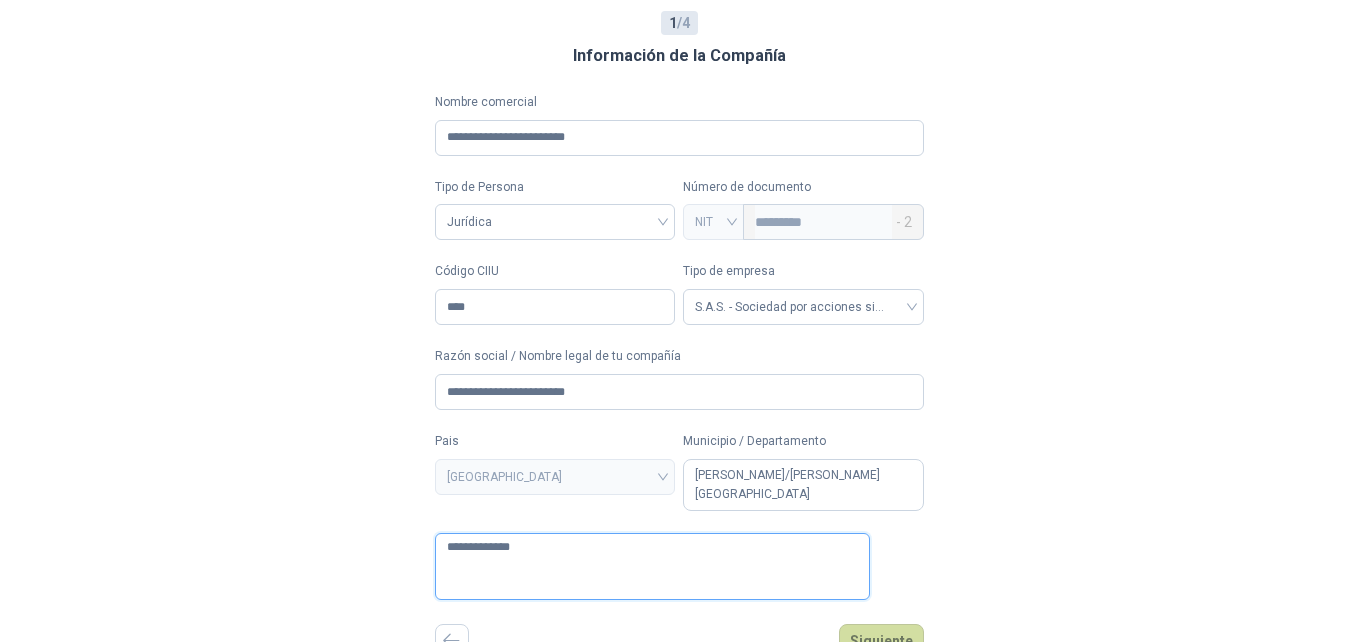 type 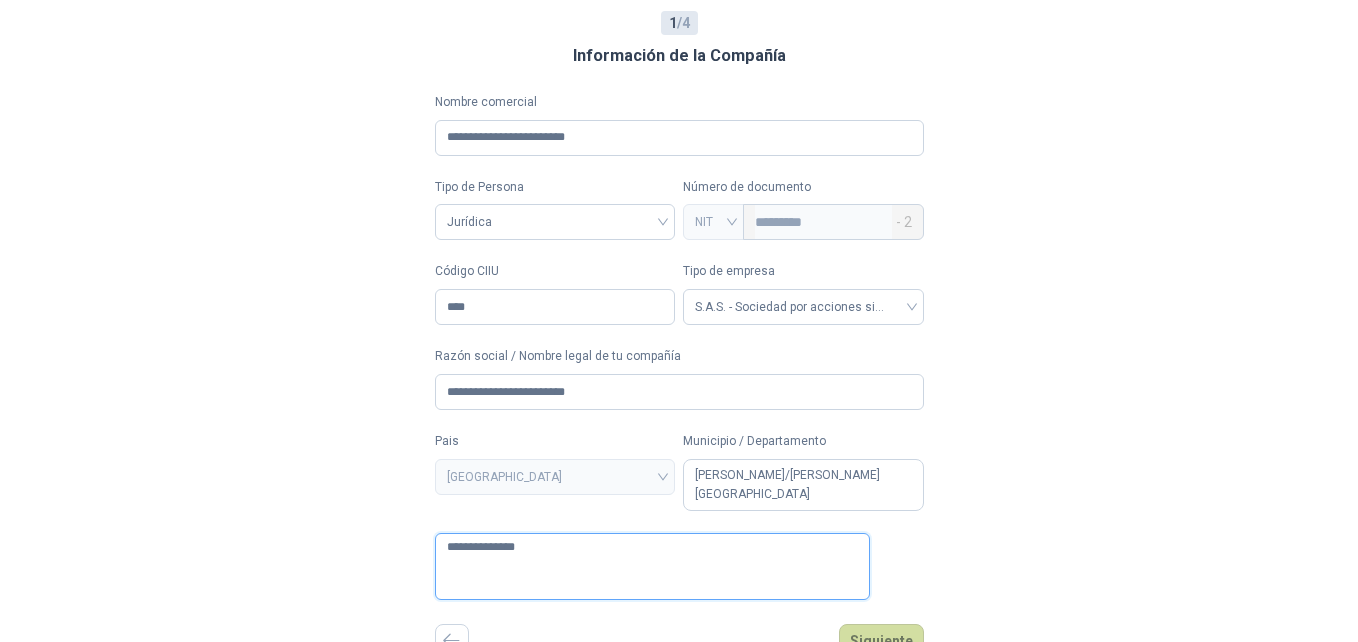 type 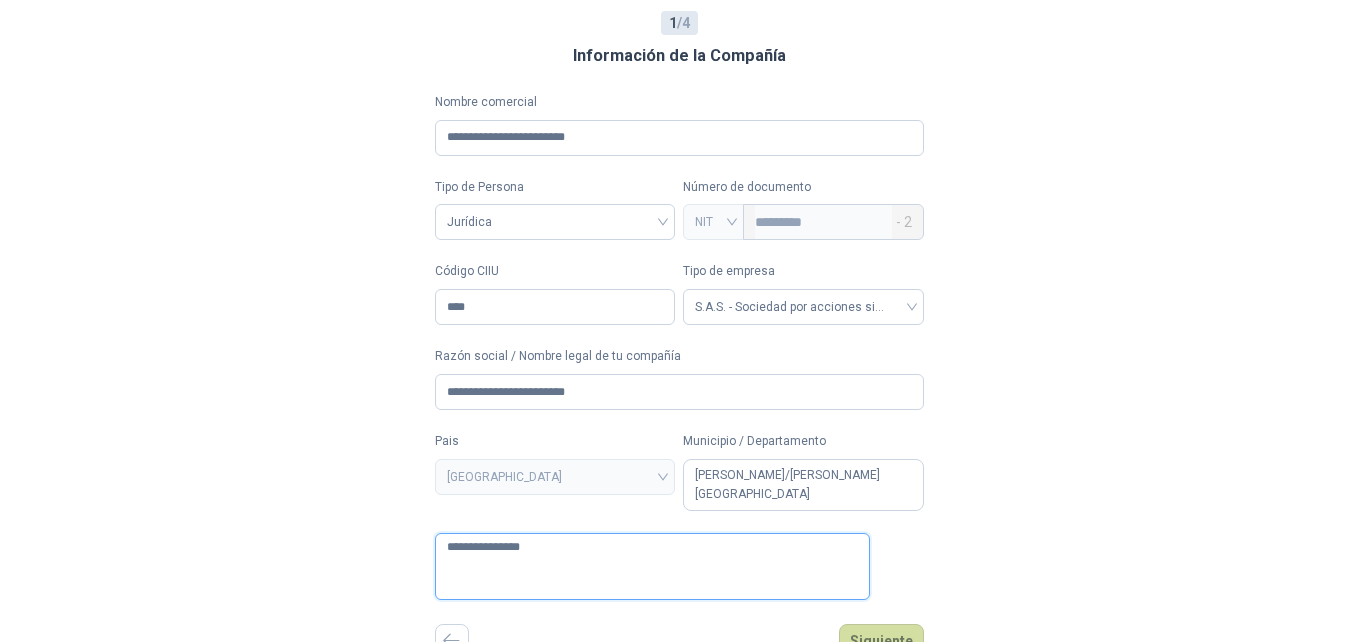 type 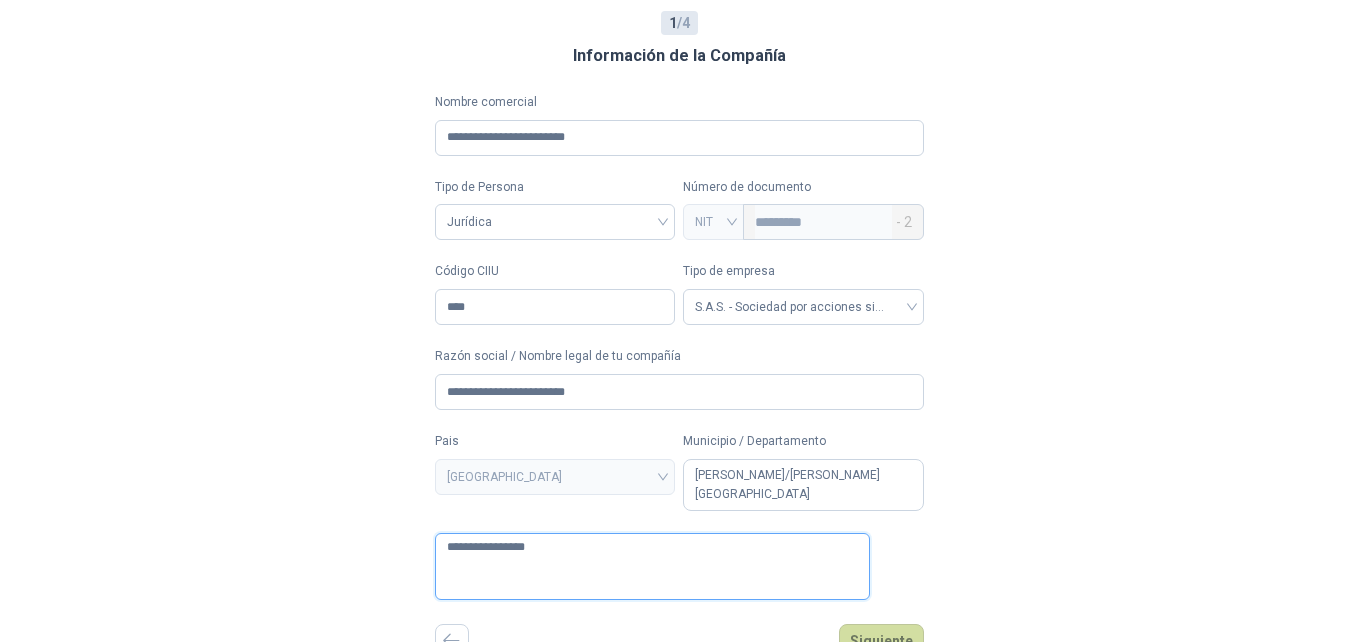 type 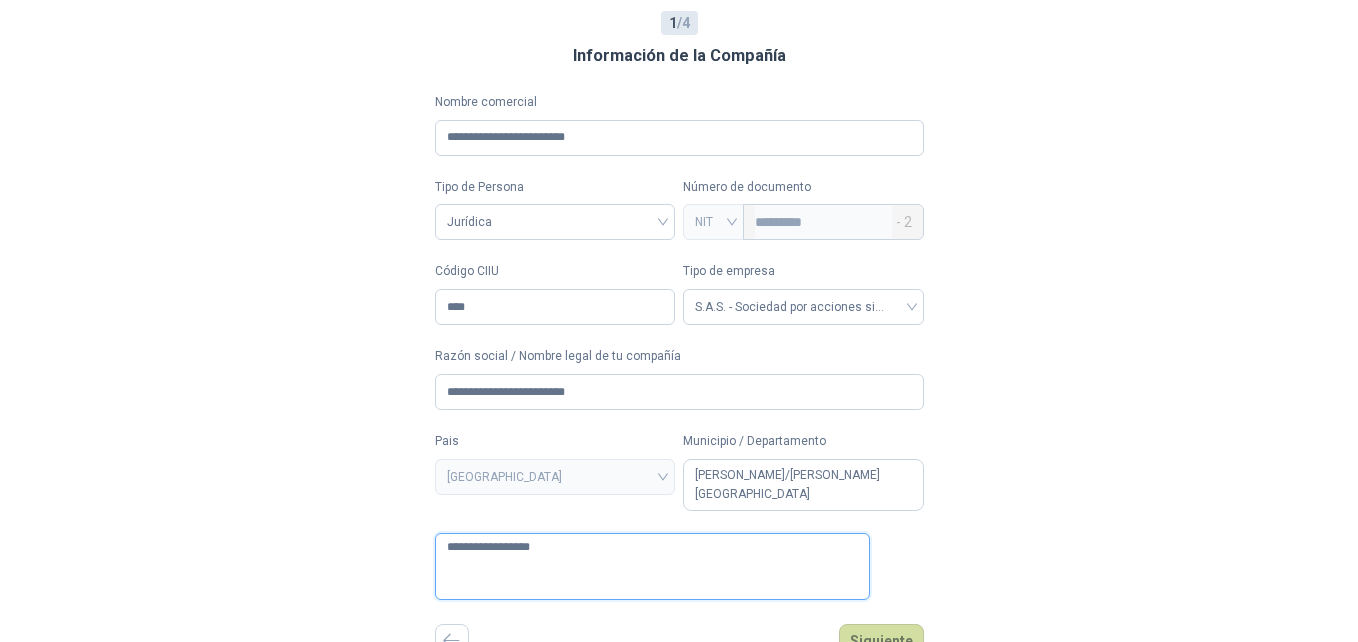 type 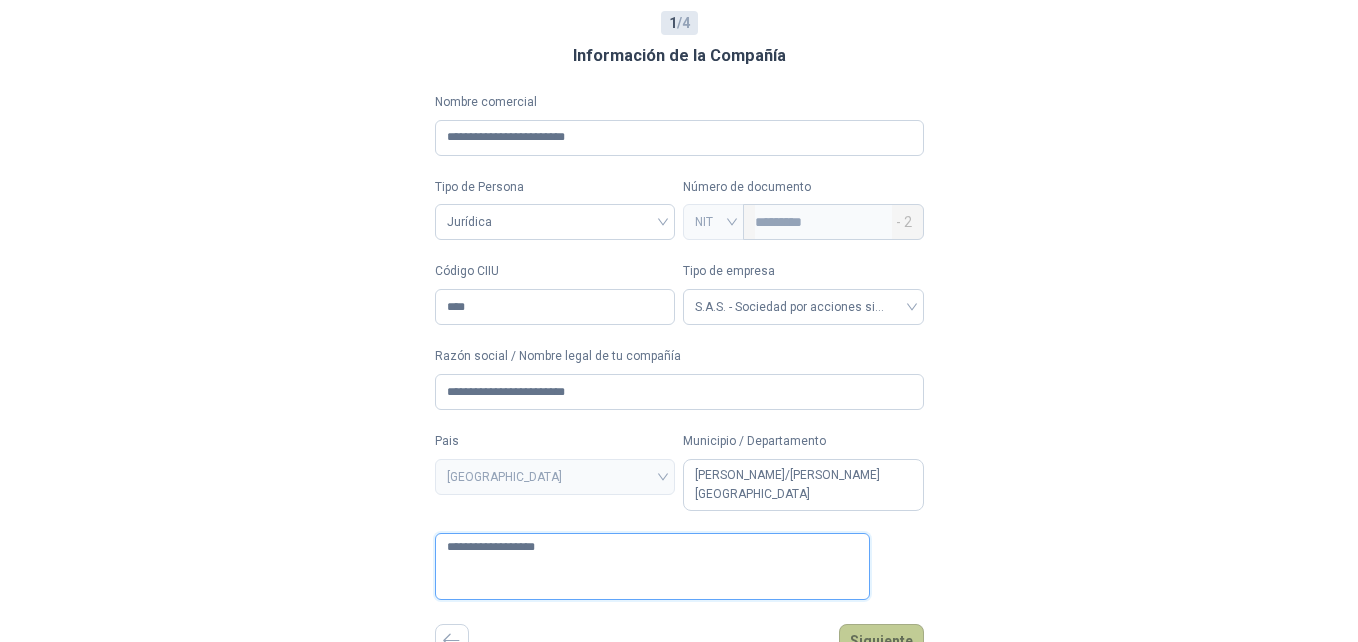 type on "**********" 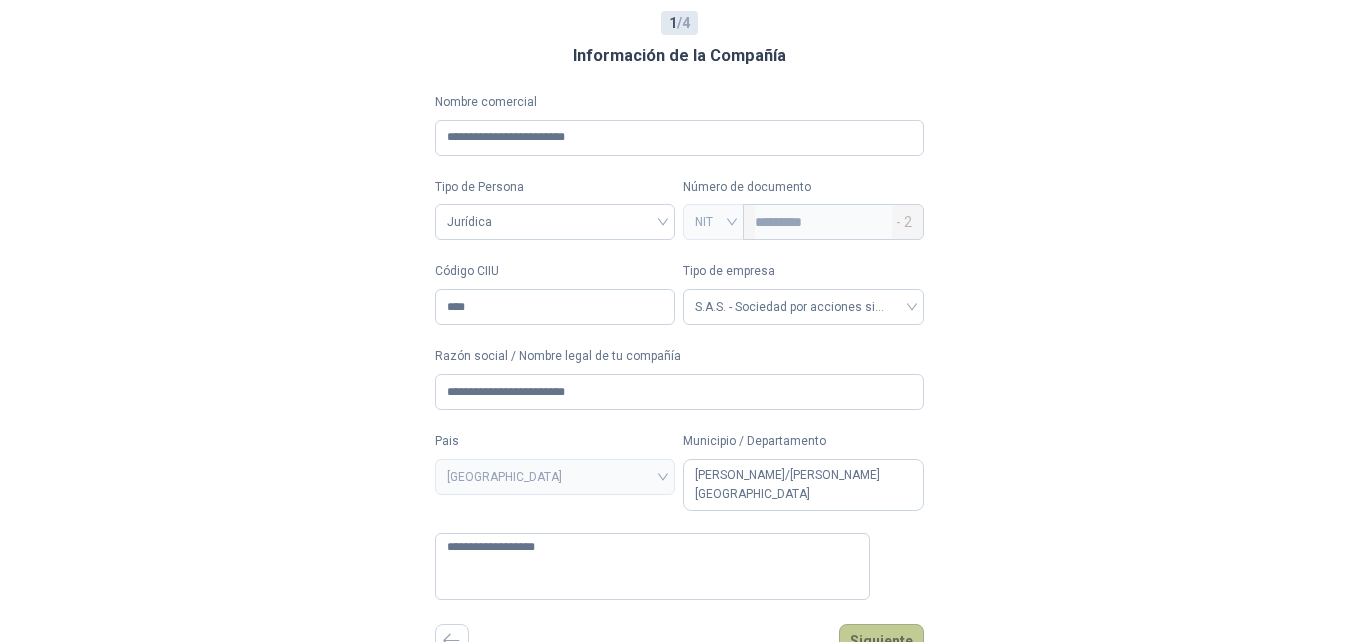 click on "Siguiente" at bounding box center [881, 641] 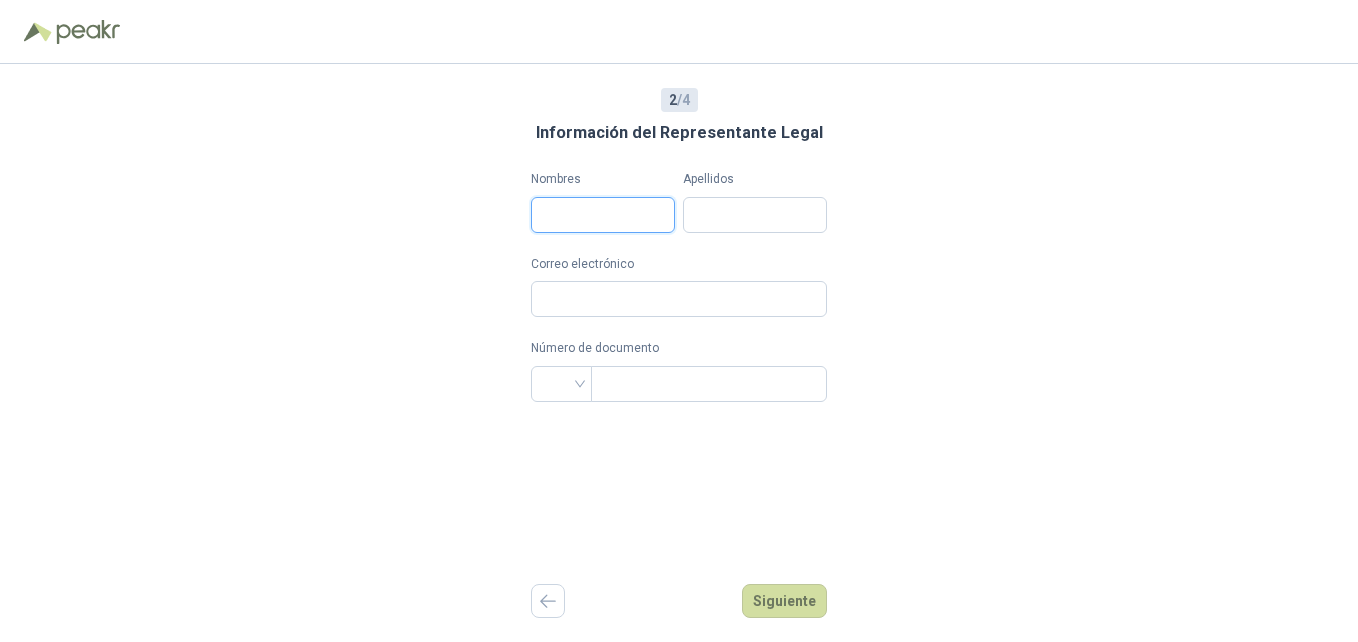 click on "Nombres" at bounding box center [603, 215] 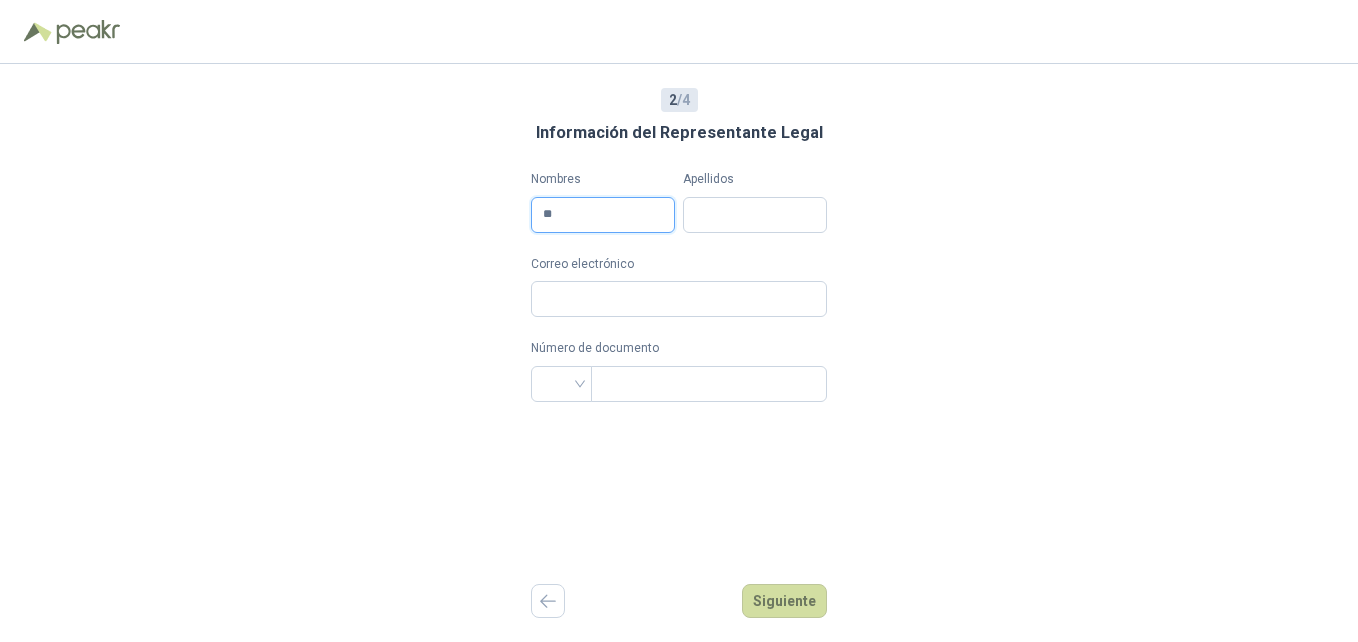 type on "*" 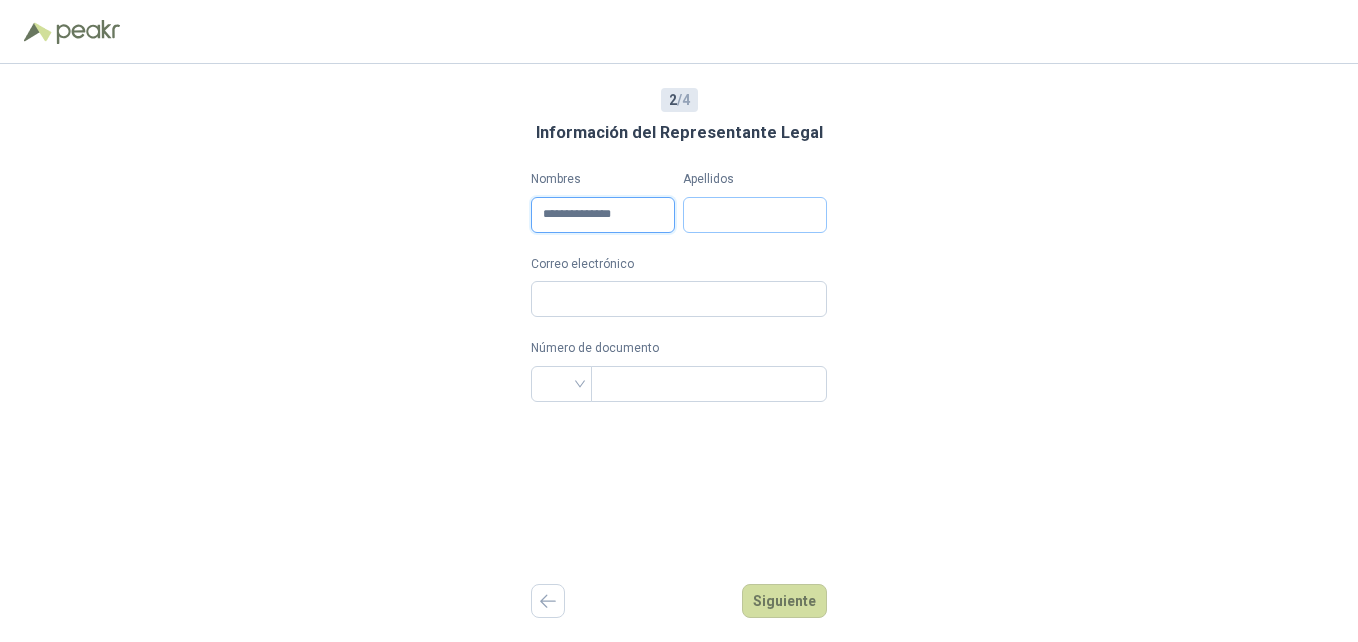 type on "**********" 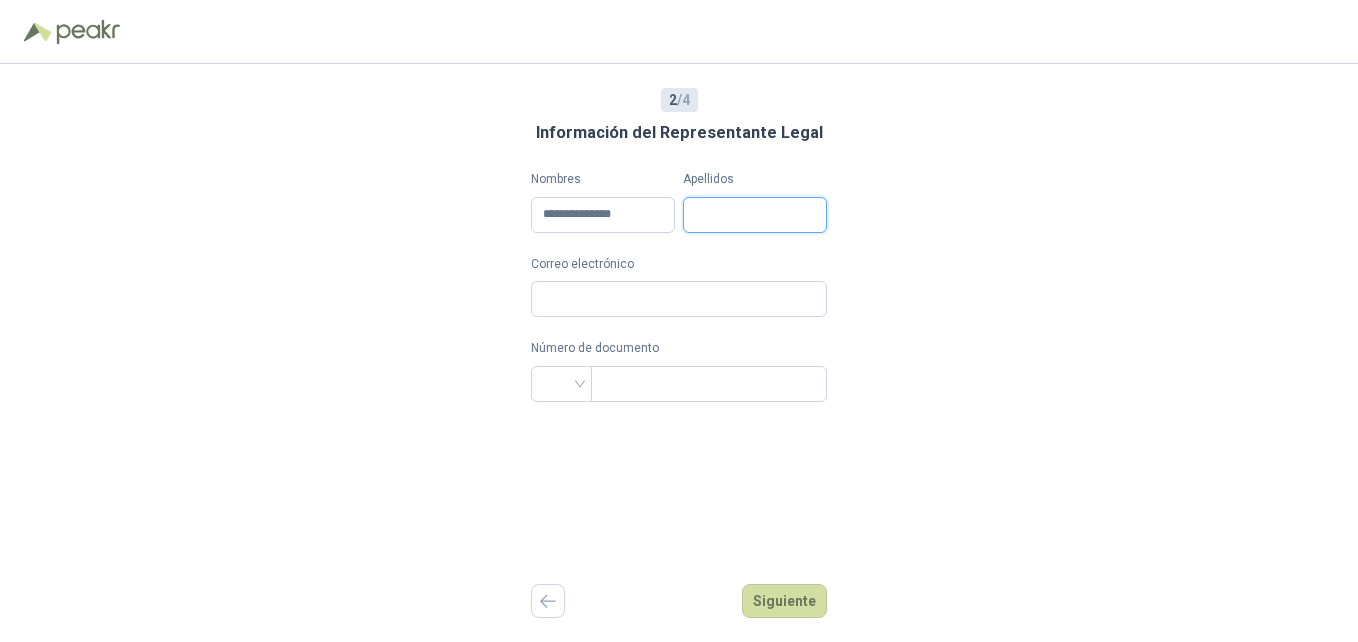 click on "Apellidos" at bounding box center (755, 215) 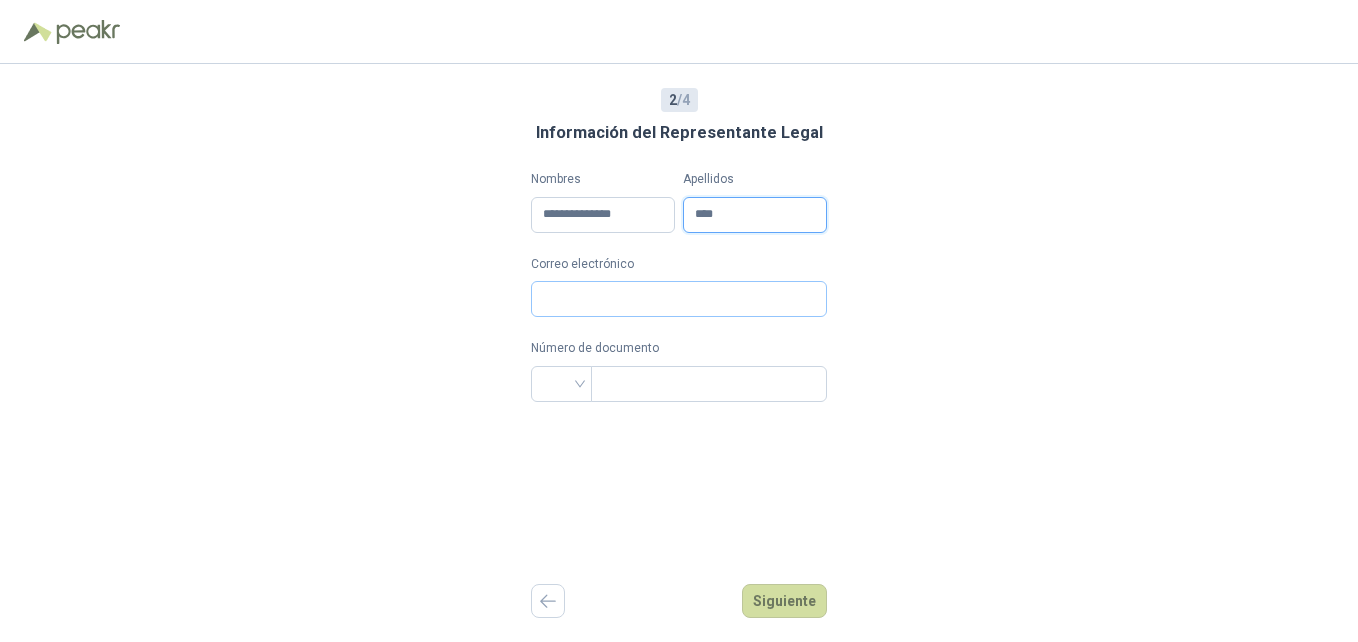 type on "****" 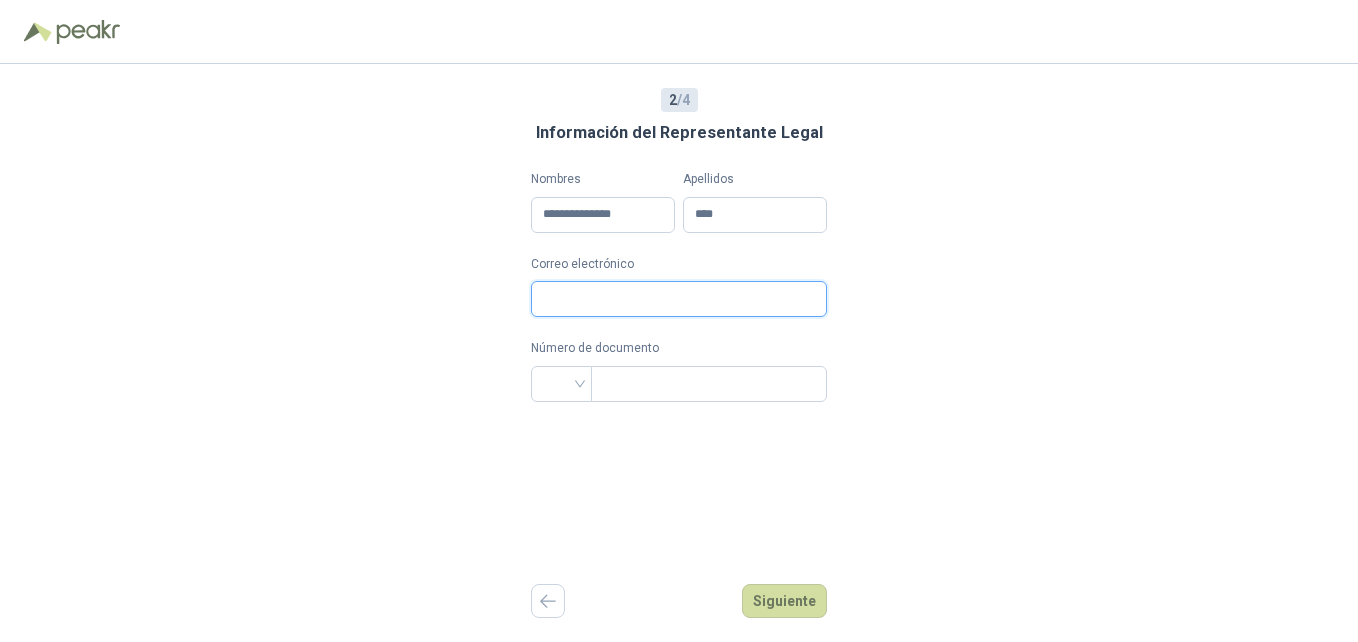 click on "Correo electrónico" at bounding box center [679, 299] 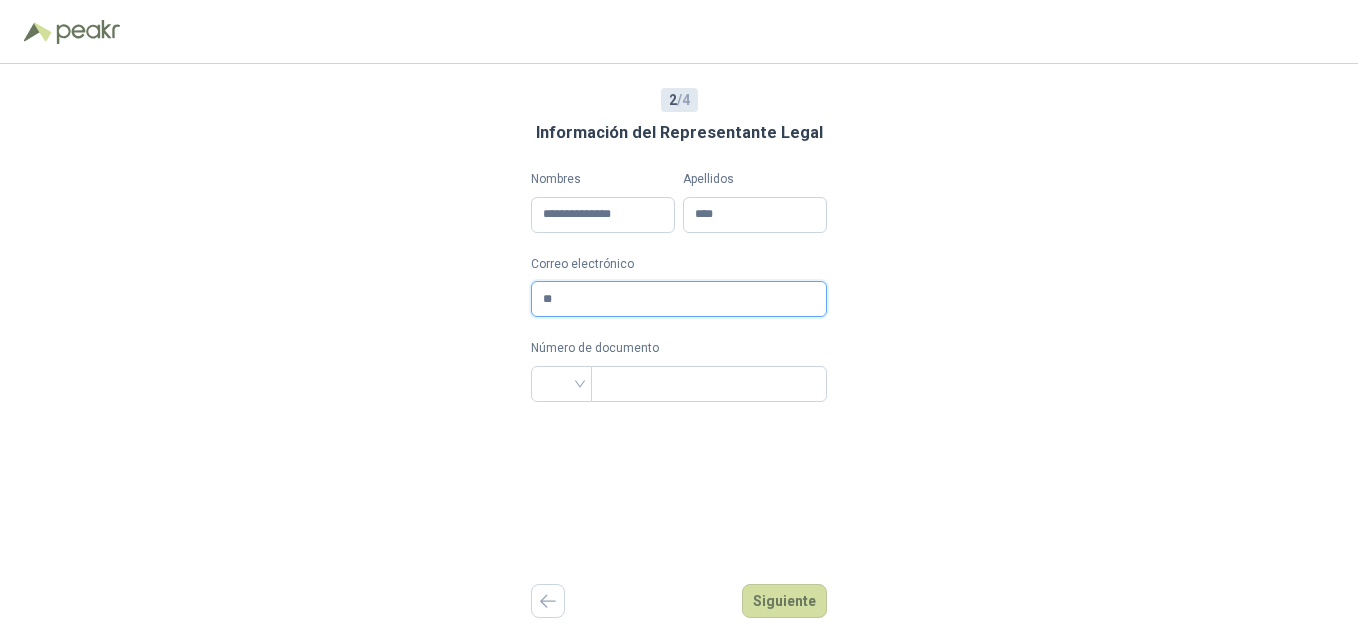 type on "*" 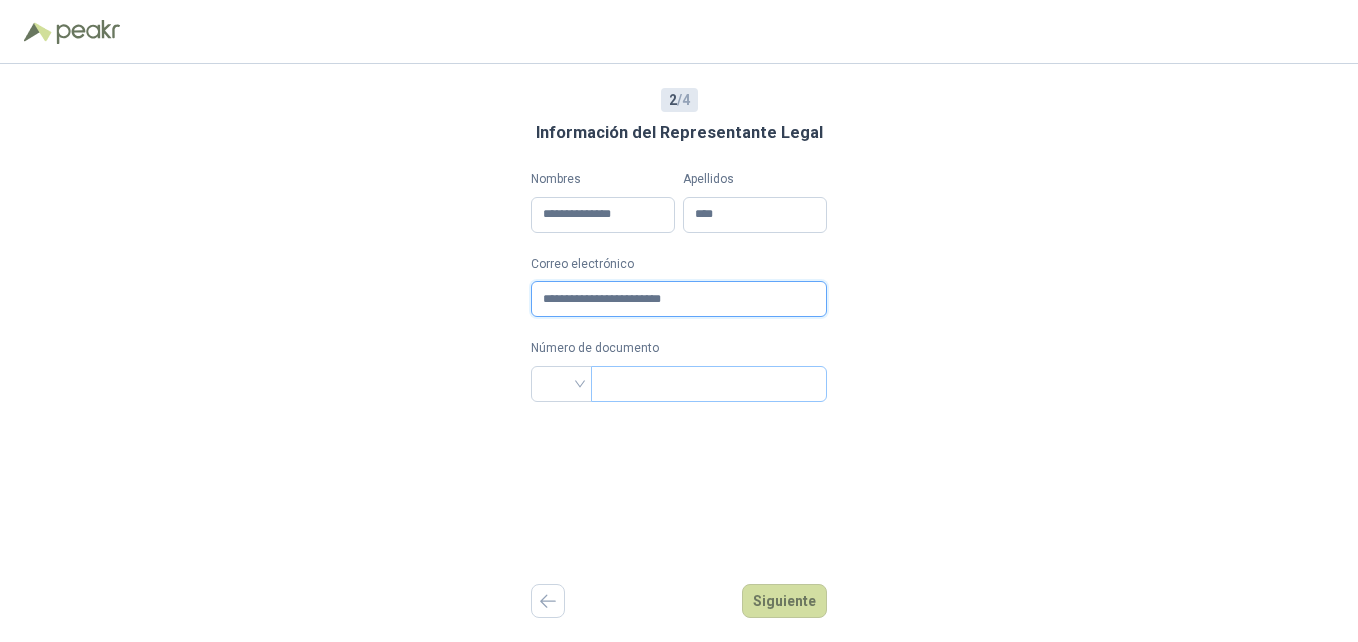 type on "**********" 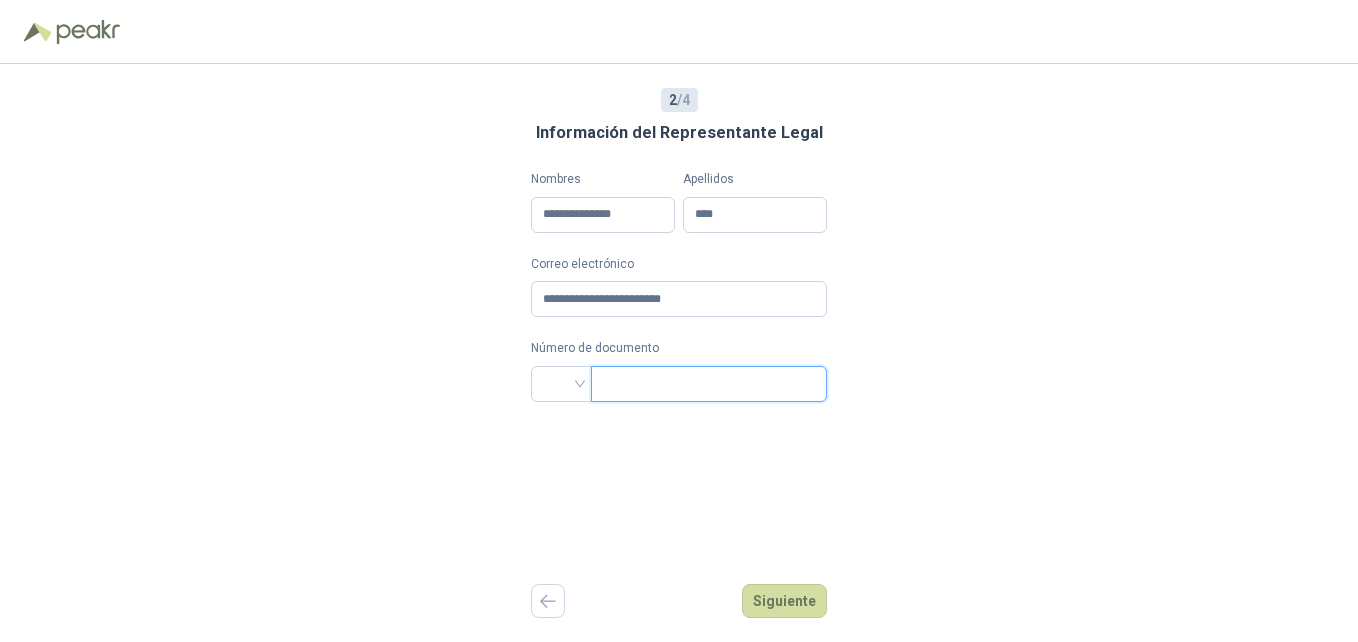 click at bounding box center (707, 384) 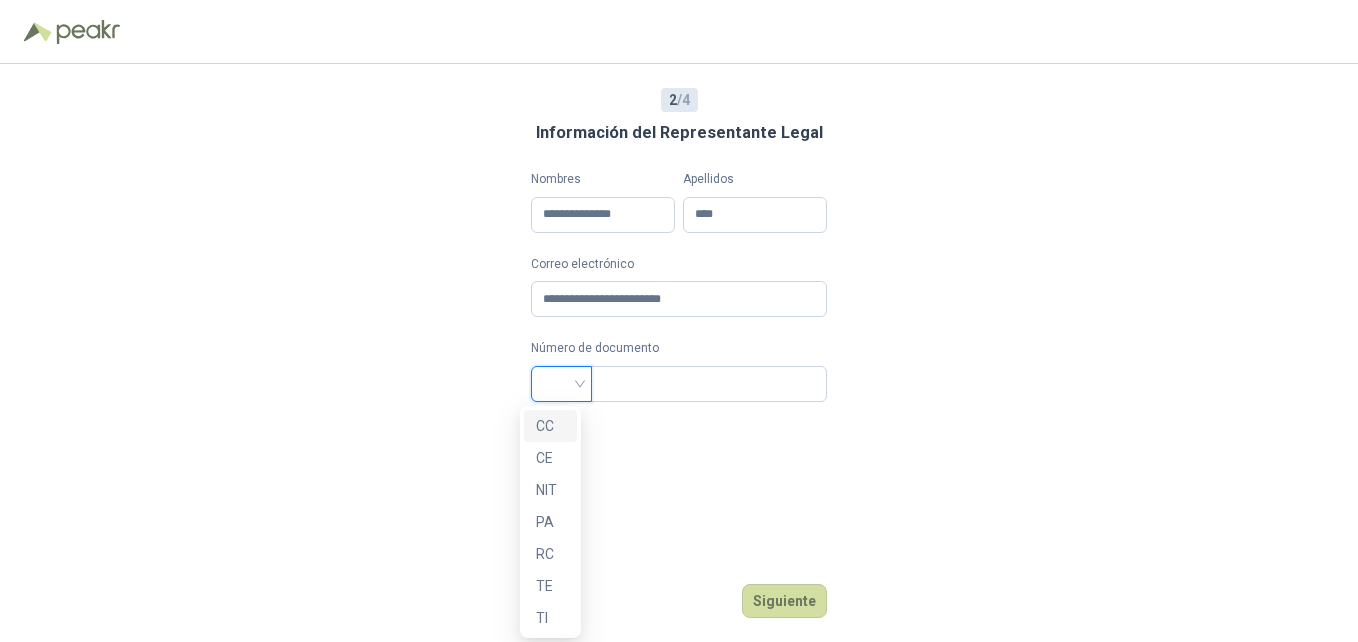 click at bounding box center (561, 382) 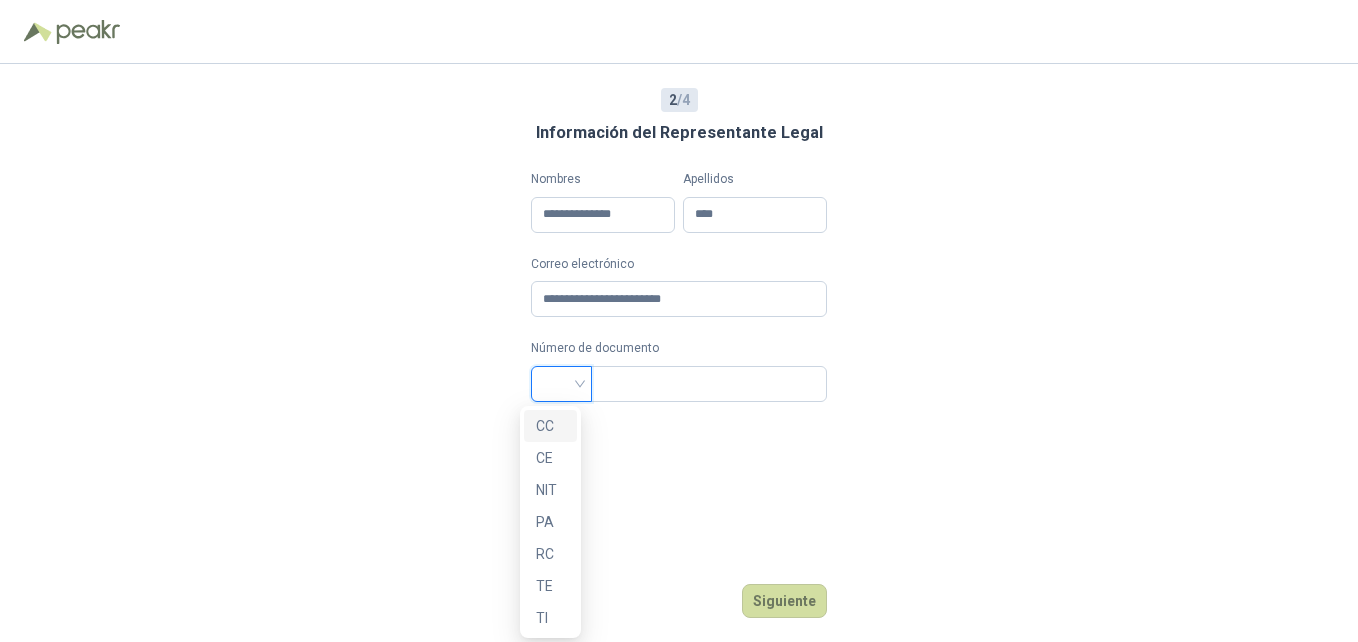 click on "CC" at bounding box center [550, 426] 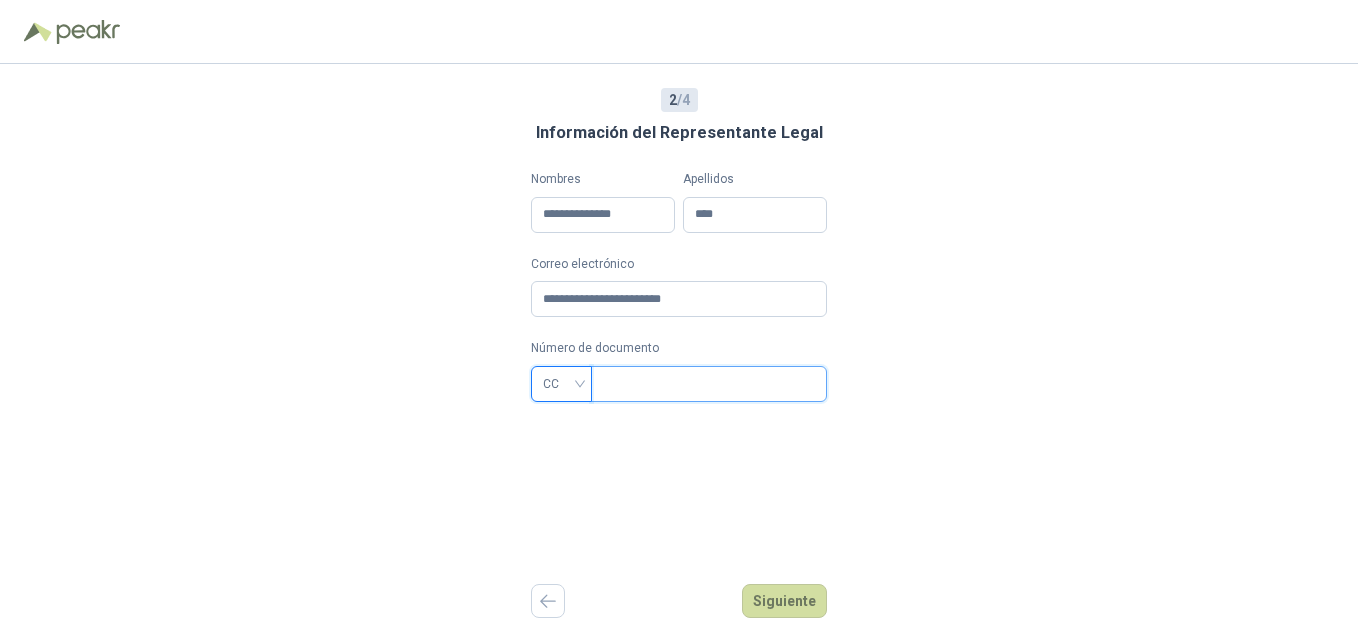 click at bounding box center (707, 384) 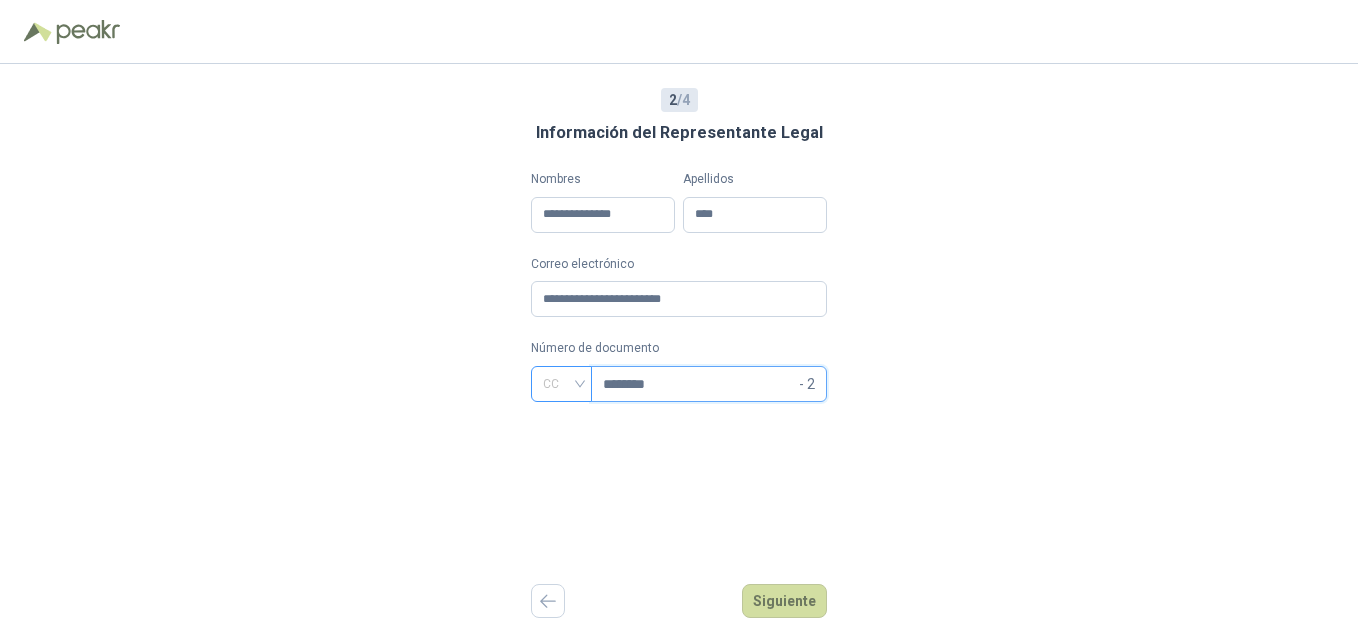drag, startPoint x: 568, startPoint y: 384, endPoint x: 568, endPoint y: 398, distance: 14 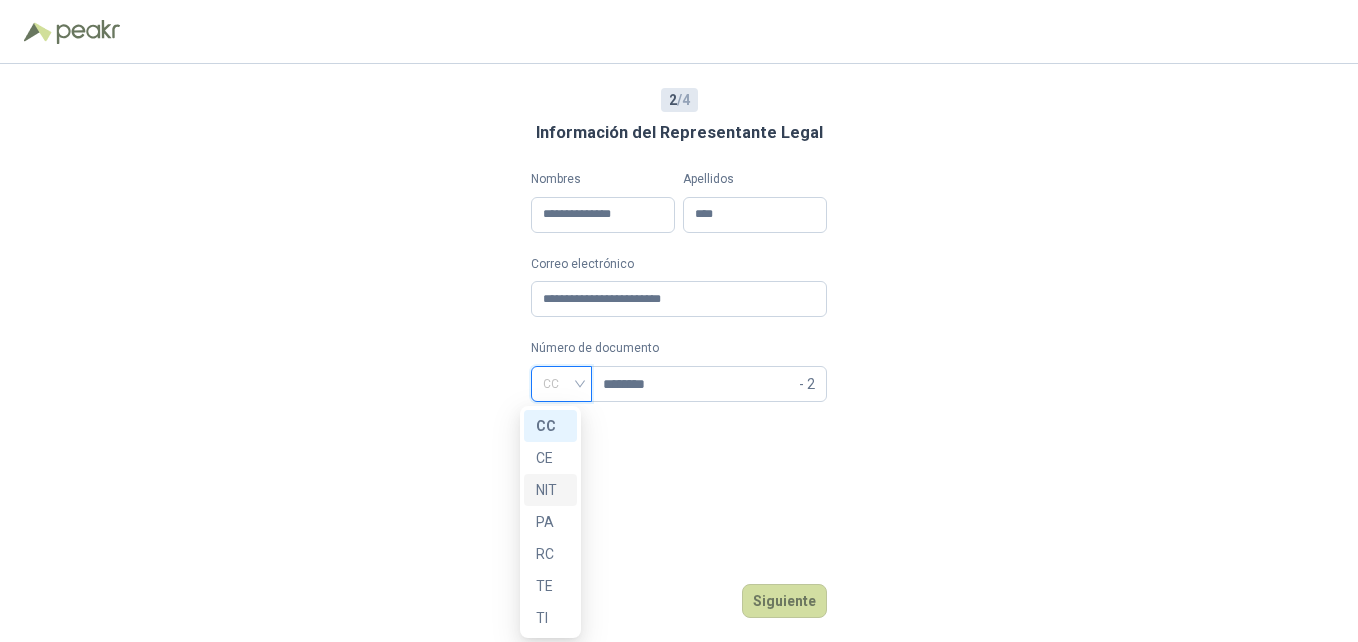 click on "NIT" at bounding box center (550, 490) 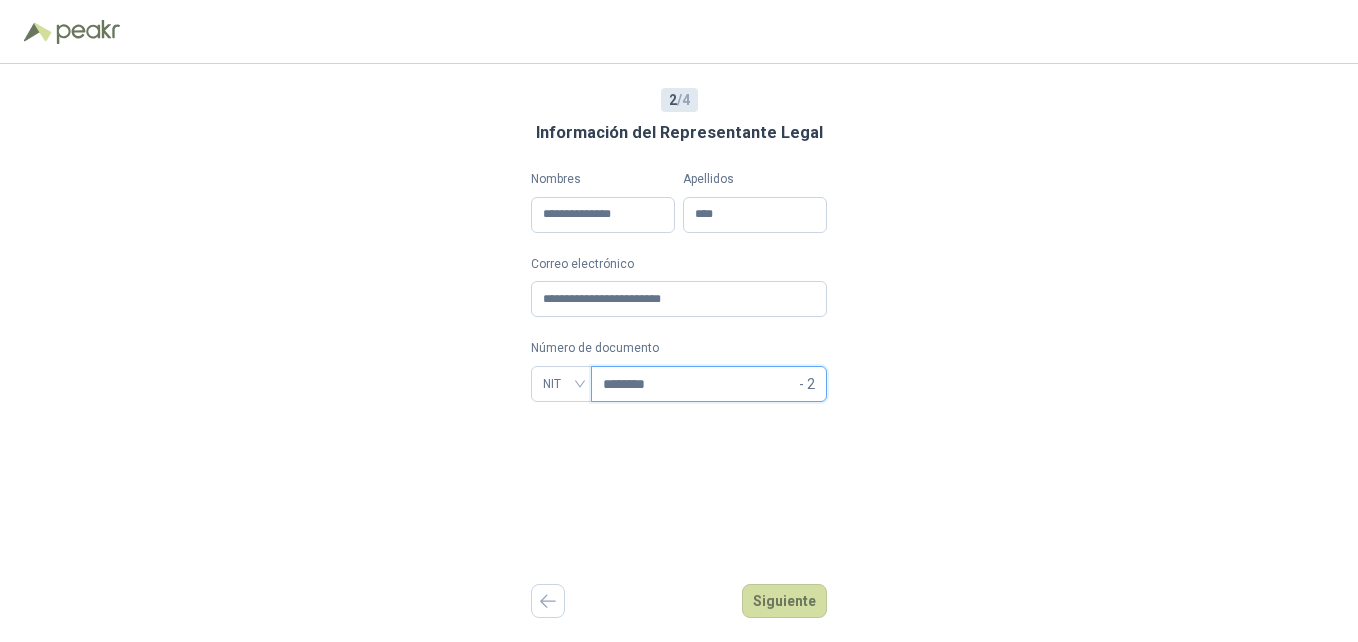 drag, startPoint x: 677, startPoint y: 386, endPoint x: 607, endPoint y: 430, distance: 82.68011 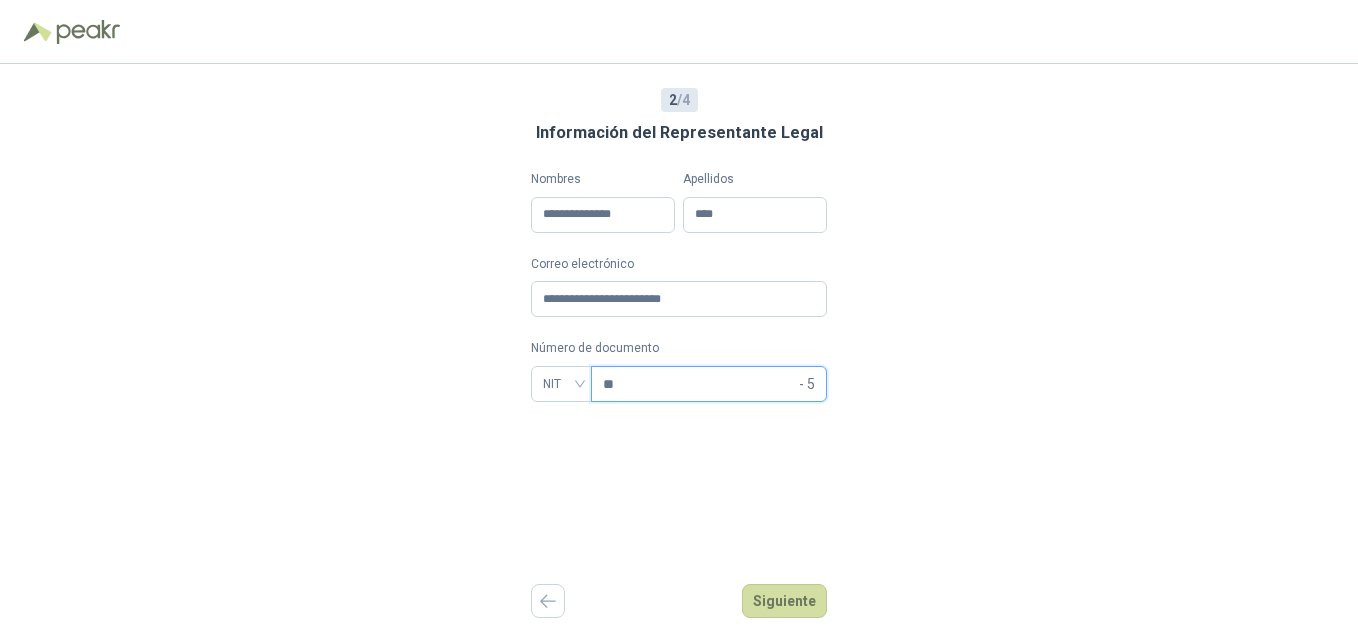 type on "*" 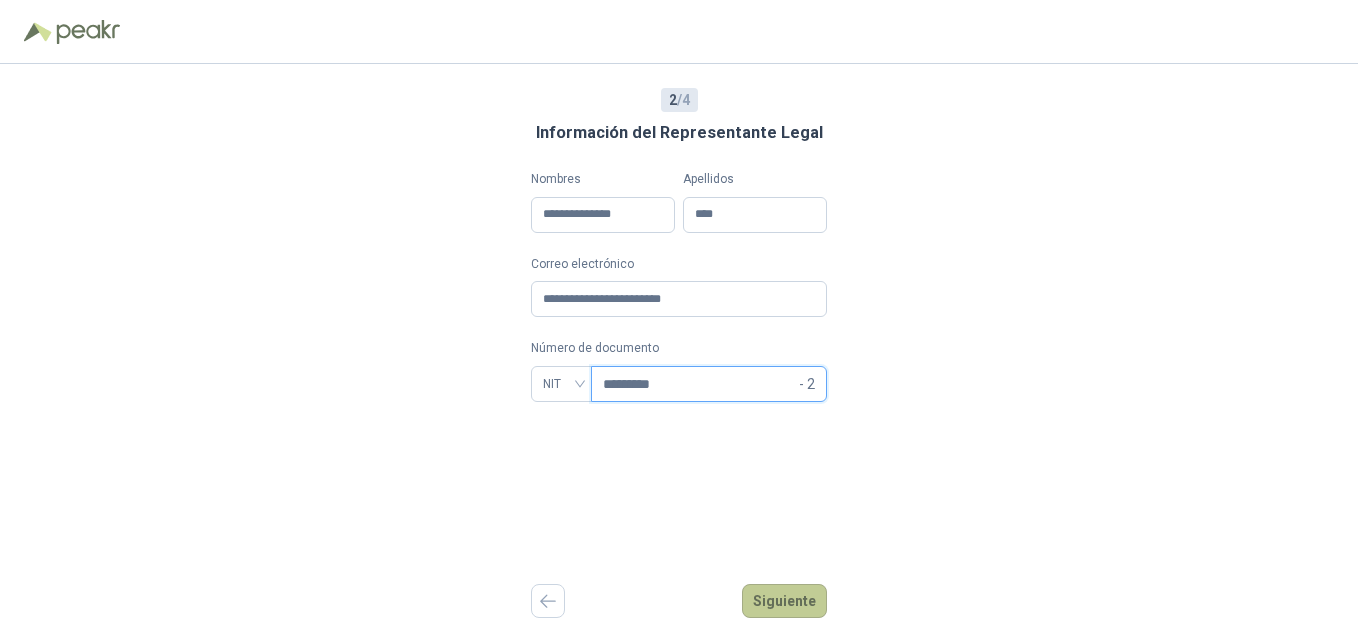 type on "*********" 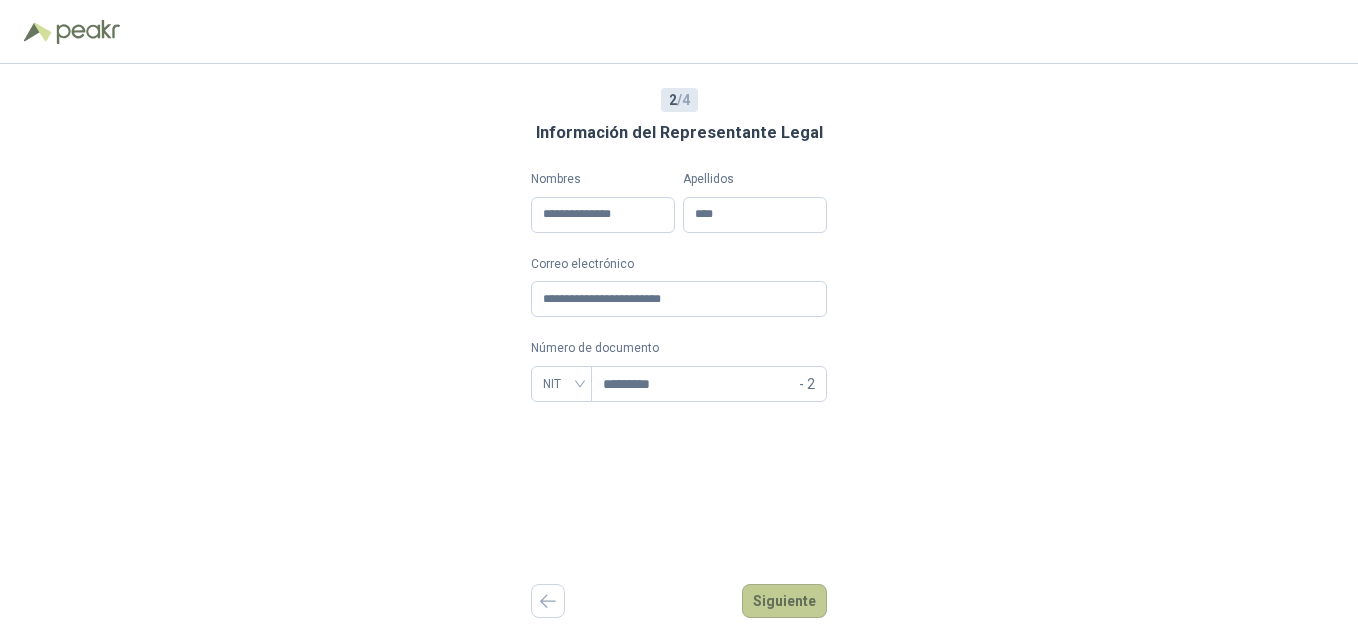 click on "Siguiente" at bounding box center (784, 601) 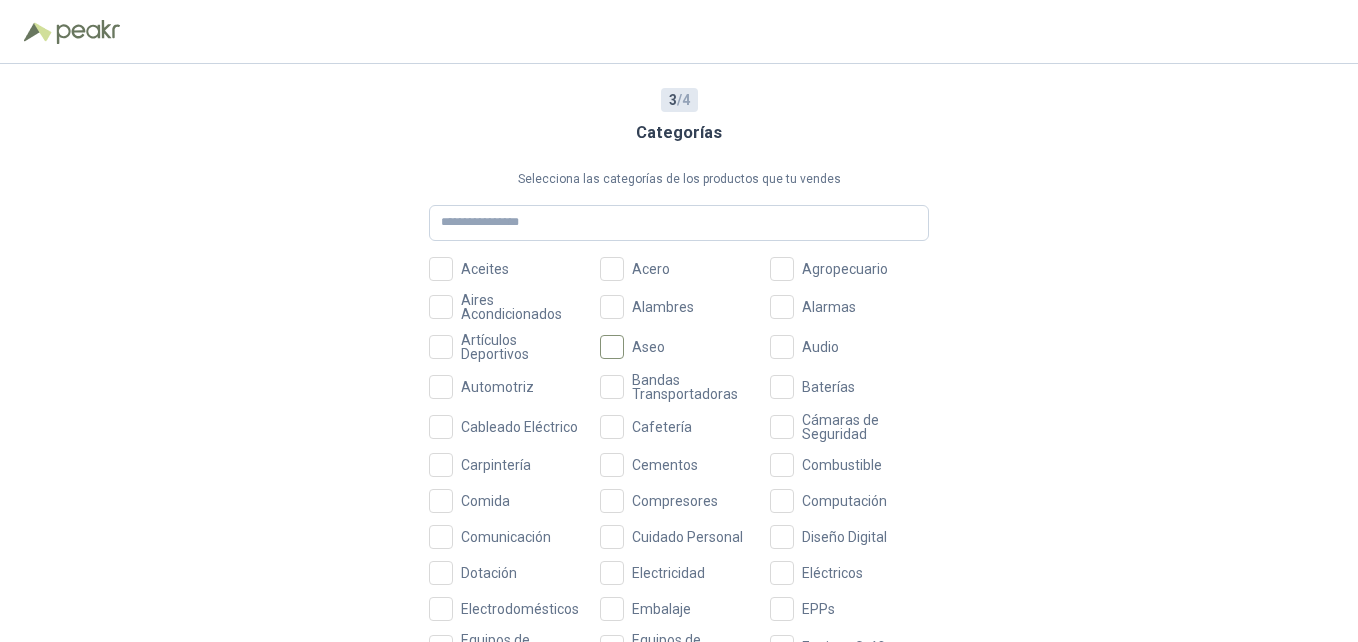 drag, startPoint x: 659, startPoint y: 341, endPoint x: 654, endPoint y: 332, distance: 10.29563 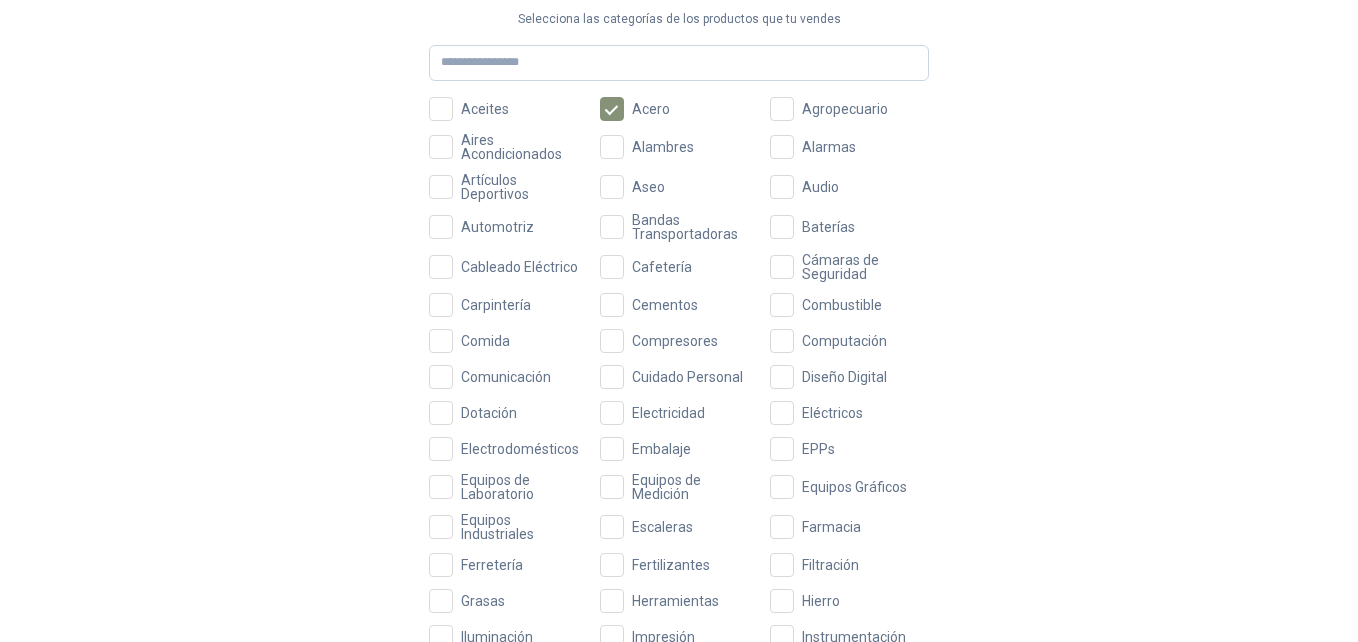 scroll, scrollTop: 233, scrollLeft: 0, axis: vertical 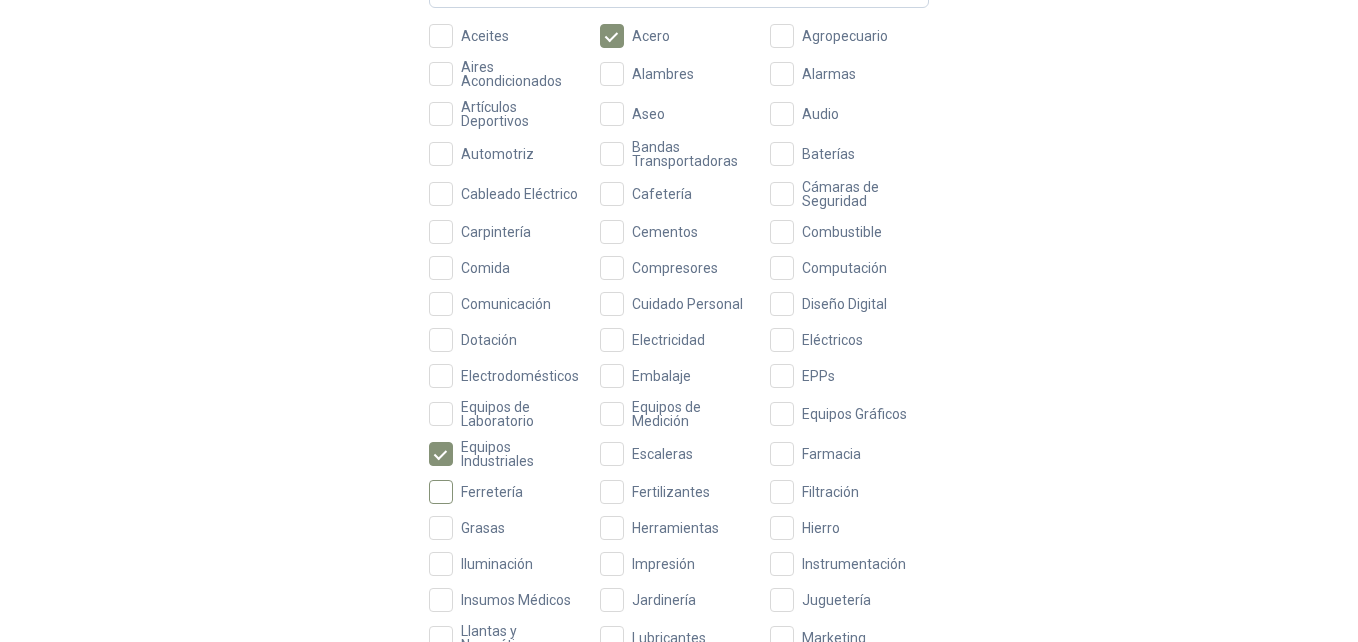 click on "Ferretería" at bounding box center (492, 492) 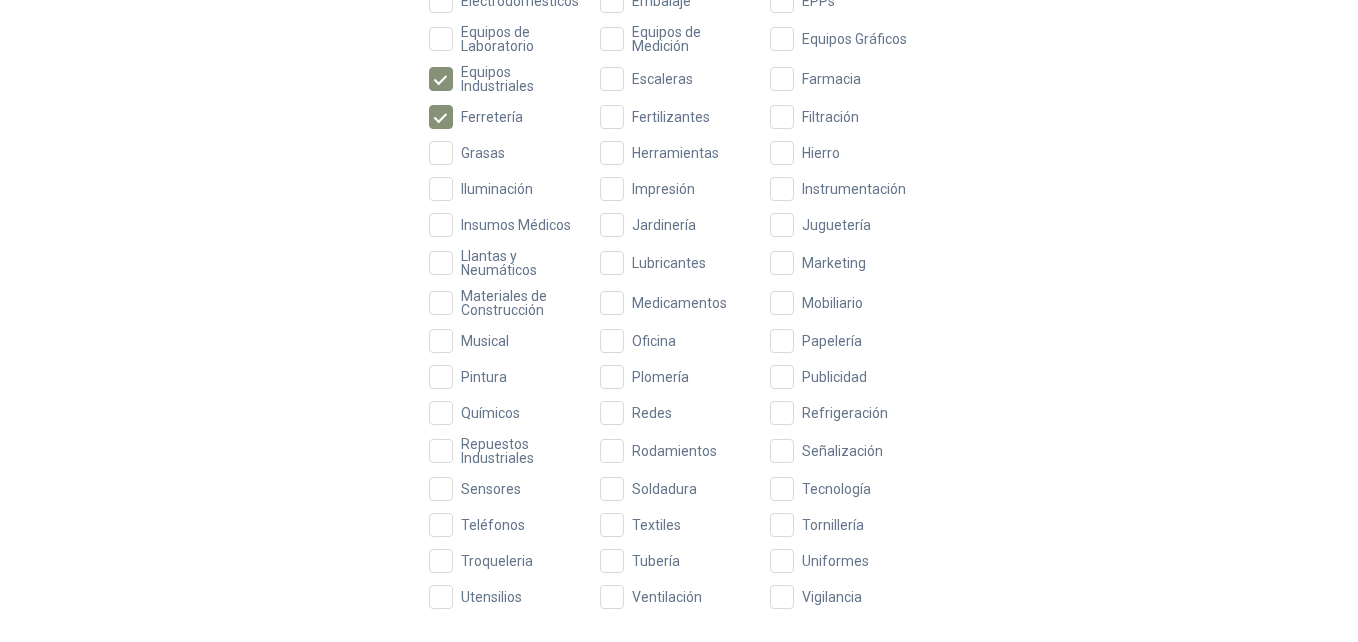 scroll, scrollTop: 649, scrollLeft: 0, axis: vertical 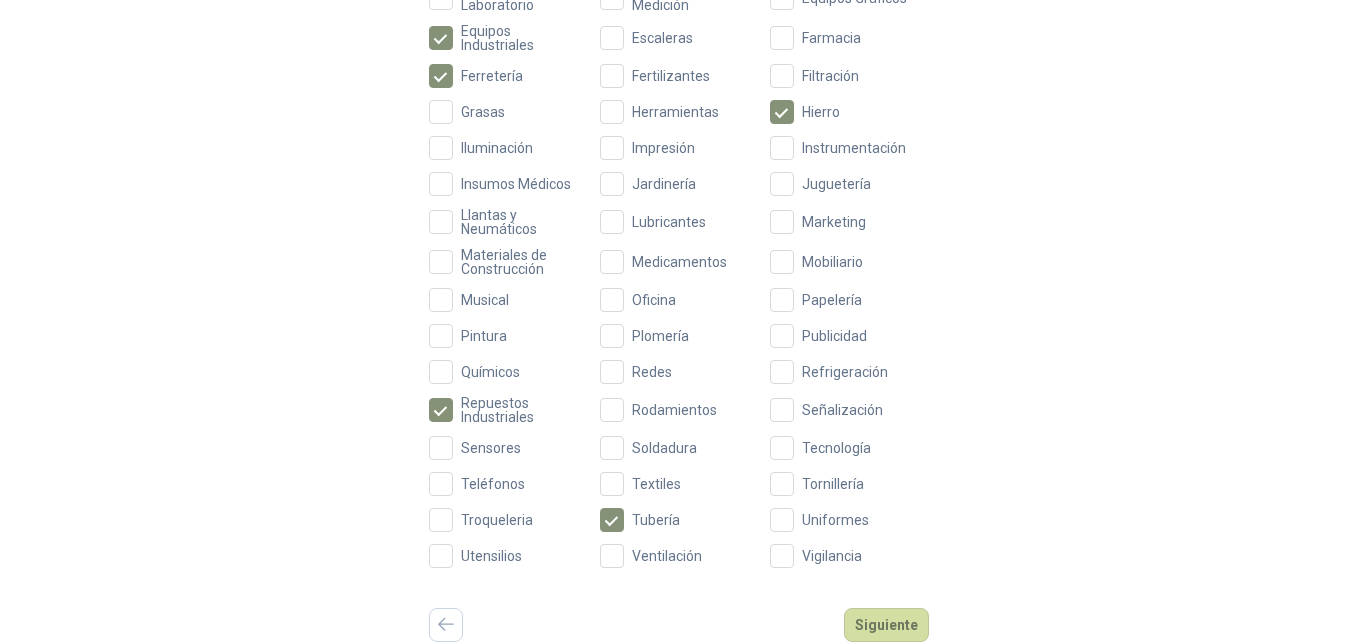 drag, startPoint x: 978, startPoint y: 355, endPoint x: 969, endPoint y: 381, distance: 27.513634 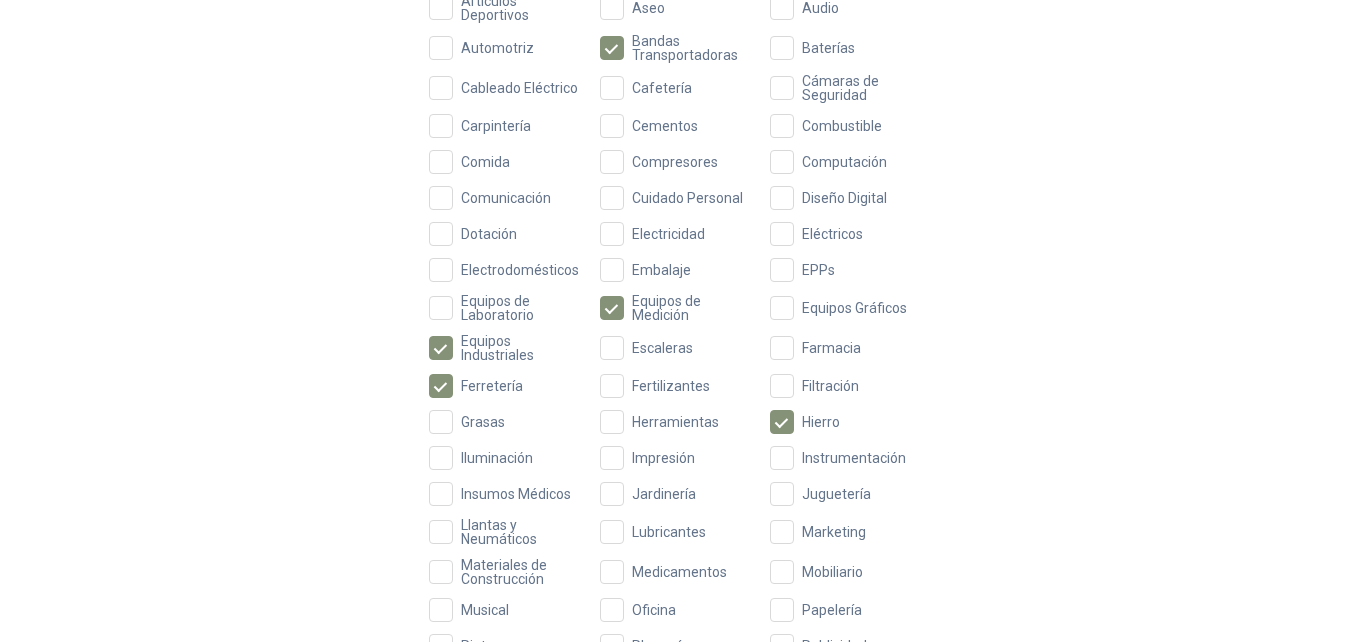 scroll, scrollTop: 649, scrollLeft: 0, axis: vertical 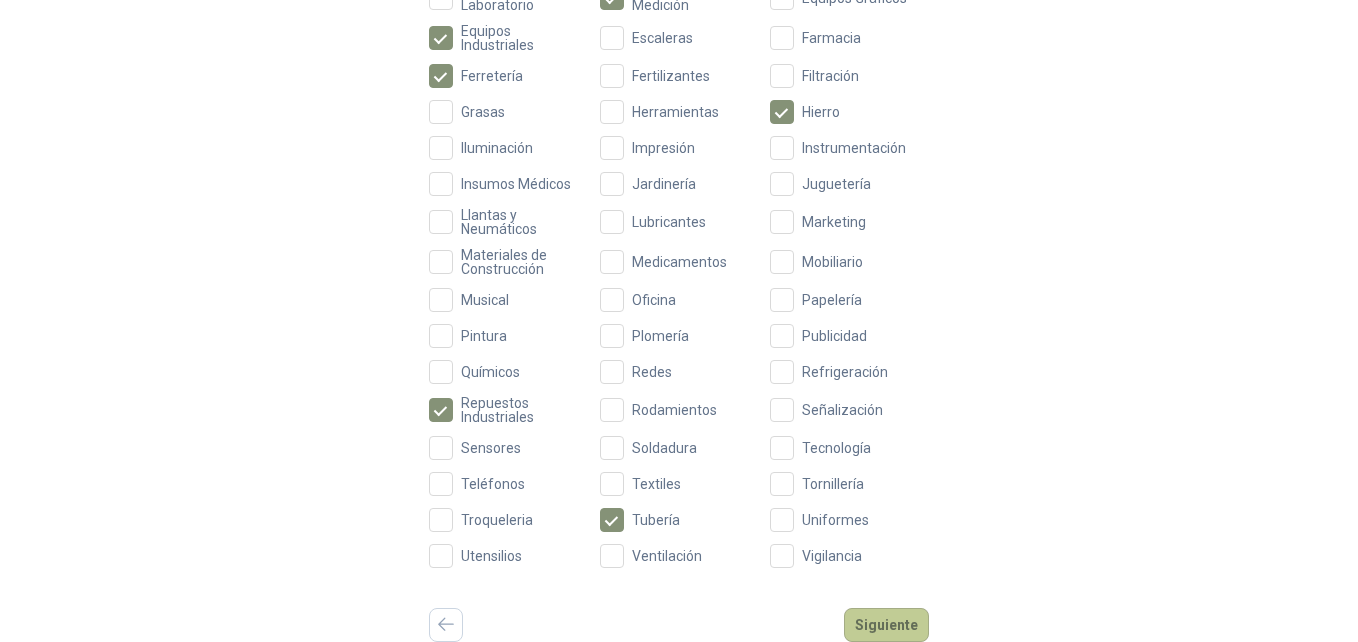 click on "Siguiente" at bounding box center (886, 625) 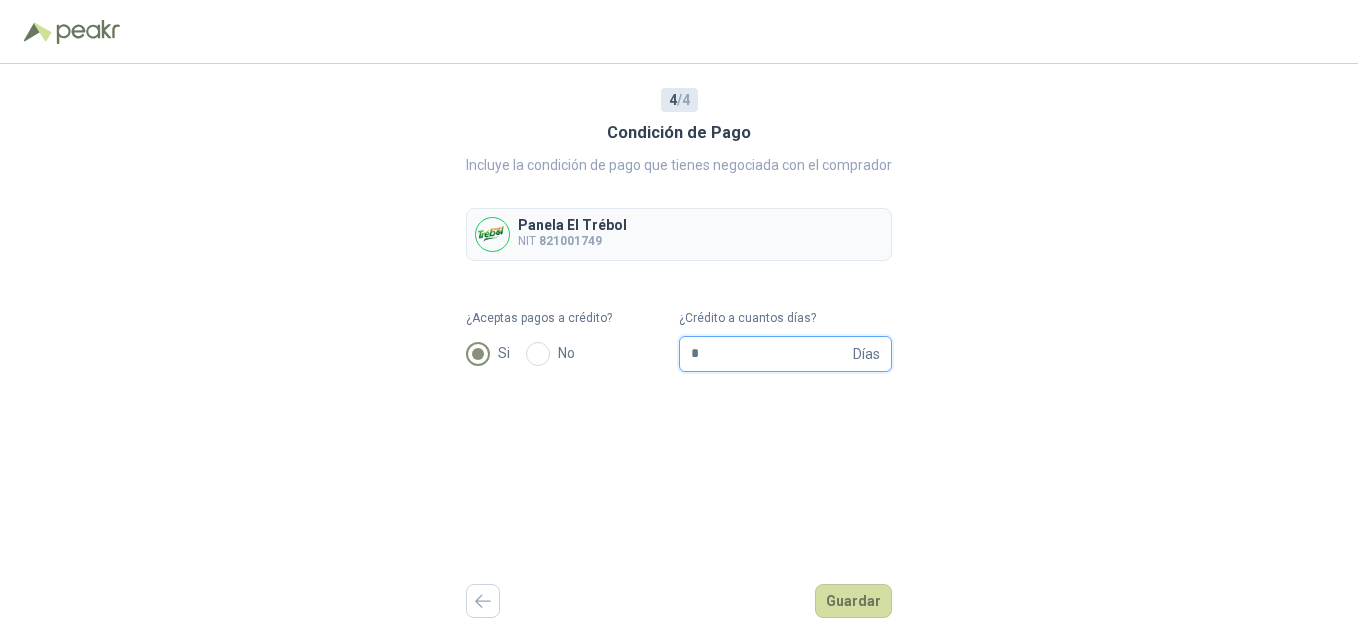 click on "*" at bounding box center [770, 354] 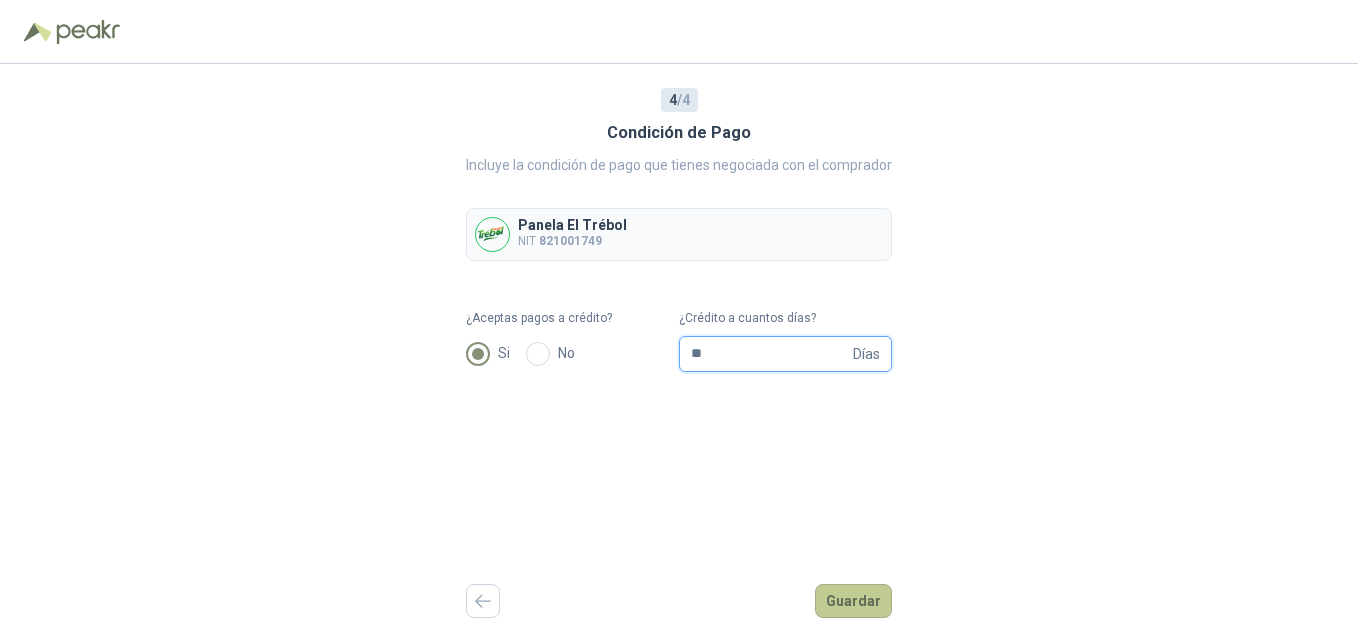 type on "**" 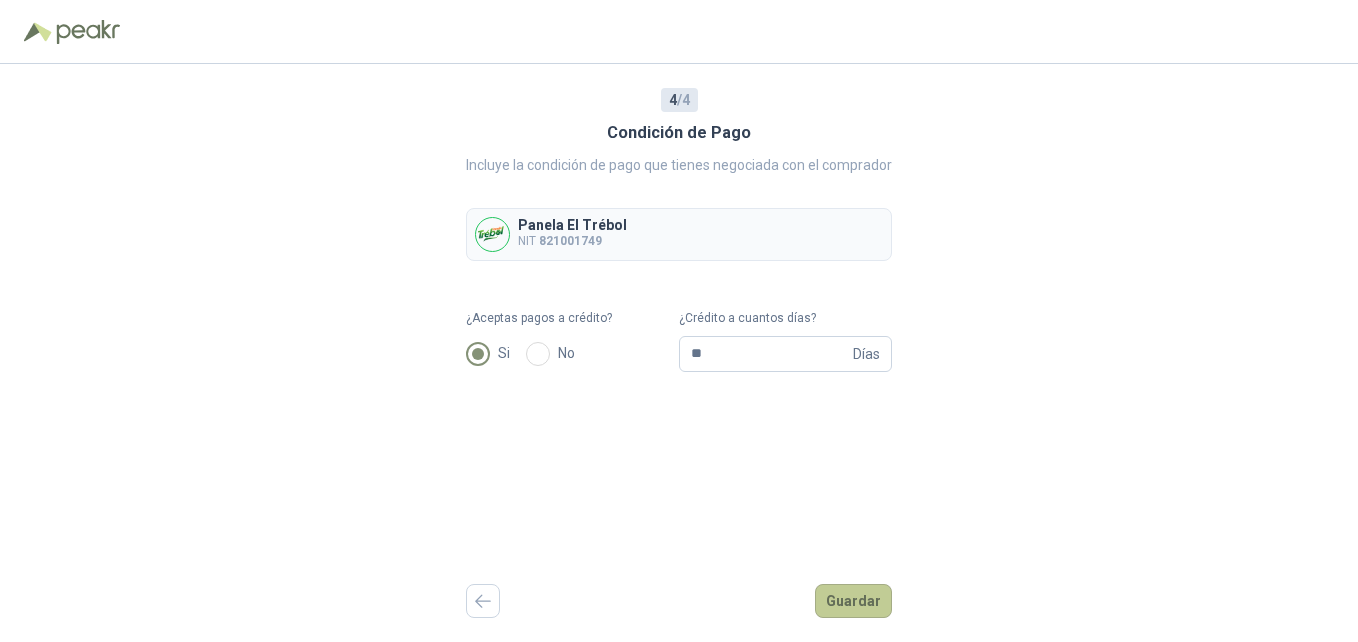 click on "Guardar" at bounding box center (853, 601) 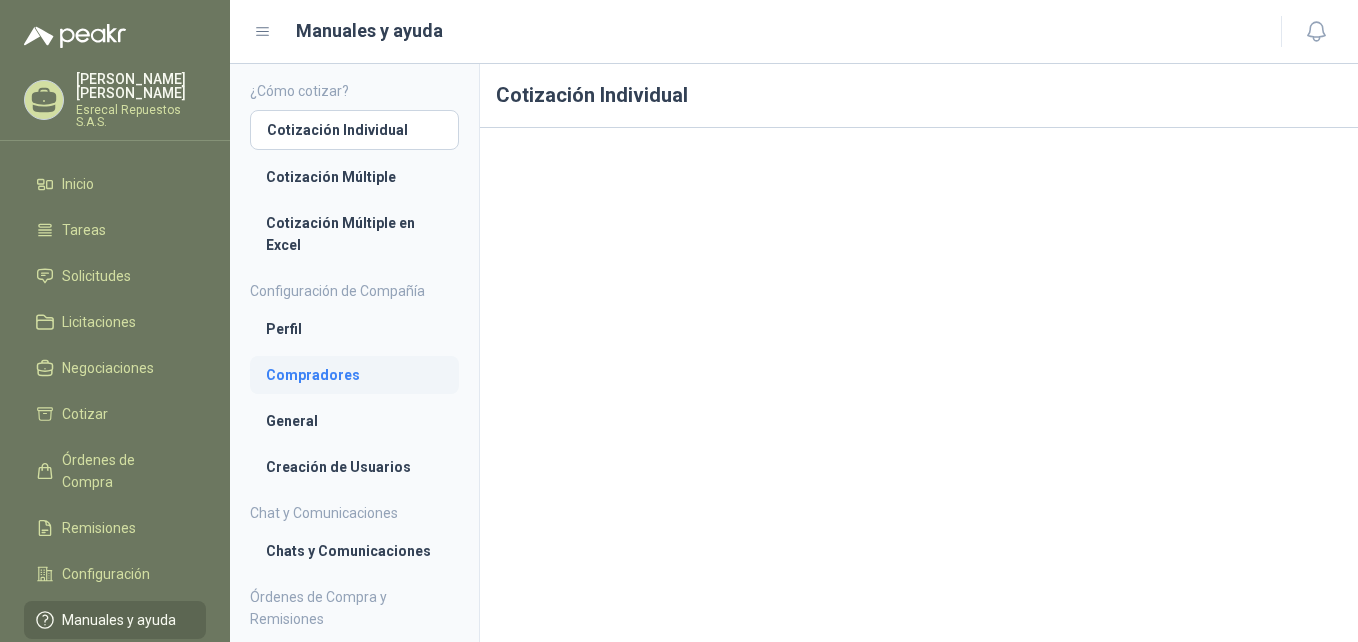 drag, startPoint x: 373, startPoint y: 391, endPoint x: 370, endPoint y: 378, distance: 13.341664 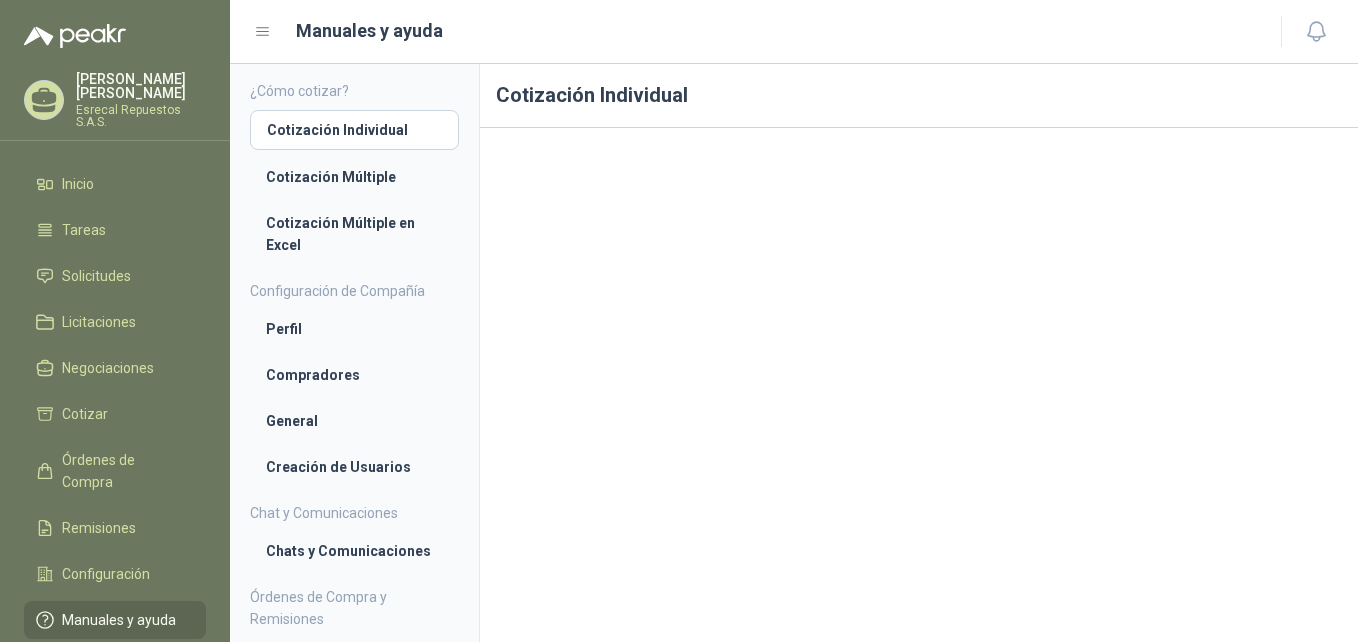 drag, startPoint x: 370, startPoint y: 378, endPoint x: 969, endPoint y: 109, distance: 656.6293 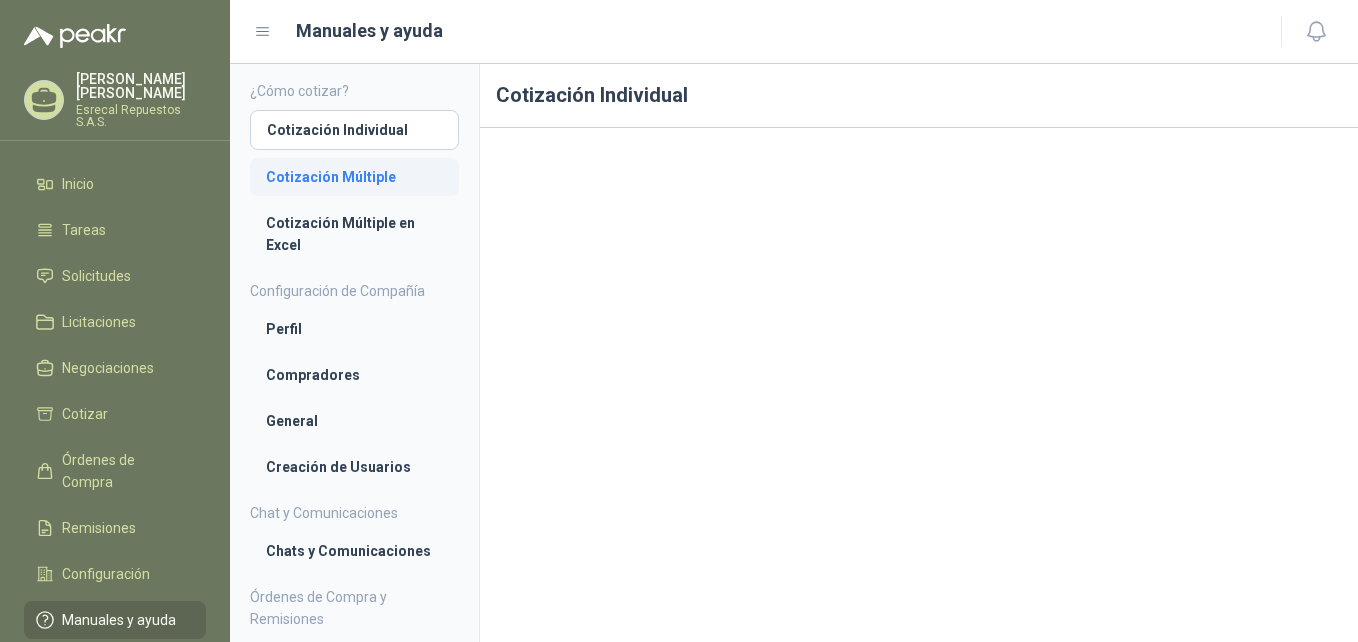 click on "Cotización Múltiple" at bounding box center (354, 177) 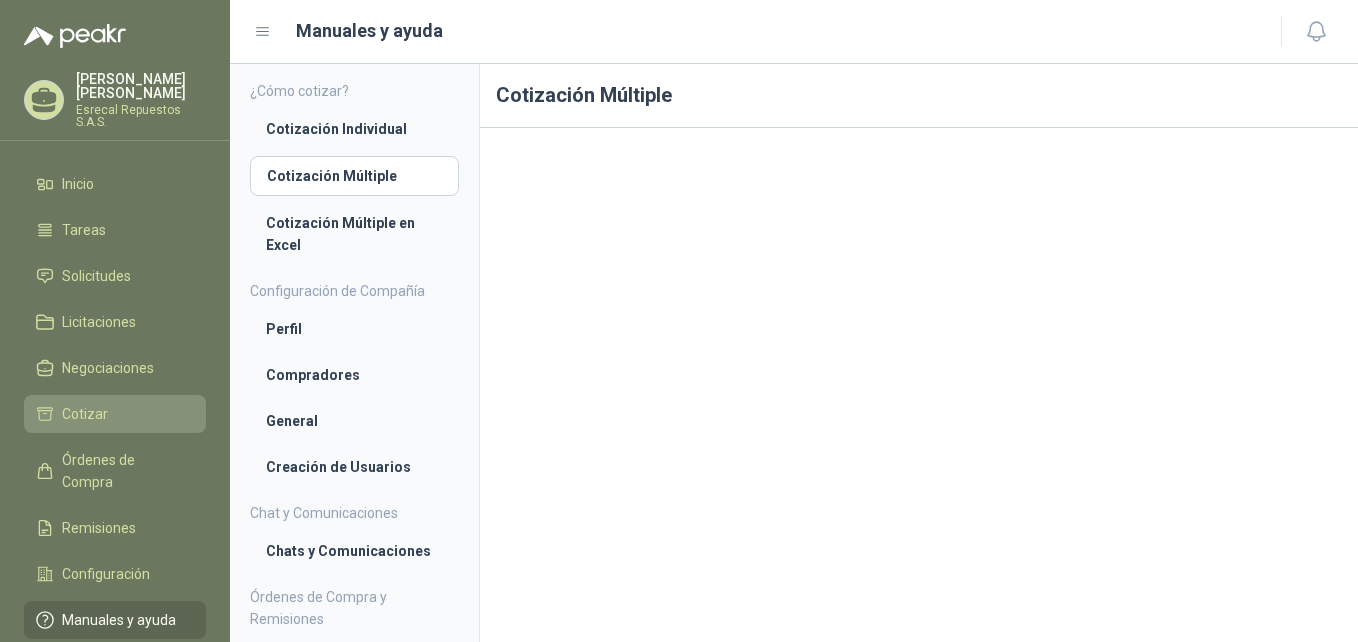 drag, startPoint x: 526, startPoint y: 294, endPoint x: 58, endPoint y: 432, distance: 487.92212 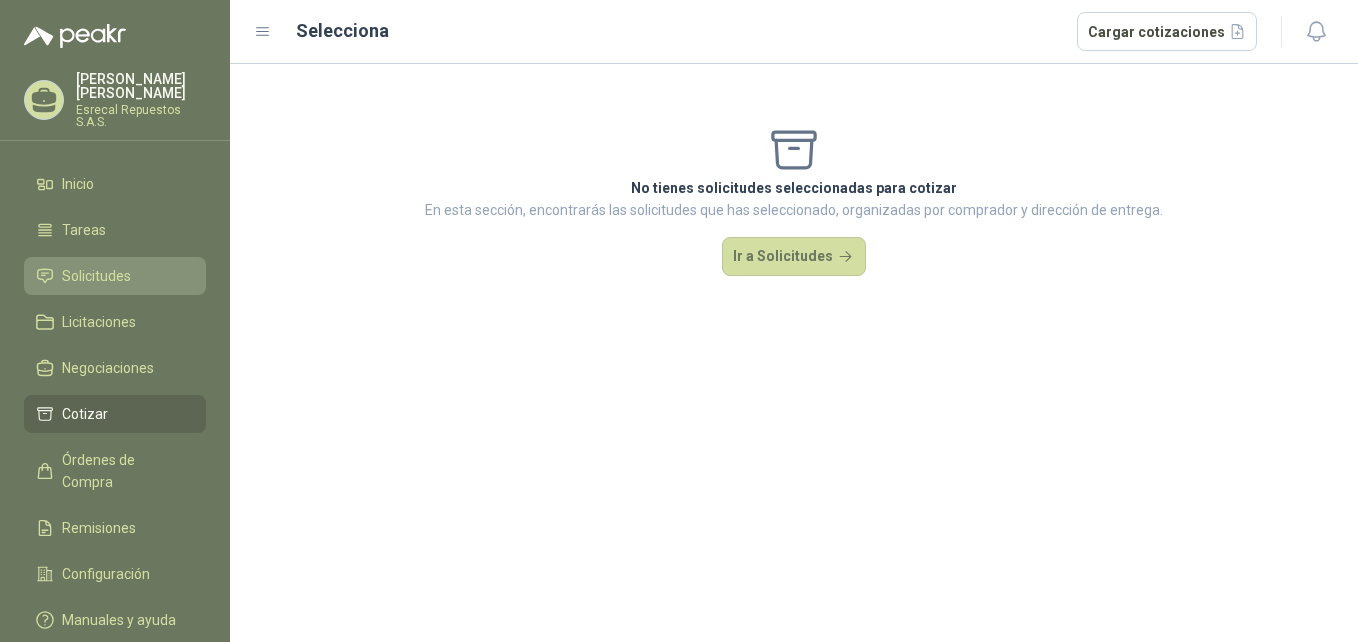click on "Solicitudes" at bounding box center [96, 276] 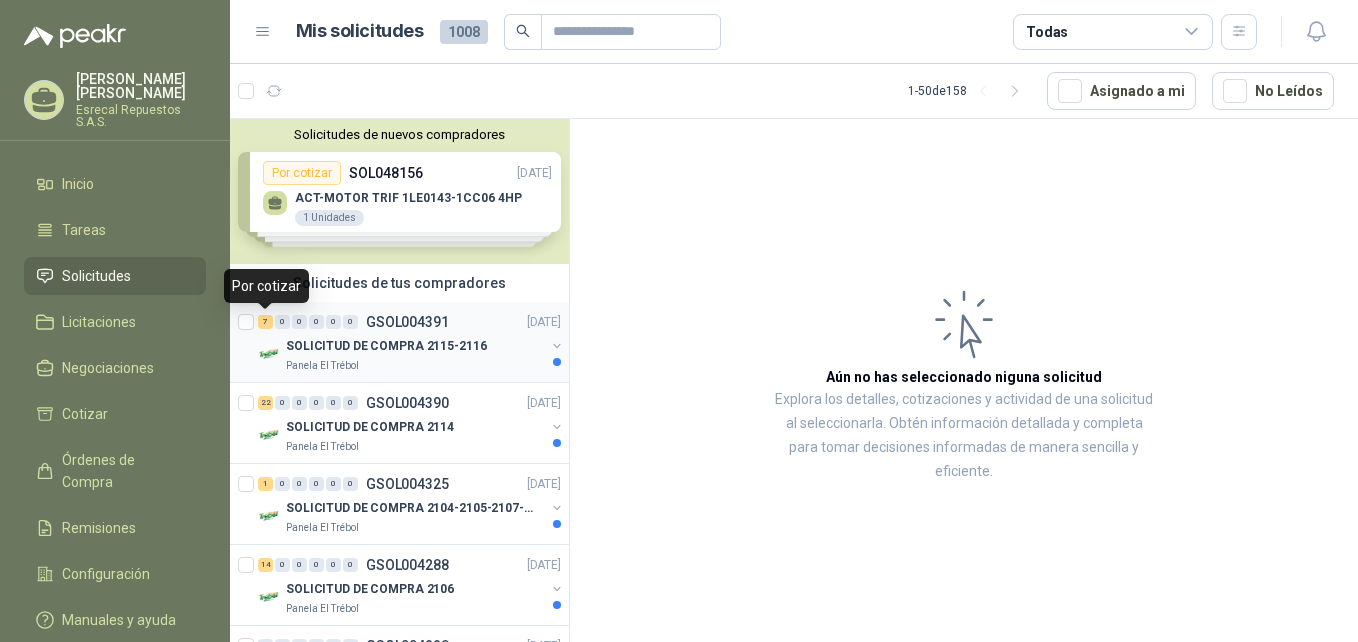 click on "7" at bounding box center (265, 322) 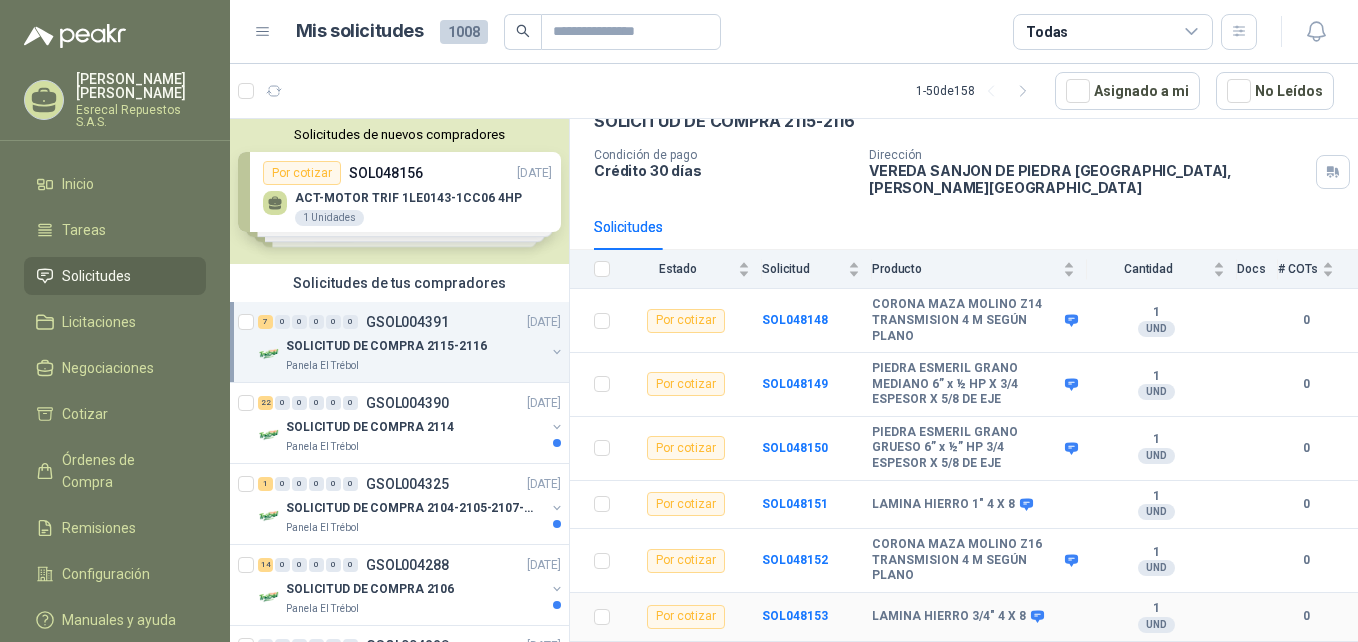 scroll, scrollTop: 153, scrollLeft: 0, axis: vertical 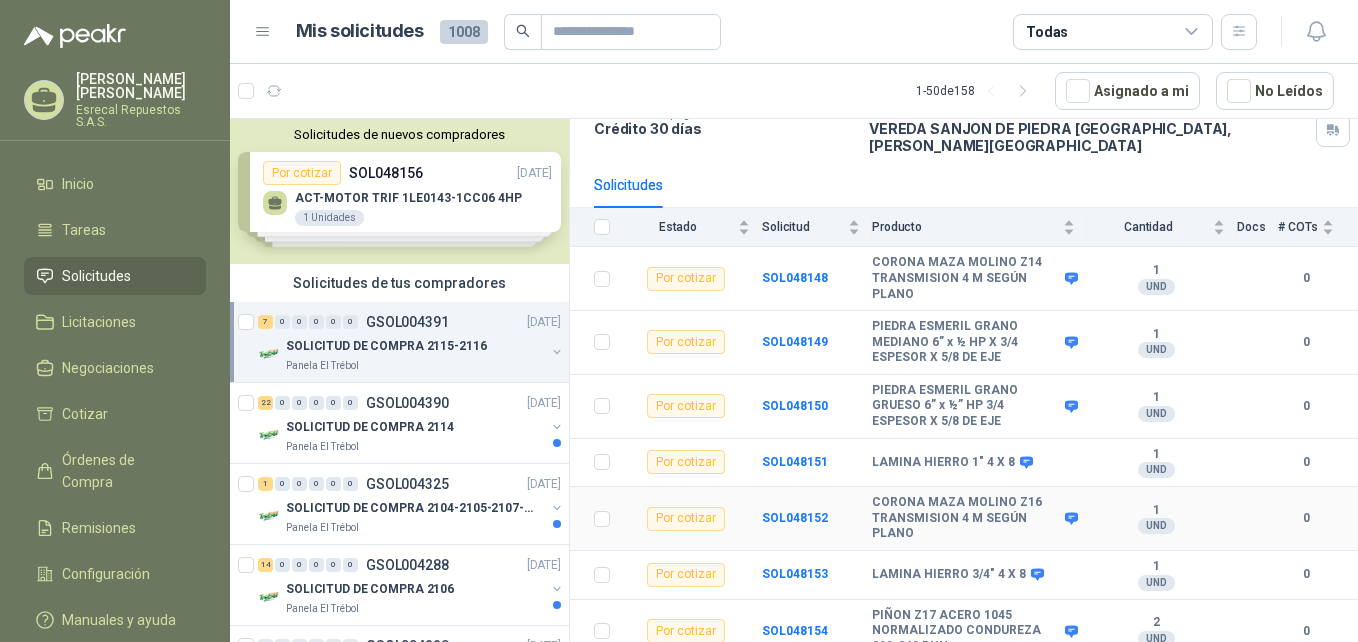 drag, startPoint x: 832, startPoint y: 513, endPoint x: 832, endPoint y: 534, distance: 21 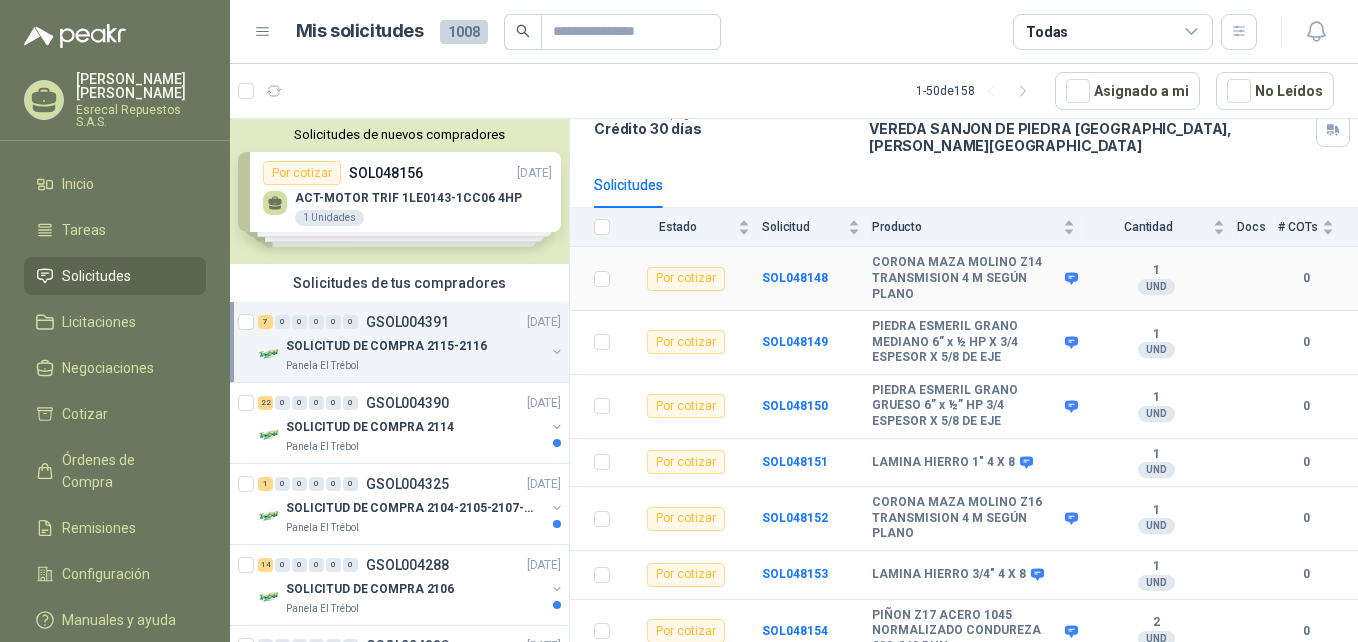 drag, startPoint x: 538, startPoint y: 593, endPoint x: 1315, endPoint y: 253, distance: 848.1326 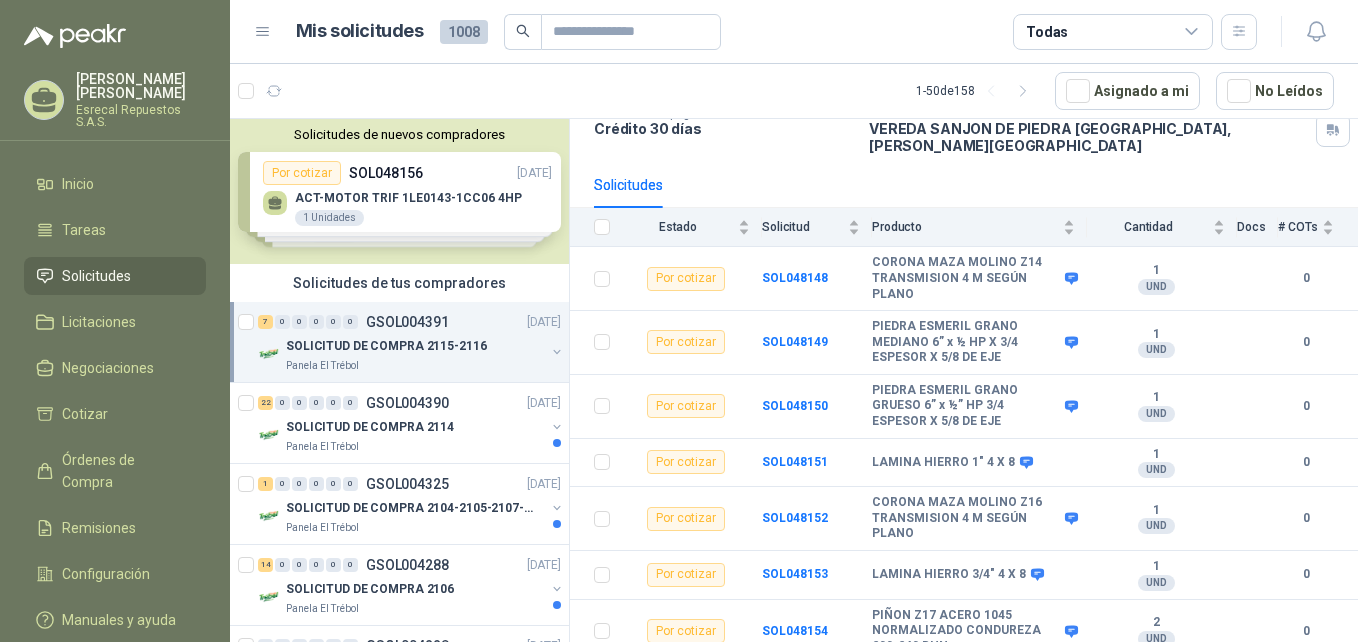 drag, startPoint x: 1034, startPoint y: 397, endPoint x: 766, endPoint y: 73, distance: 420.47592 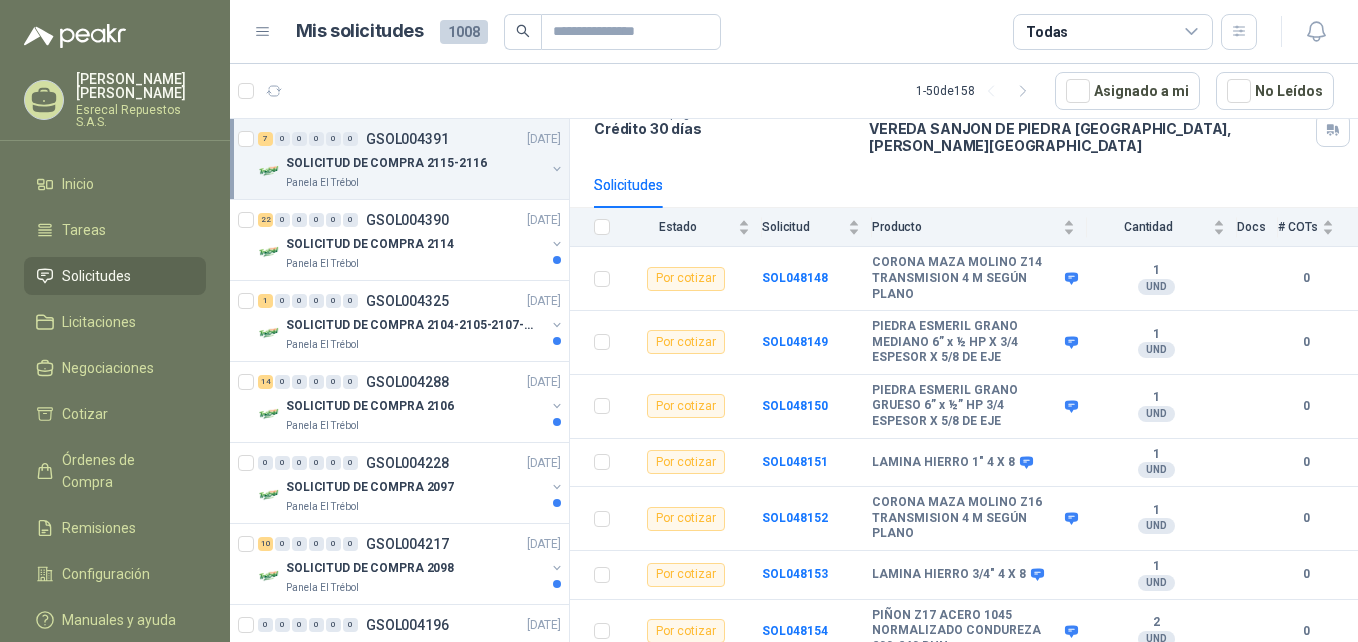 scroll, scrollTop: 0, scrollLeft: 0, axis: both 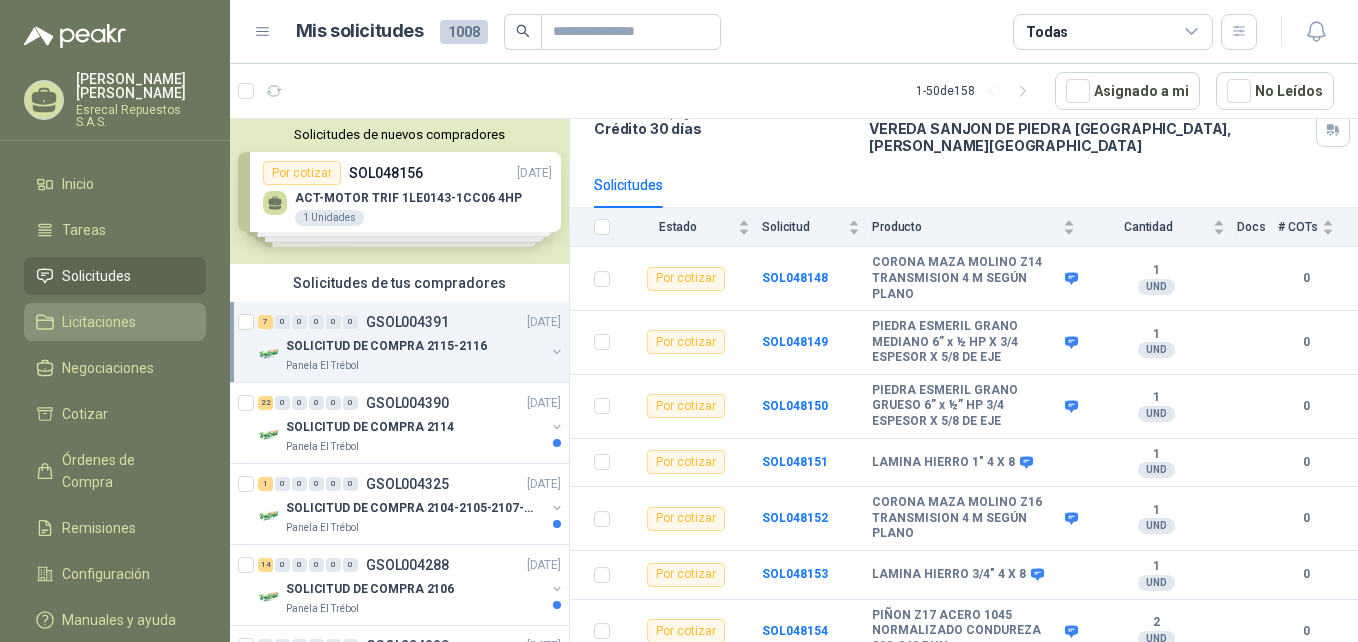 click on "Licitaciones" at bounding box center (115, 322) 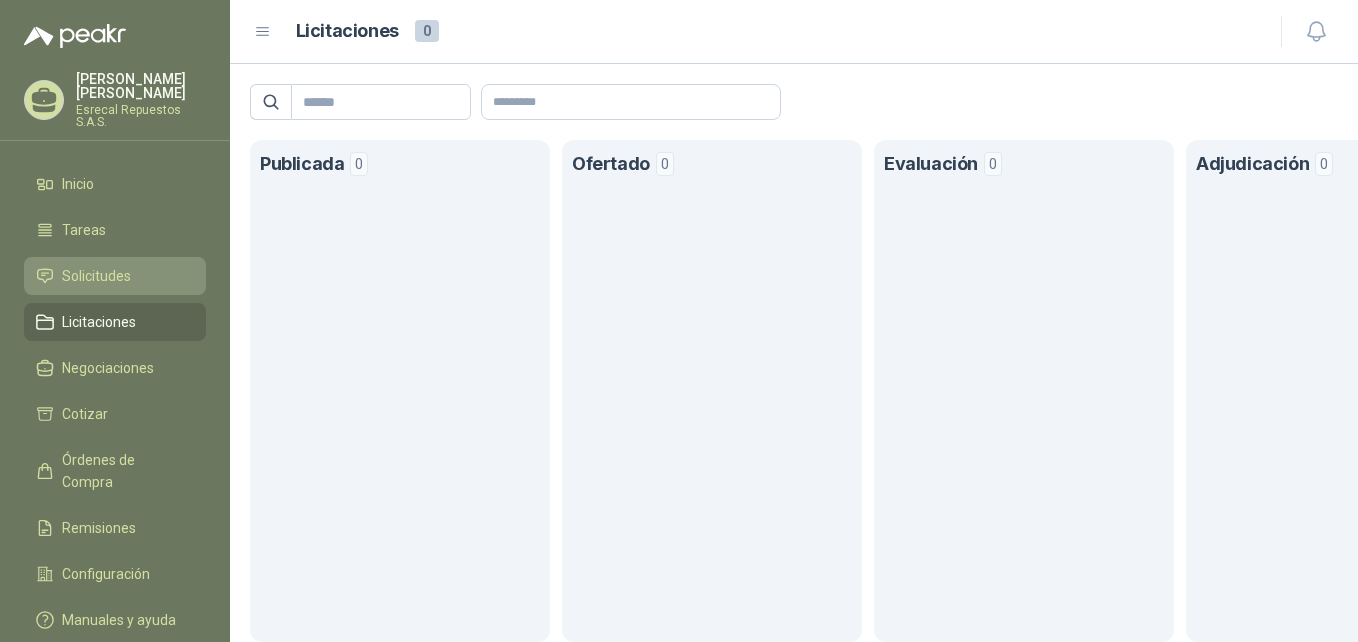 click on "Solicitudes" at bounding box center (96, 276) 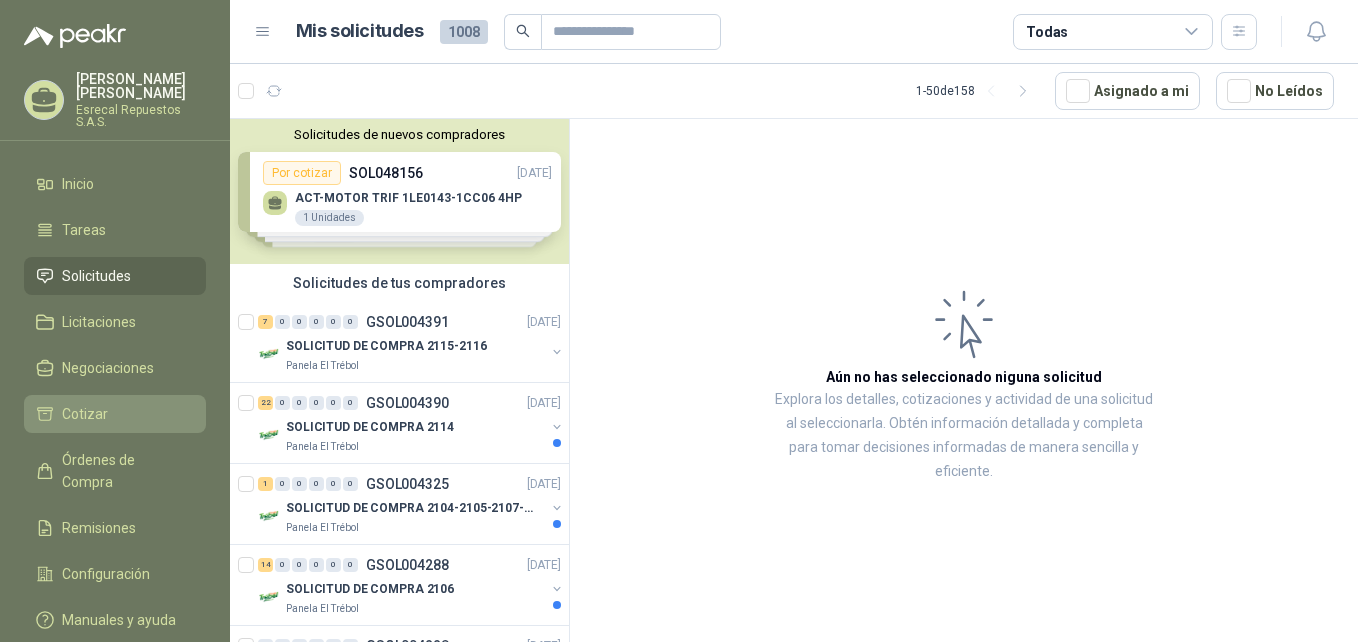 click on "Cotizar" at bounding box center [85, 414] 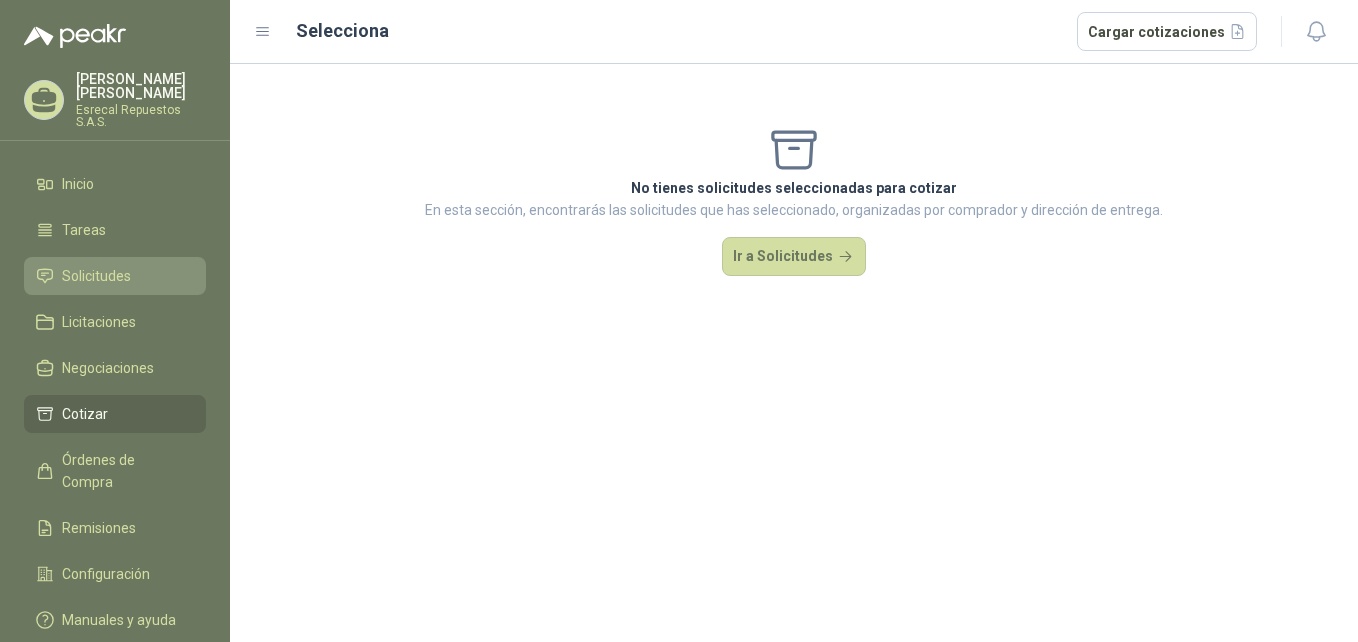 click on "Solicitudes" at bounding box center (96, 276) 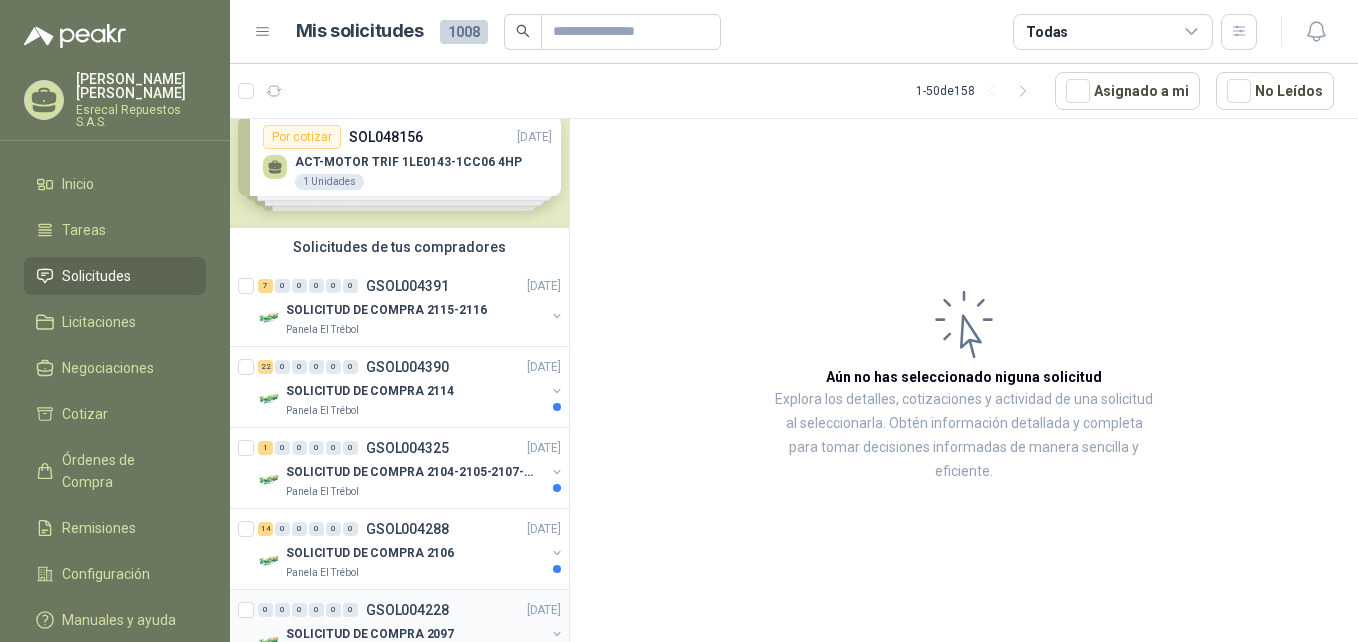 scroll, scrollTop: 0, scrollLeft: 0, axis: both 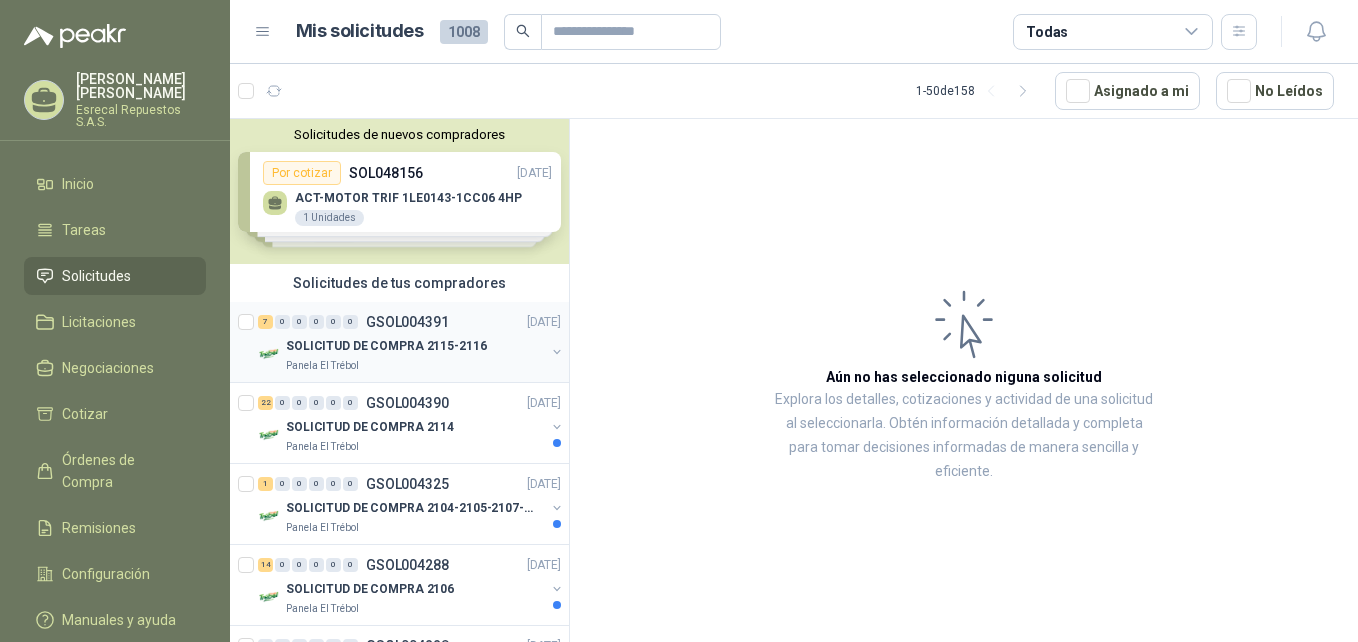click on "SOLICITUD DE COMPRA 2115-2116" at bounding box center [386, 346] 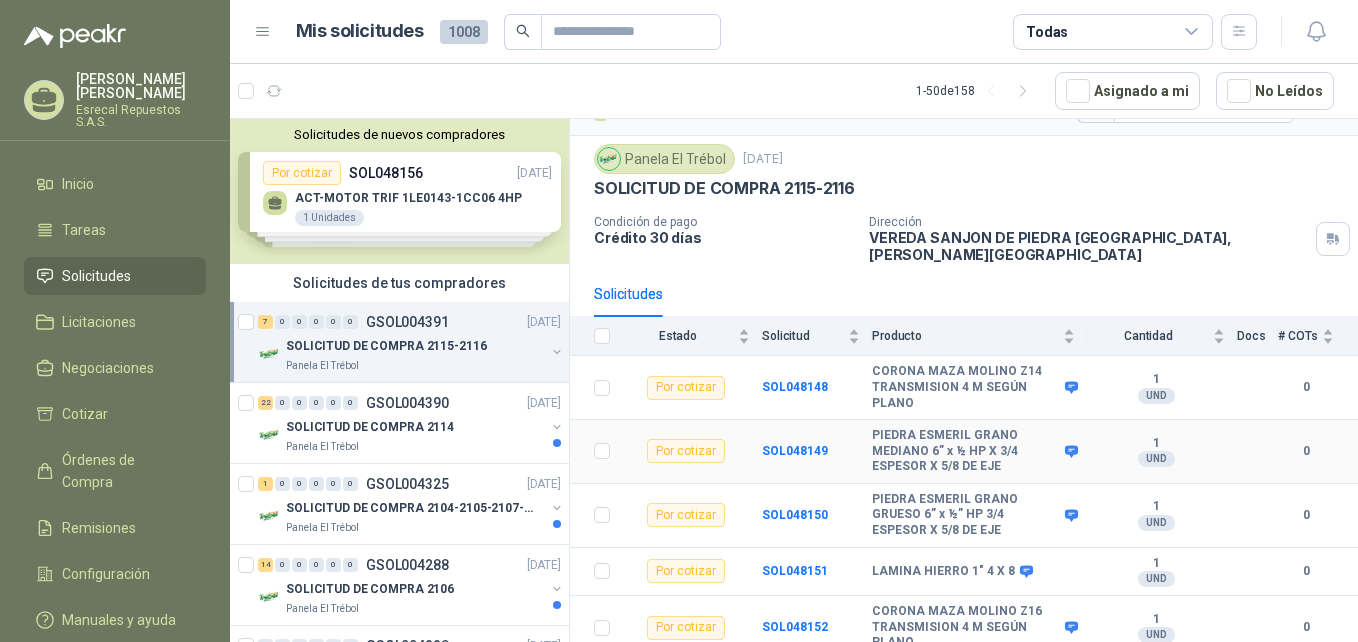 scroll, scrollTop: 0, scrollLeft: 0, axis: both 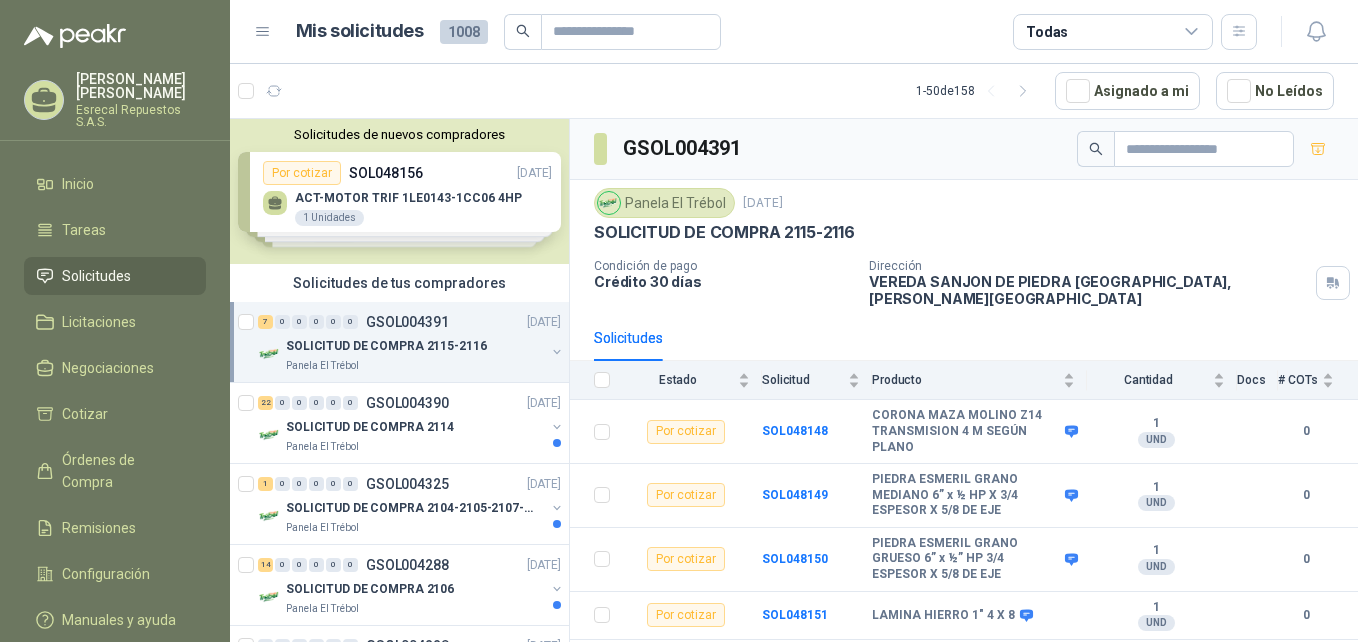 click on "CARLOS ALBERTO   MUÑOZ CORDOBA" at bounding box center (141, 86) 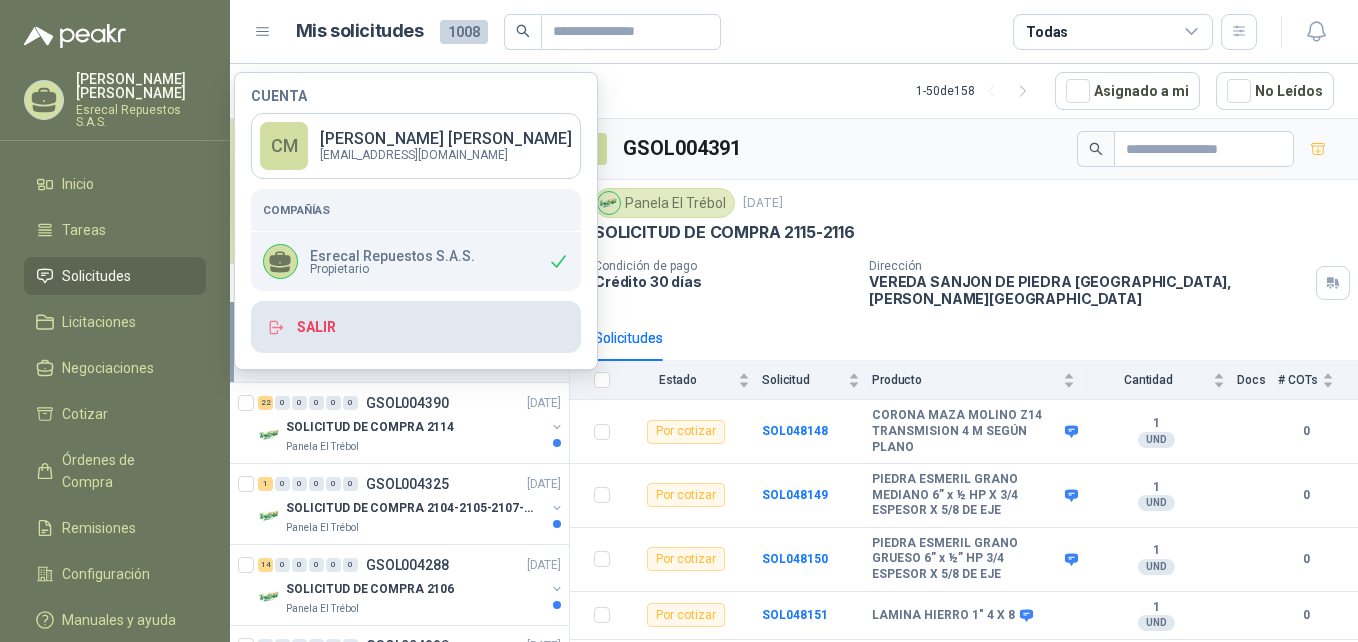 click on "Salir" at bounding box center (416, 327) 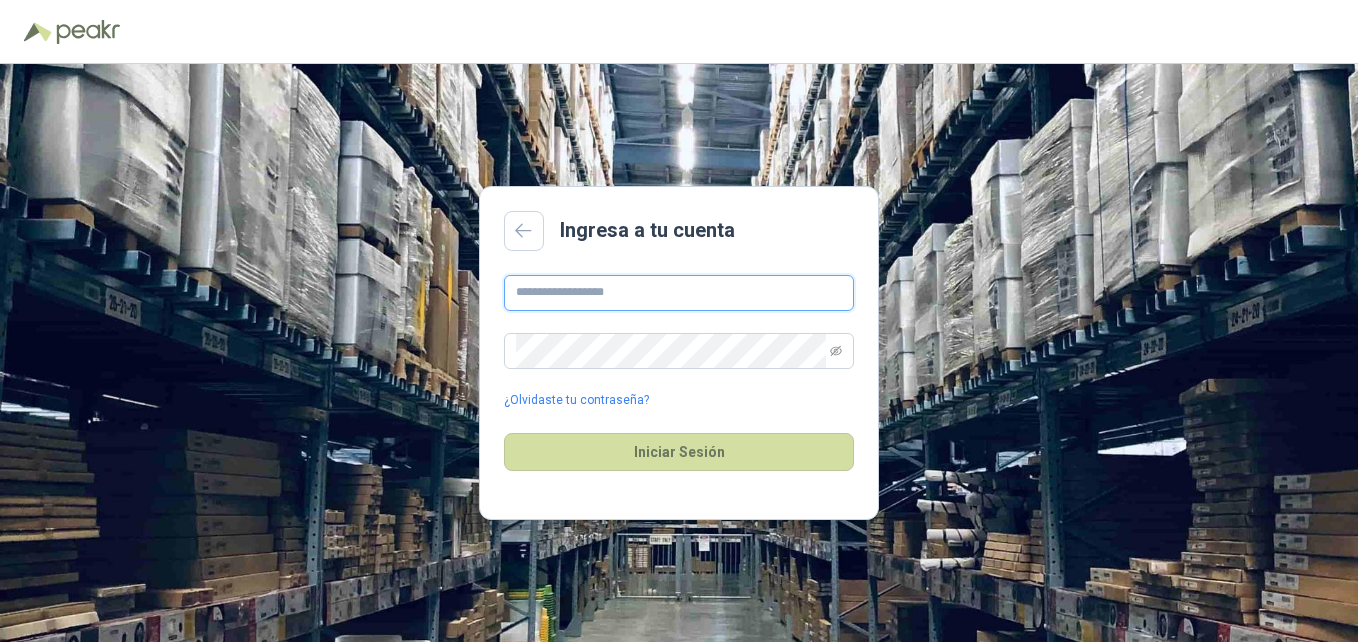 type on "**********" 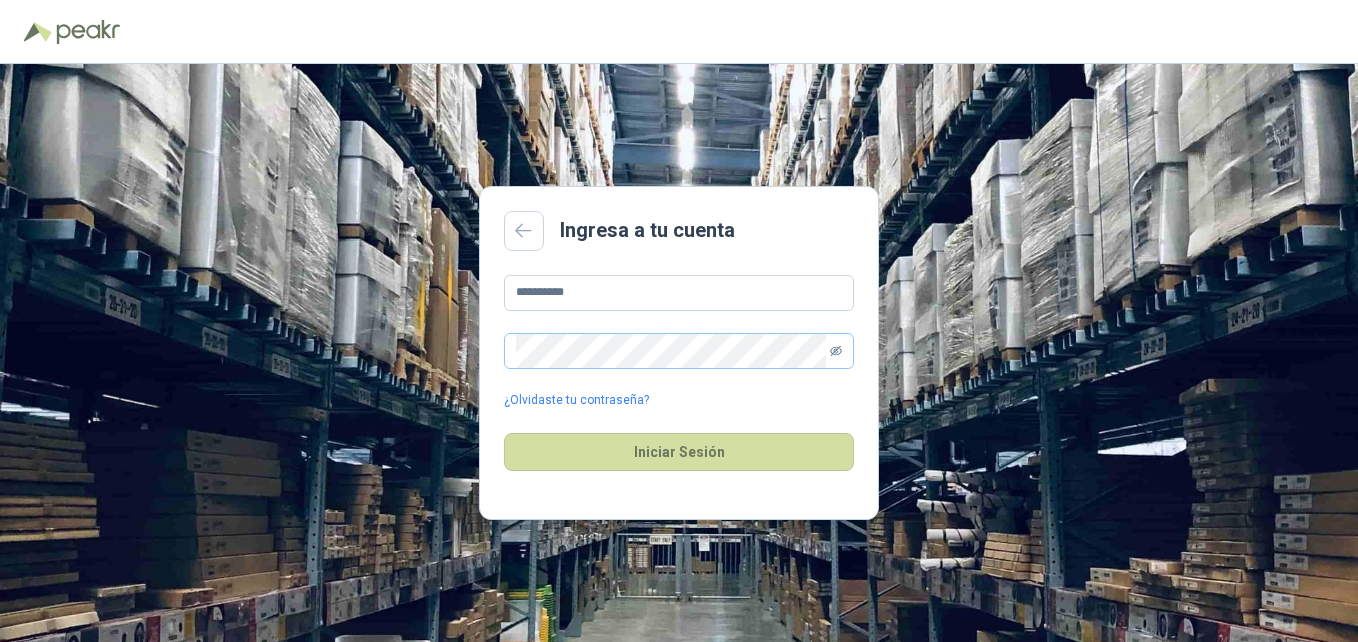 click 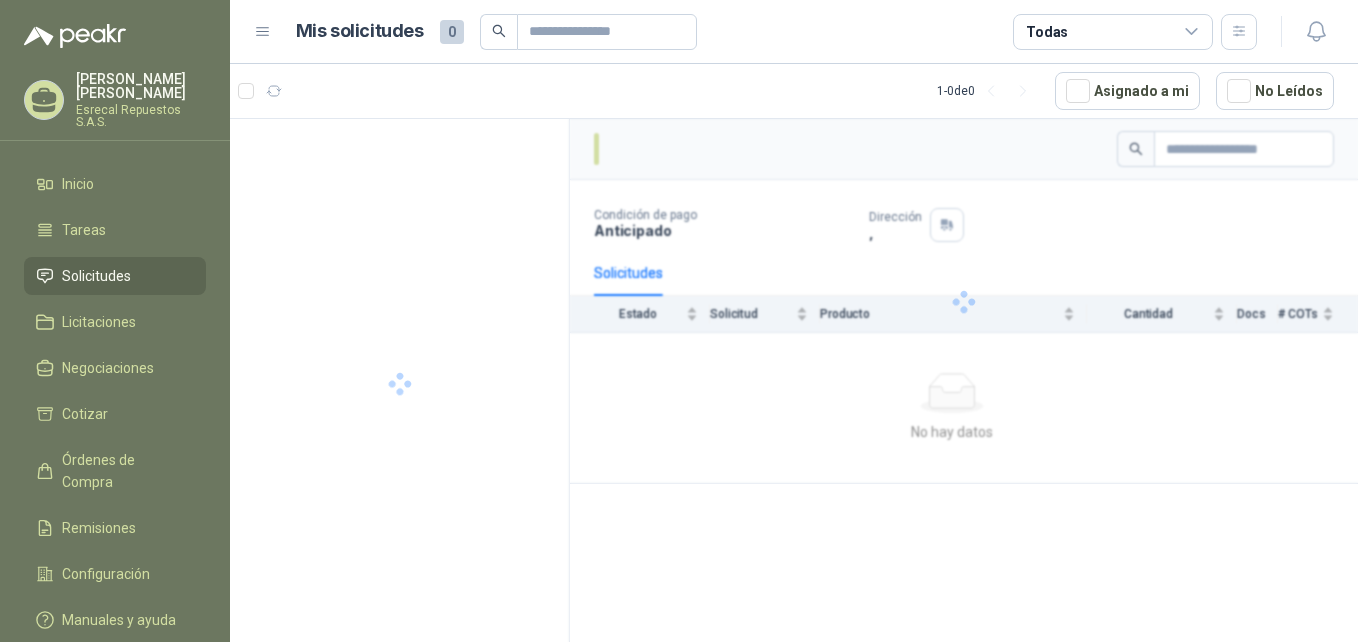 scroll, scrollTop: 0, scrollLeft: 0, axis: both 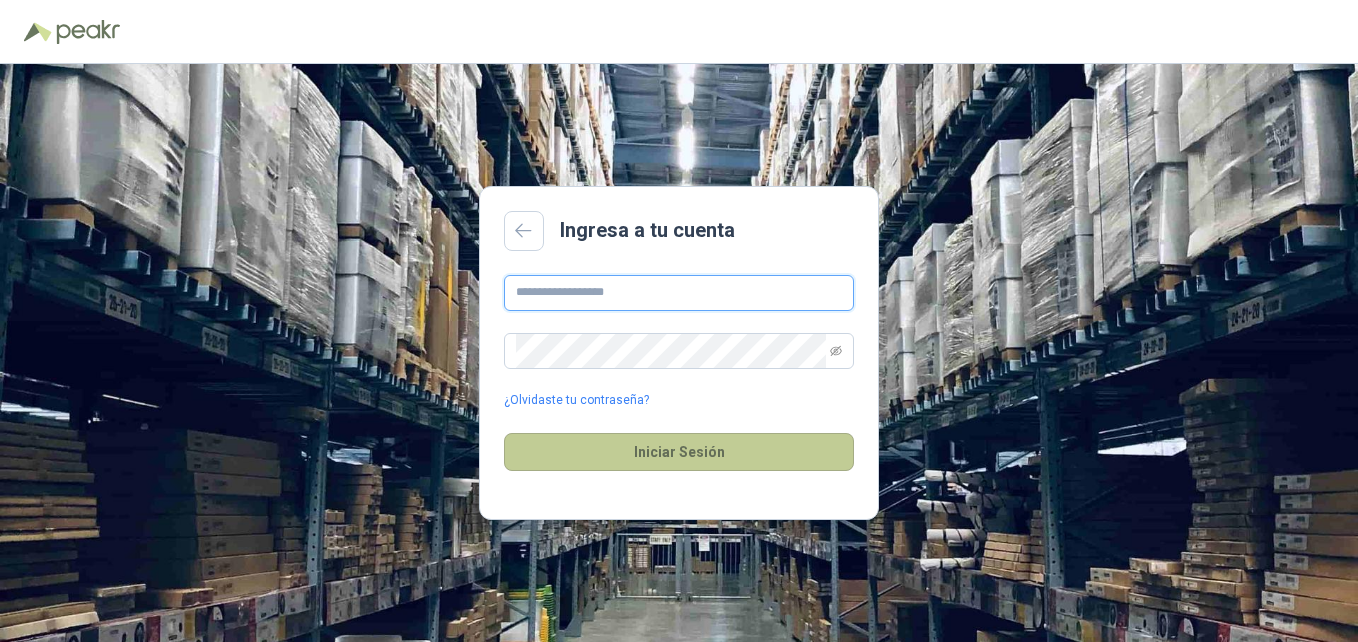 type on "**********" 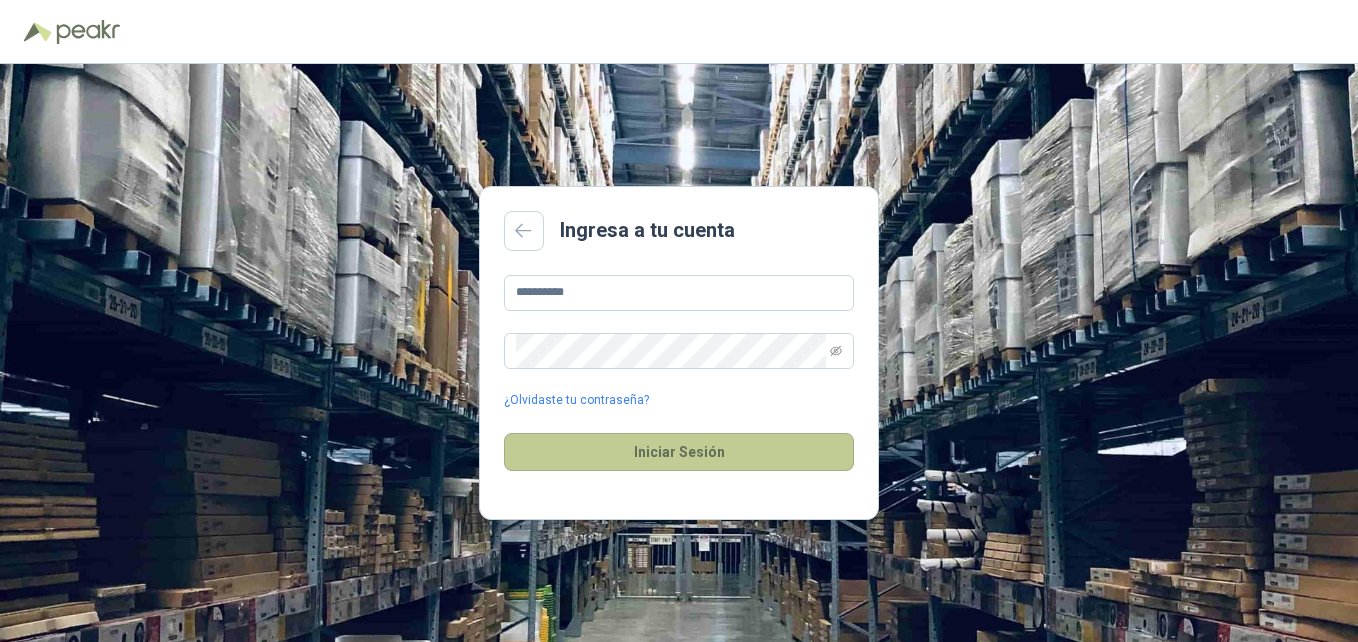 click on "Iniciar Sesión" at bounding box center [679, 452] 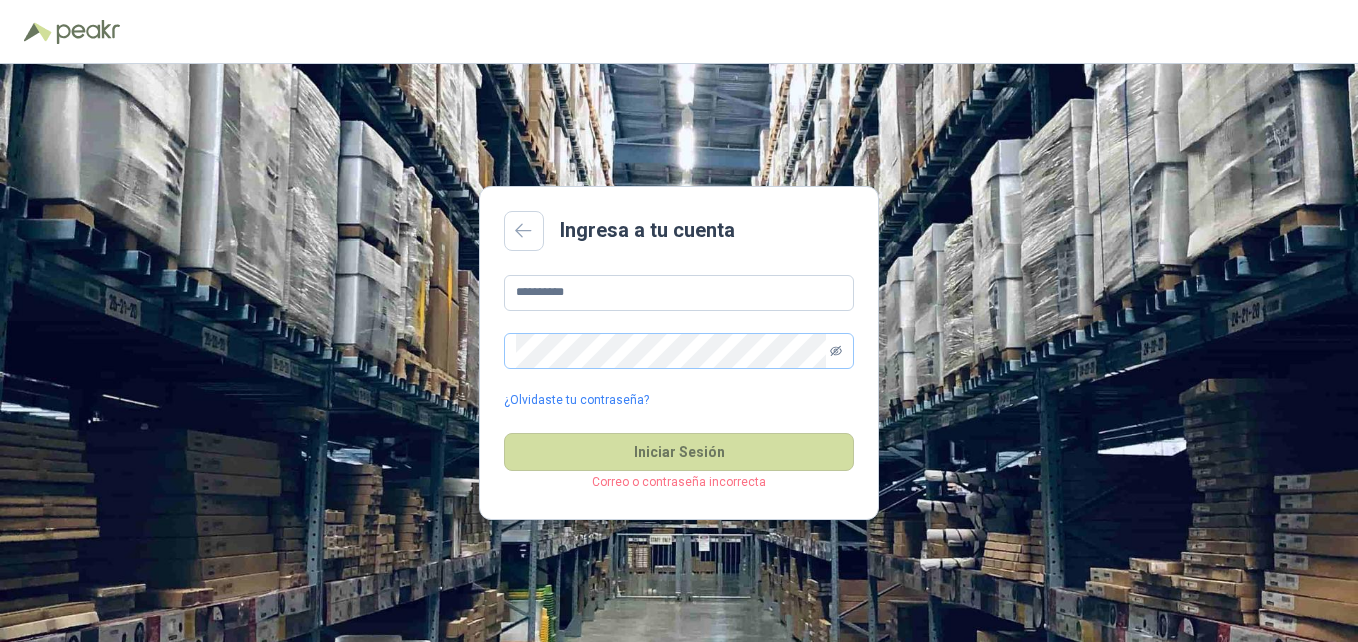 click 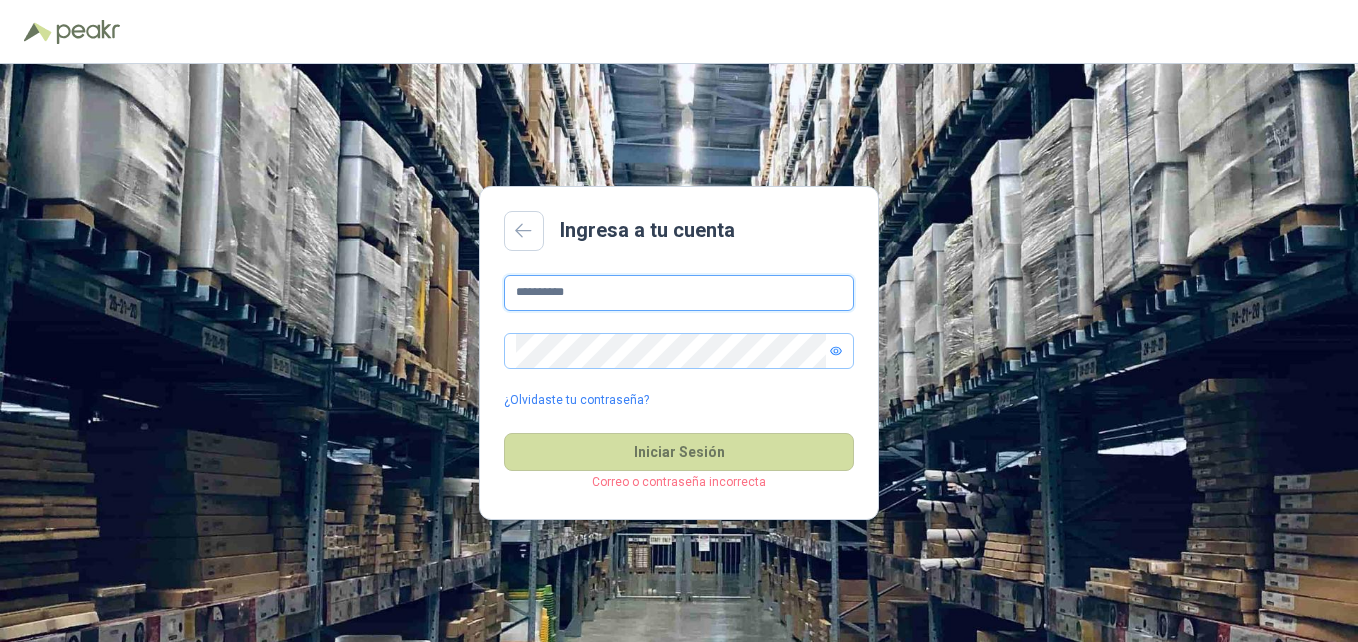 click on "**********" at bounding box center (679, 293) 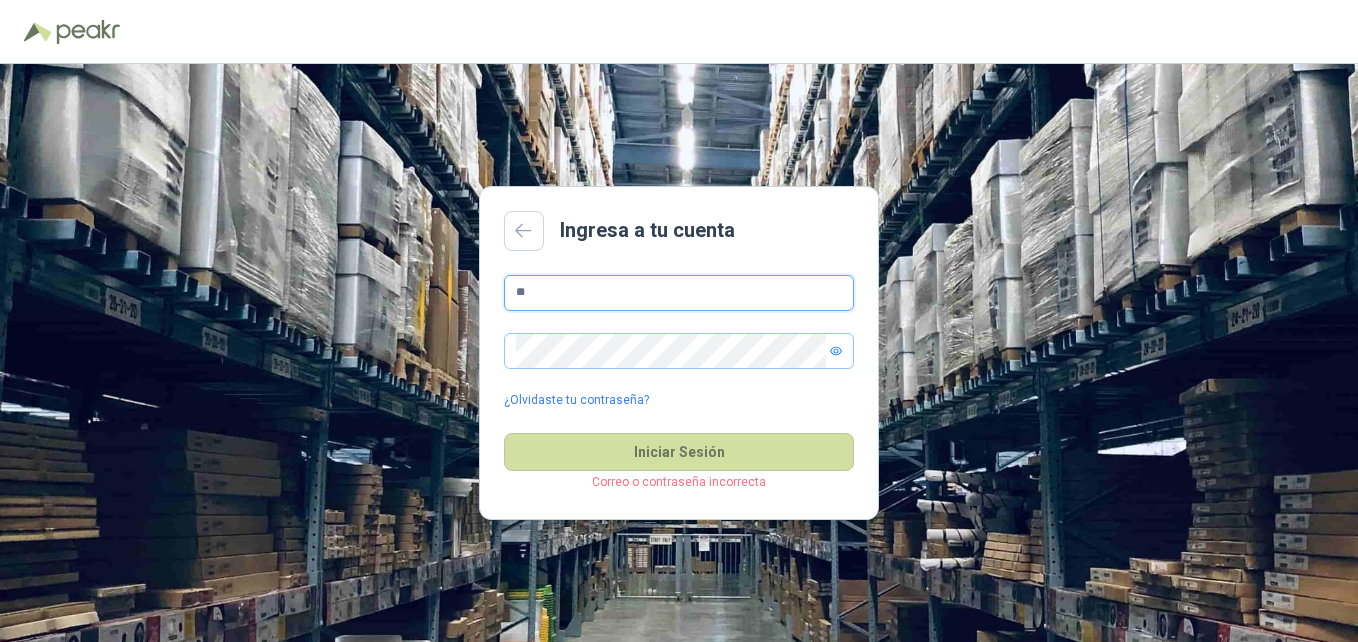 type on "**********" 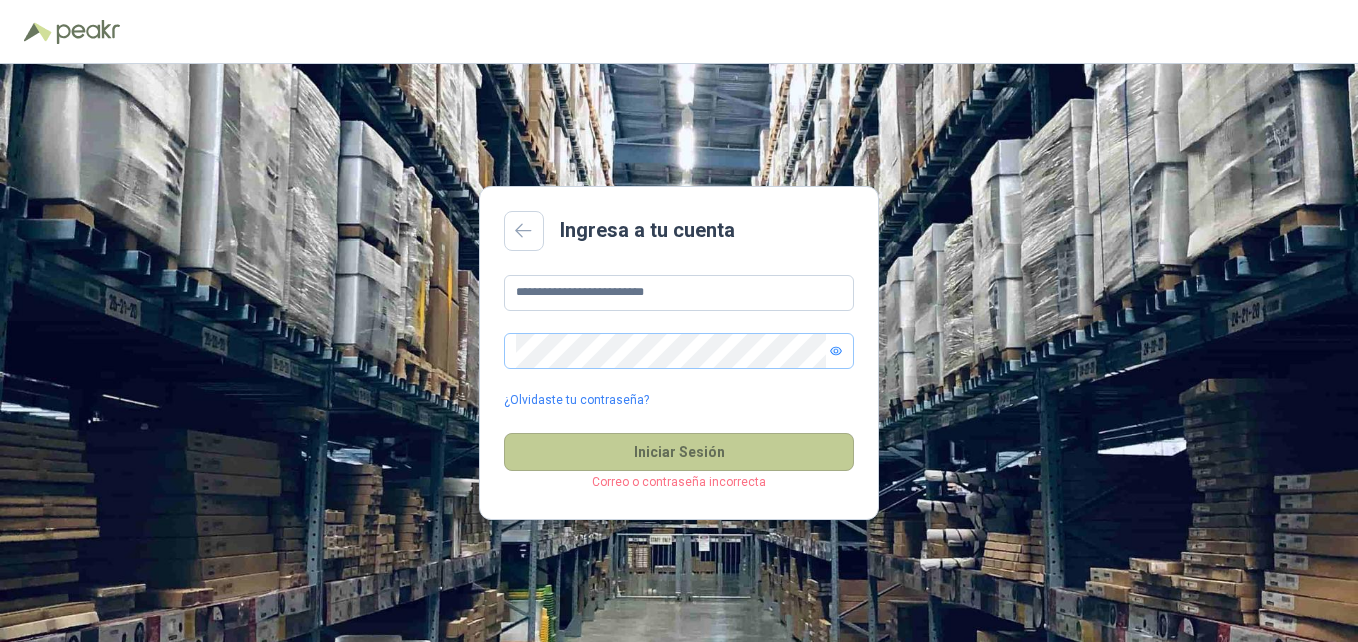click on "Iniciar Sesión" at bounding box center (679, 452) 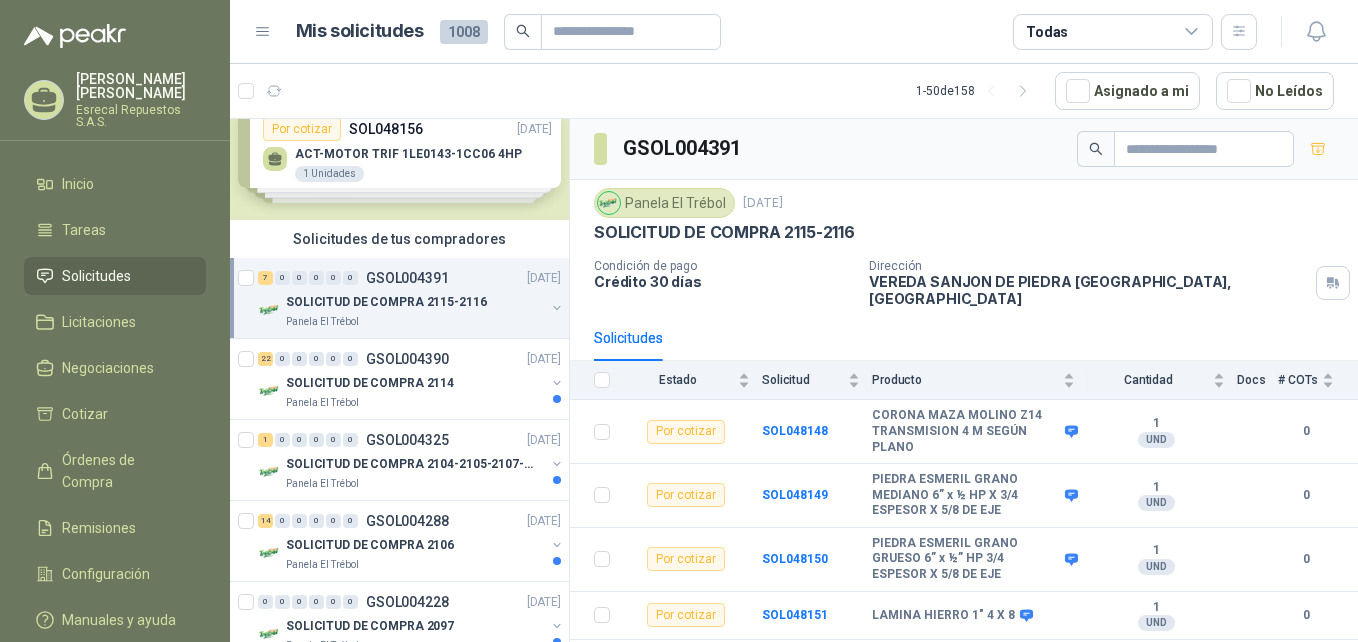 scroll, scrollTop: 0, scrollLeft: 0, axis: both 